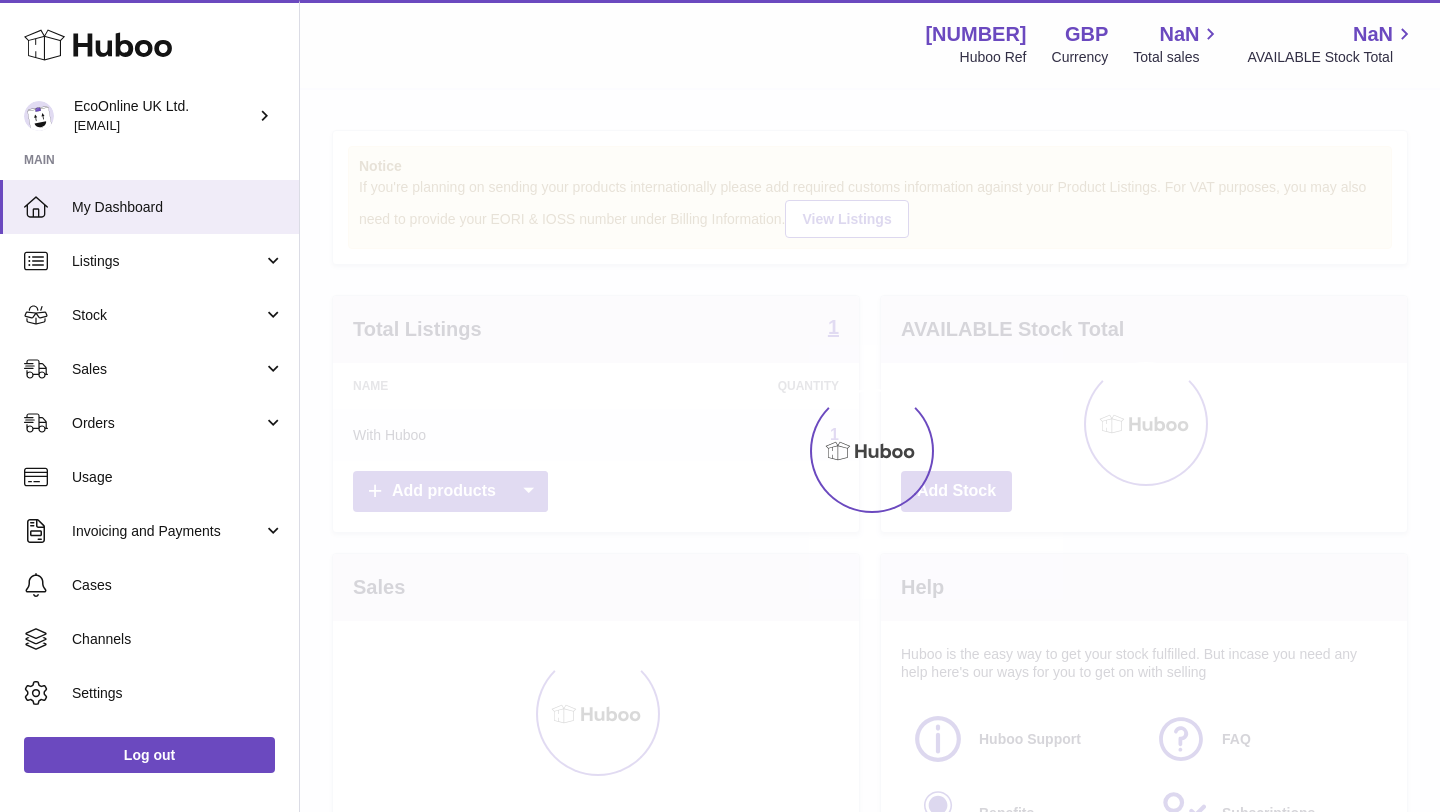 click on "Menu   Huboo     13818   Huboo Ref    GBP   Currency   NaN     Total sales   NaN     AVAILABLE Stock Total   Currency   GBP   Total sales   NaN   AVAILABLE Stock Total   NaN
Notice
If you're planning on sending your products internationally please add required customs information against your Product Listings. For VAT purposes, you may also need to provide your EORI & IOSS number under Billing Information.   View Listings    Total Listings   1   Name   Quantity   With Huboo
1
Add products
AVAILABLE Stock Total     Add Stock   Sales         Help   Huboo is the easy way to get your stock fulfilled. But incase you need any help here's our ways for you to get on with selling     Huboo Support     FAQ     Benefits     Subscriptions" at bounding box center [870, 467] 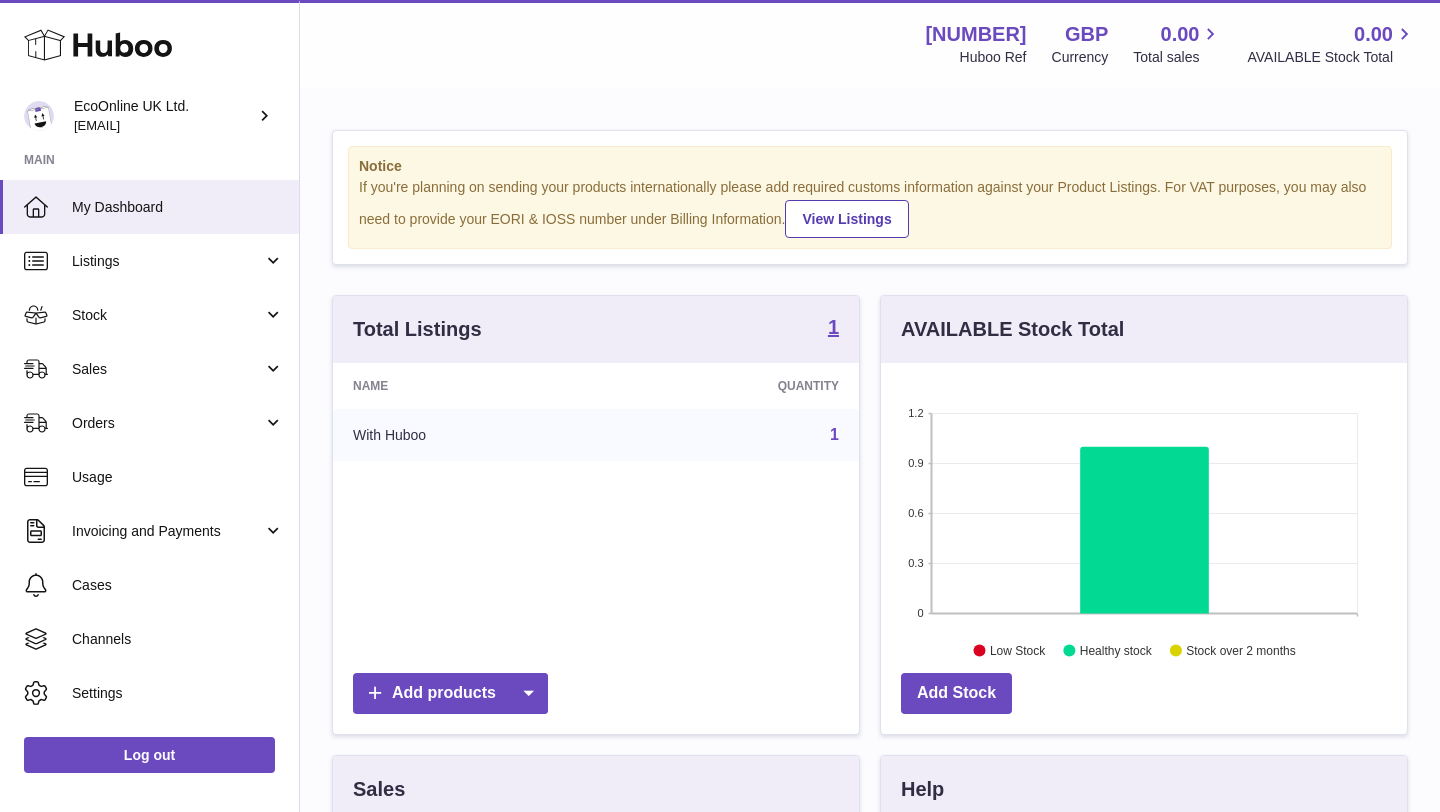 scroll, scrollTop: 999688, scrollLeft: 999474, axis: both 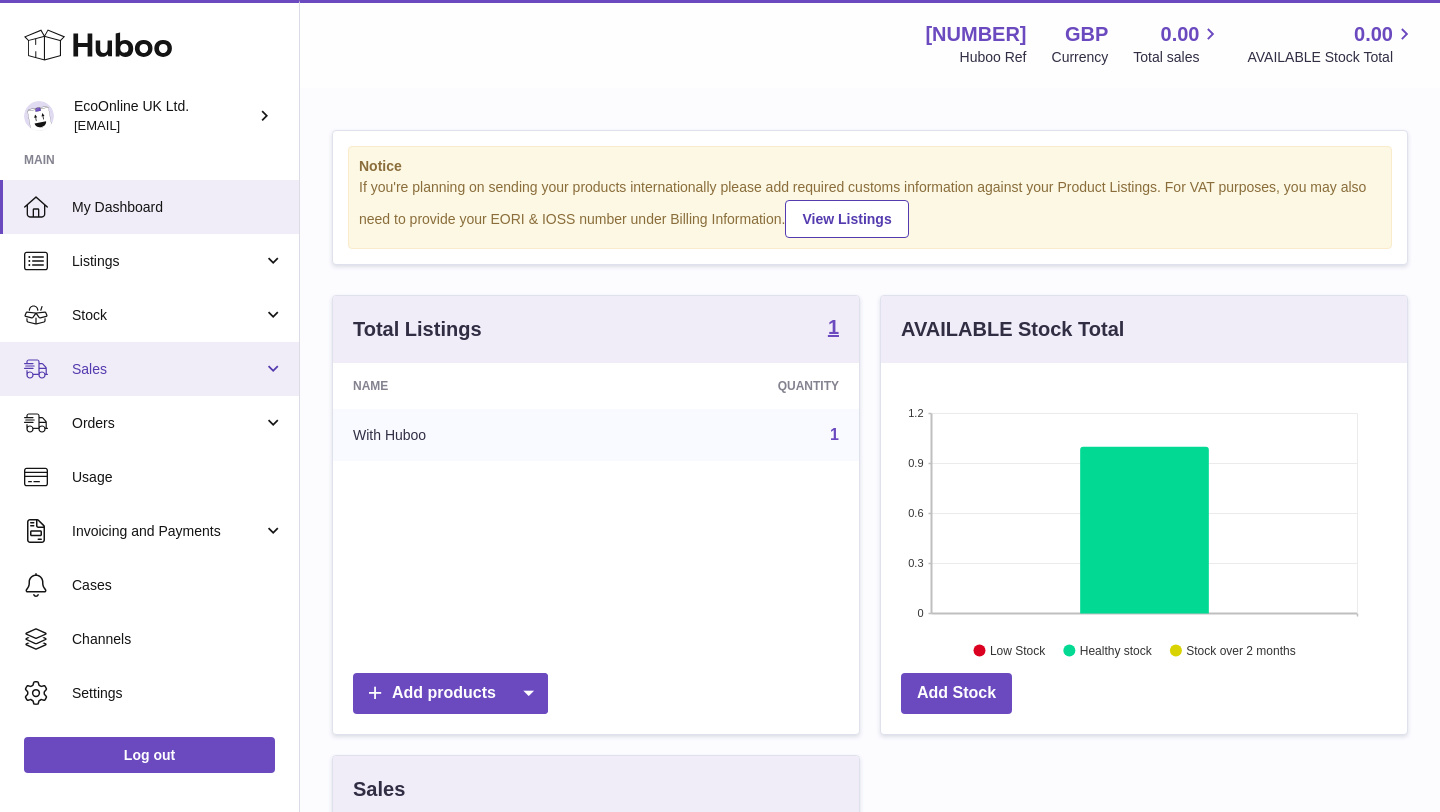 click on "Sales" at bounding box center (167, 369) 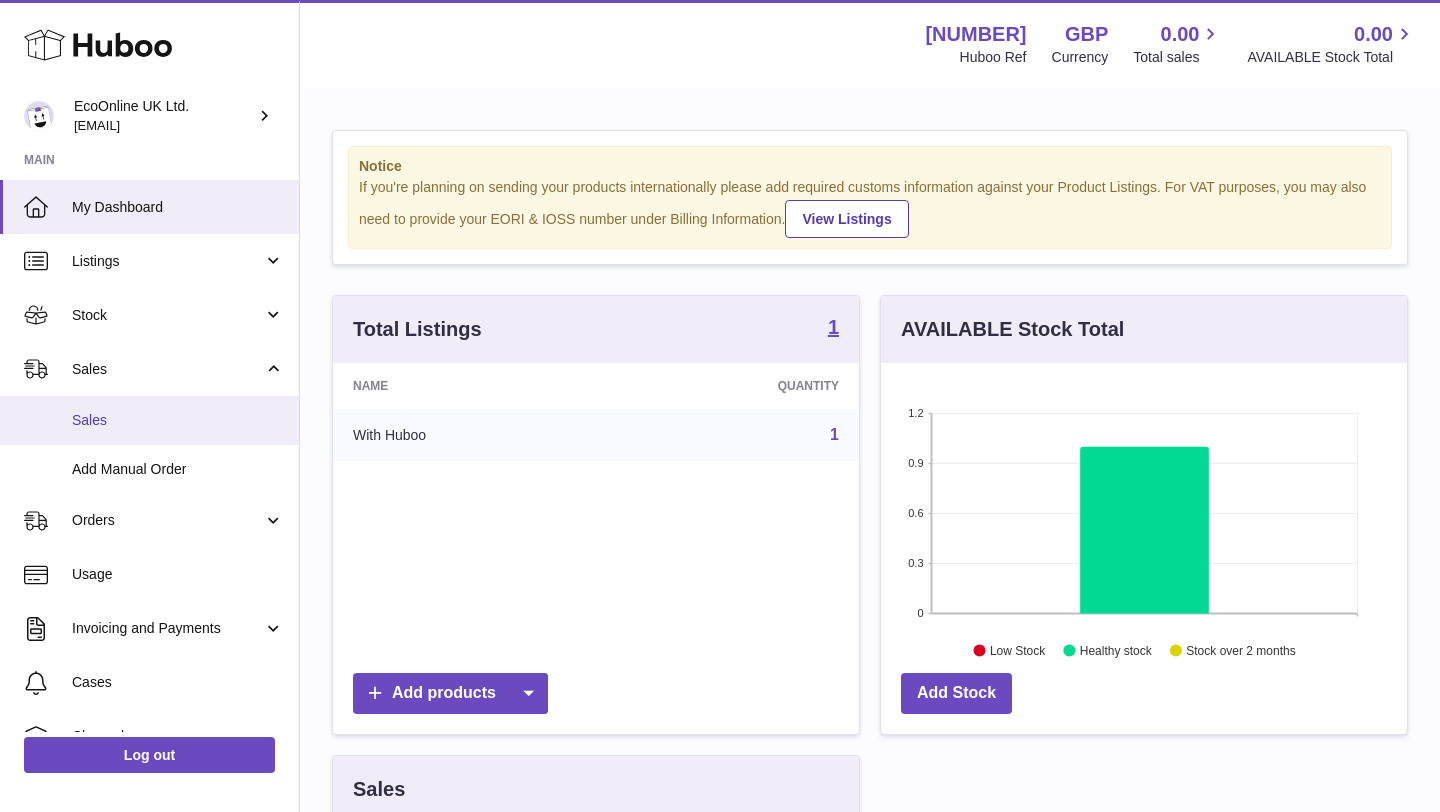 click on "Sales" at bounding box center [178, 420] 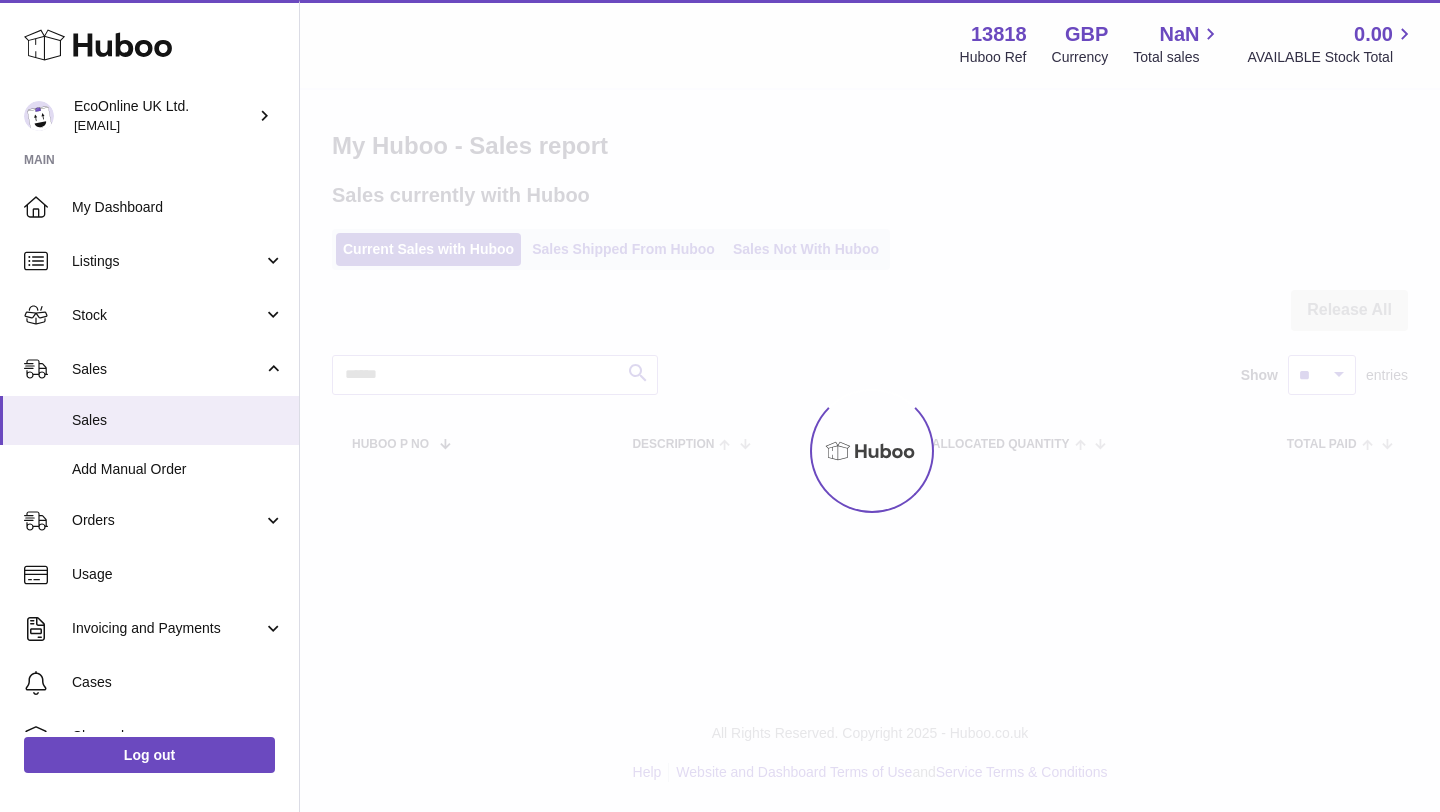 scroll, scrollTop: 0, scrollLeft: 0, axis: both 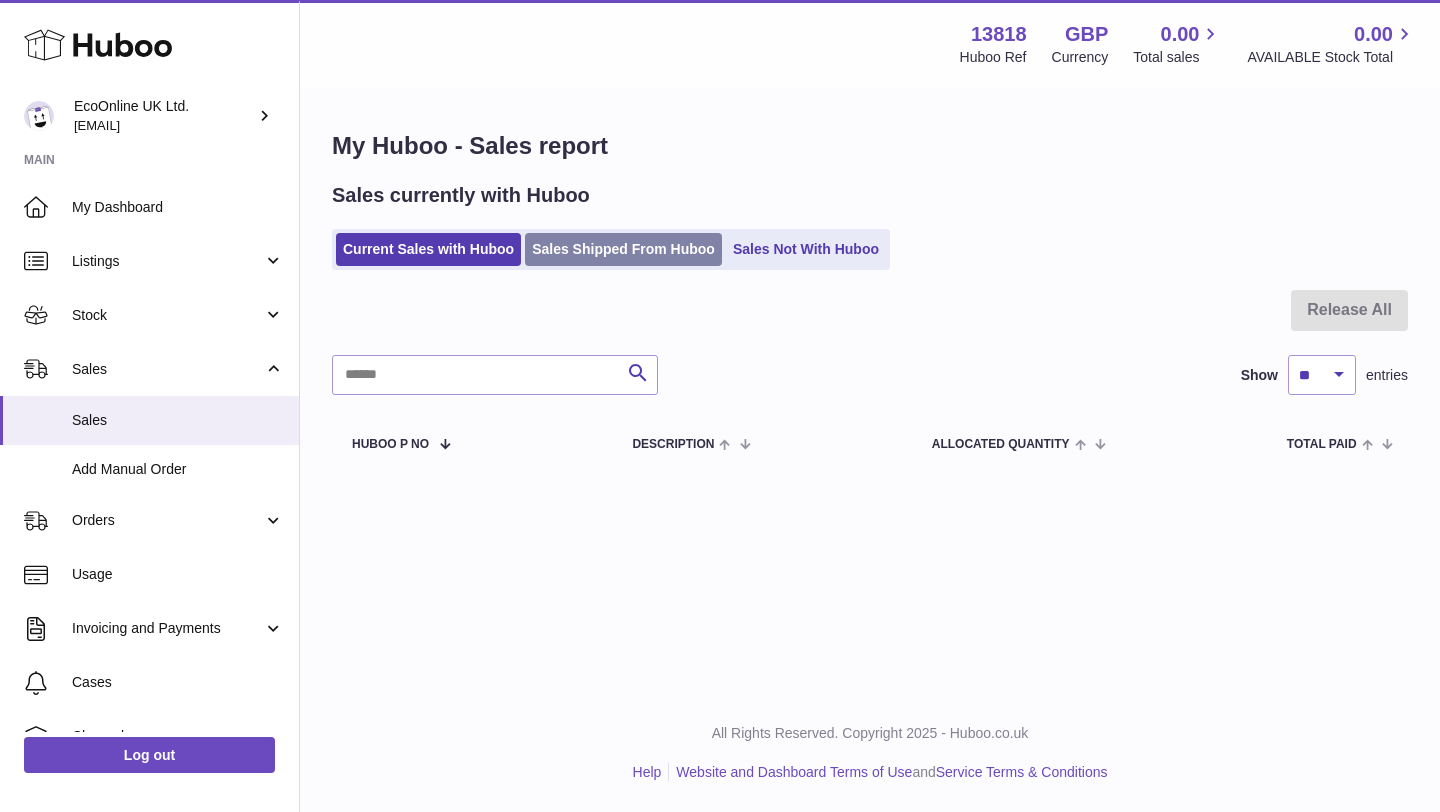 click on "Sales Shipped From Huboo" at bounding box center [623, 249] 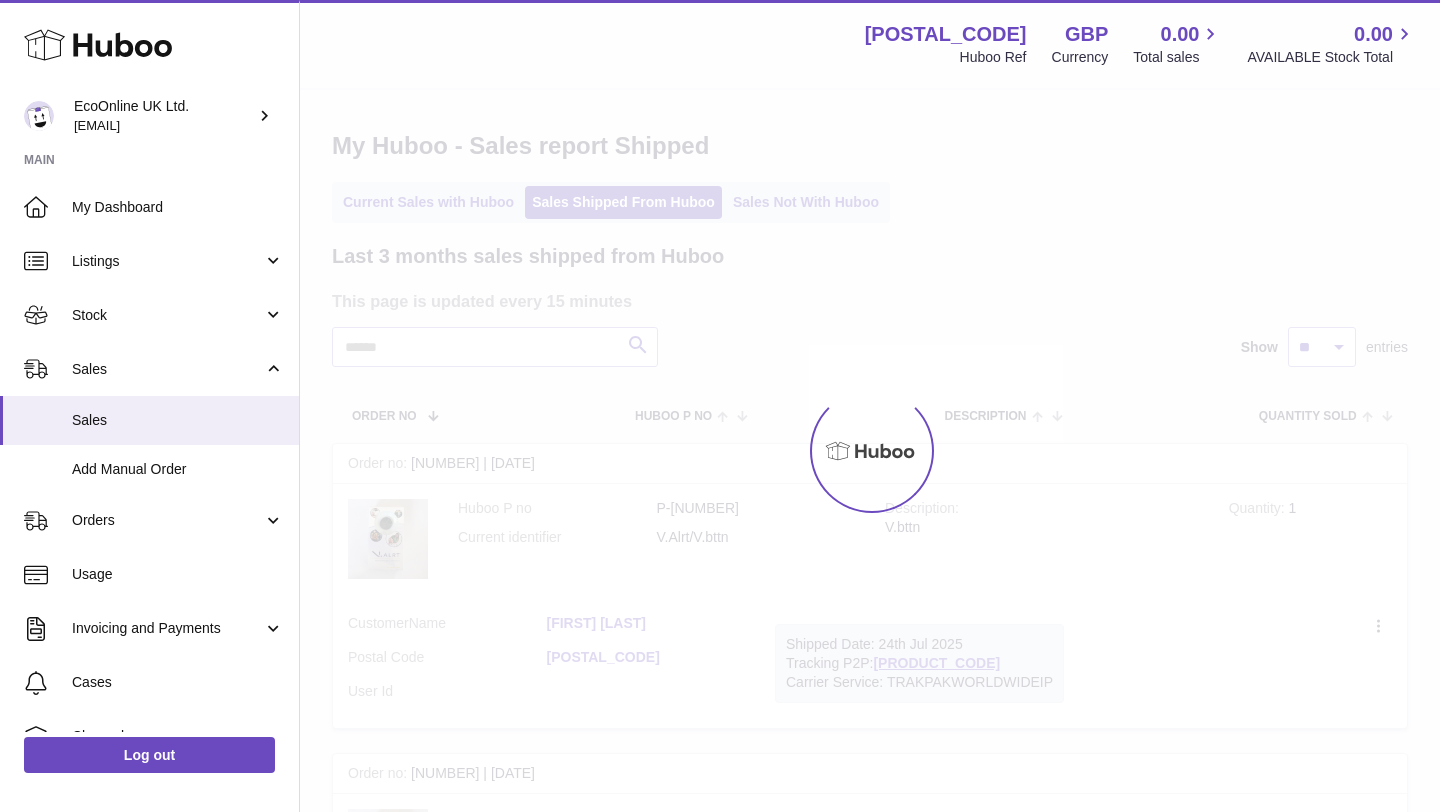 scroll, scrollTop: 0, scrollLeft: 0, axis: both 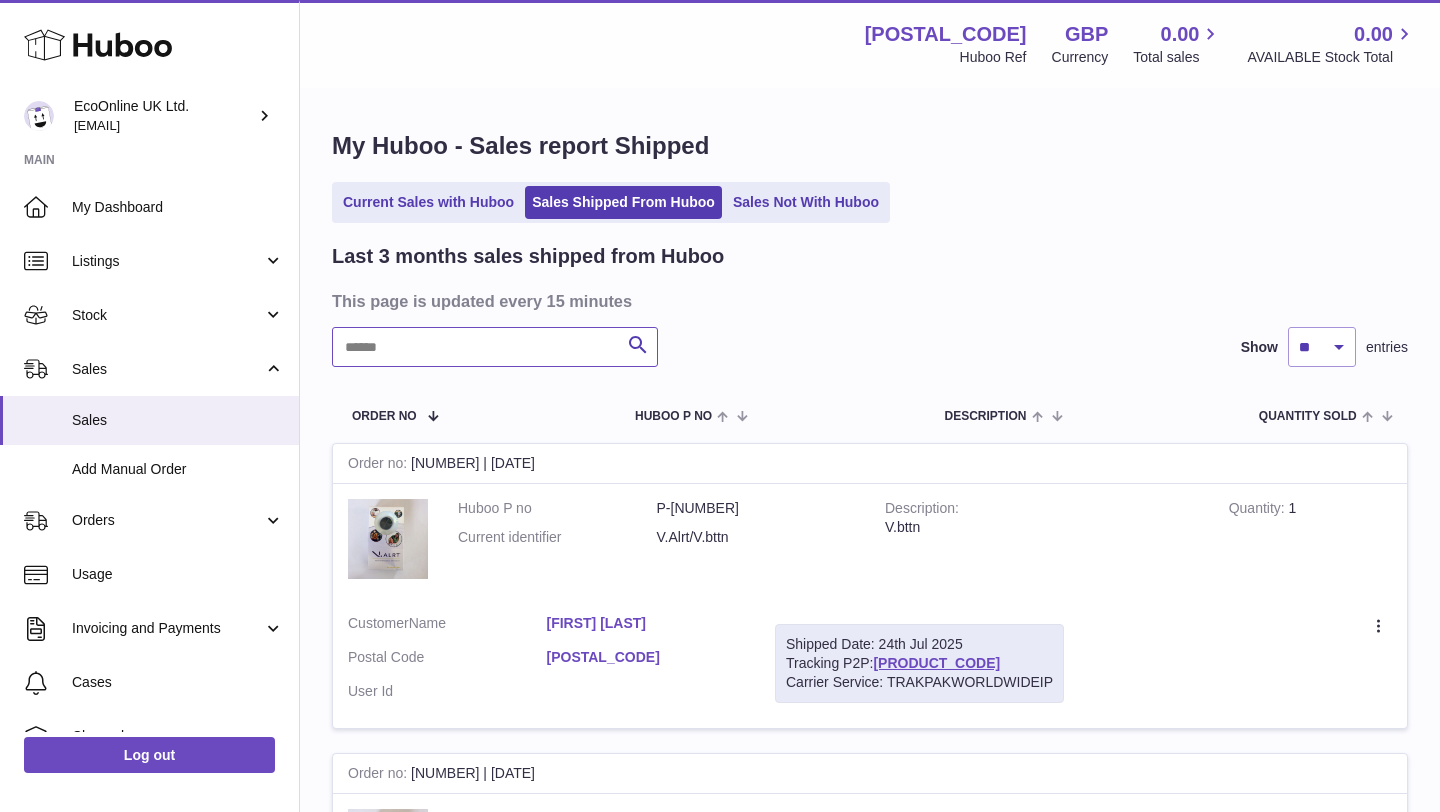 click at bounding box center [495, 347] 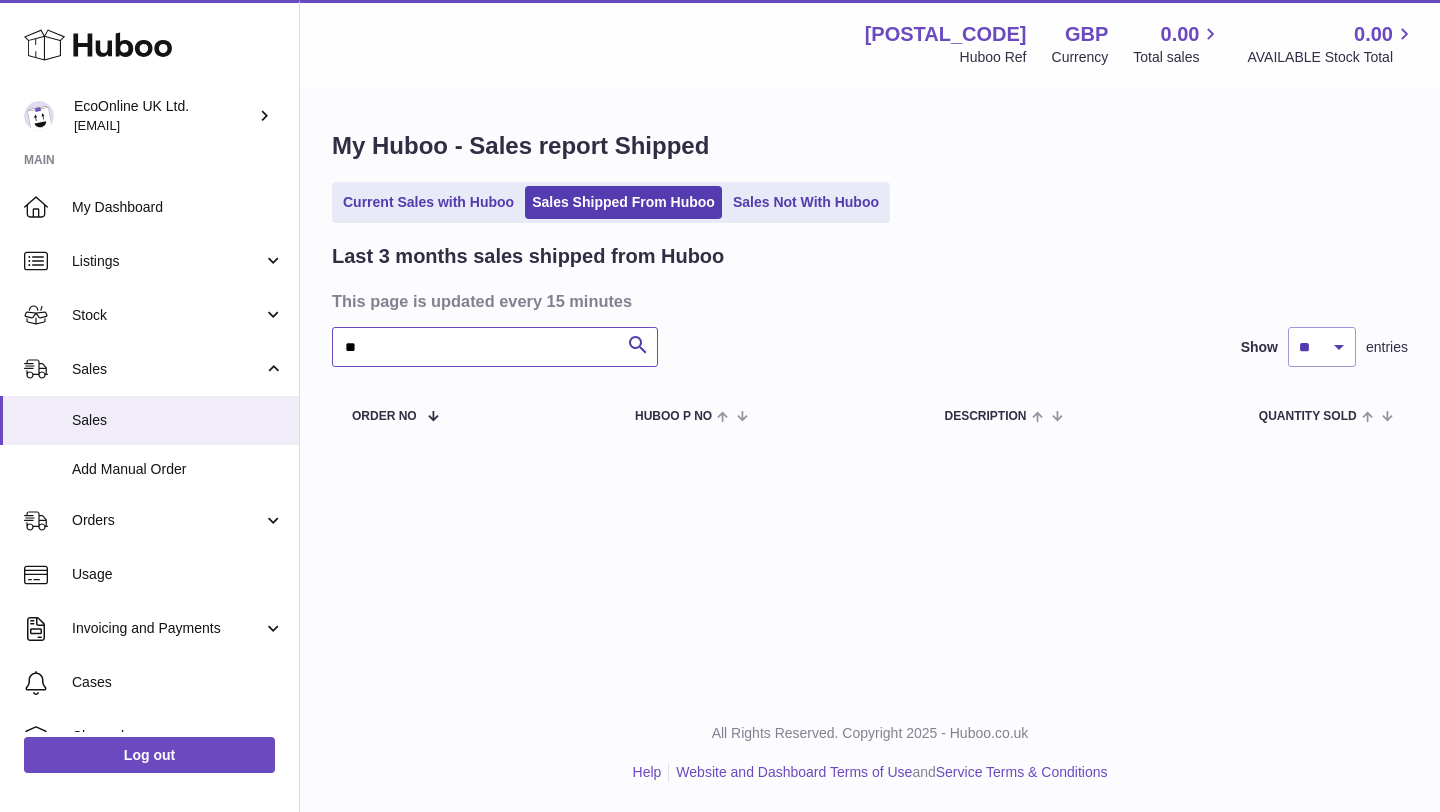 type on "*" 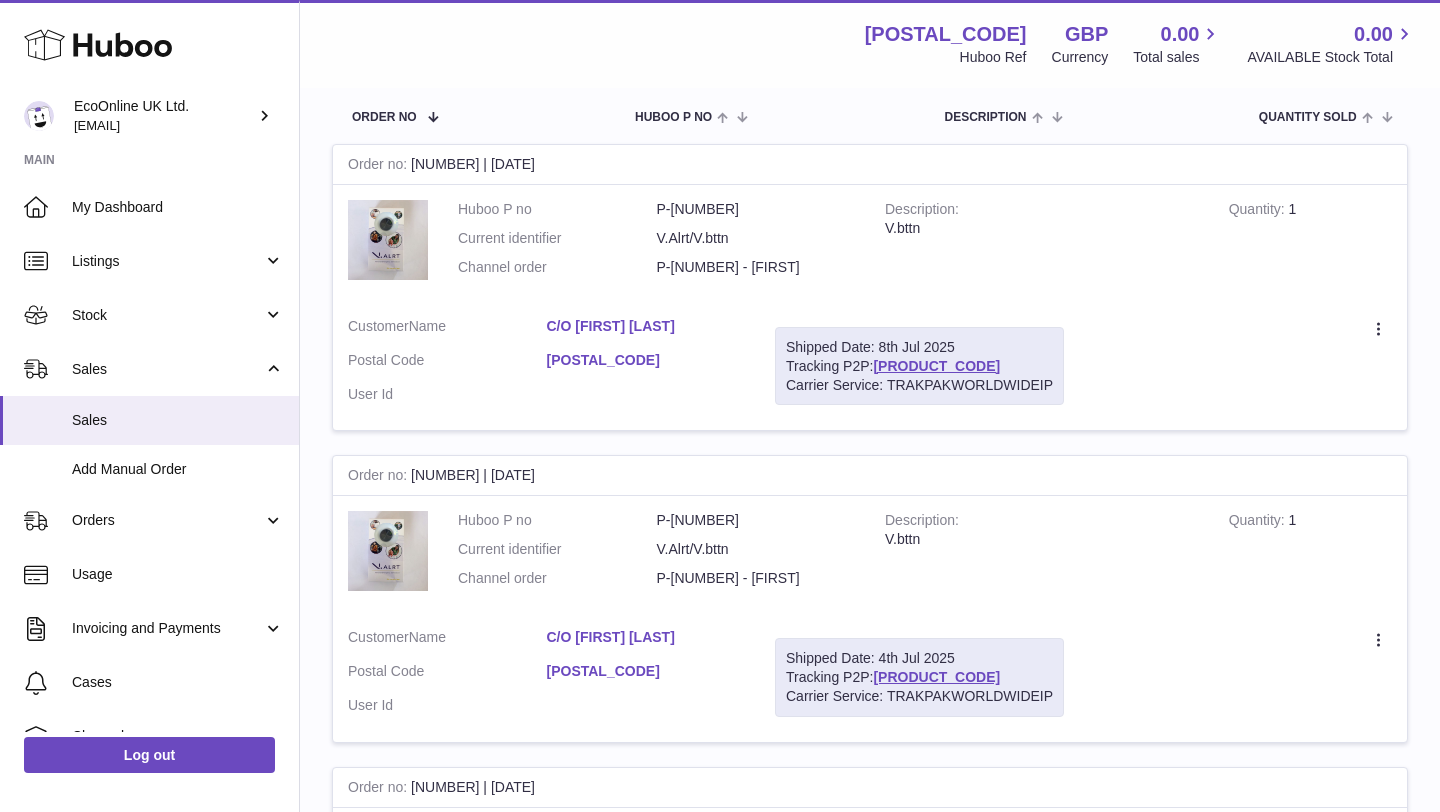 scroll, scrollTop: 332, scrollLeft: 0, axis: vertical 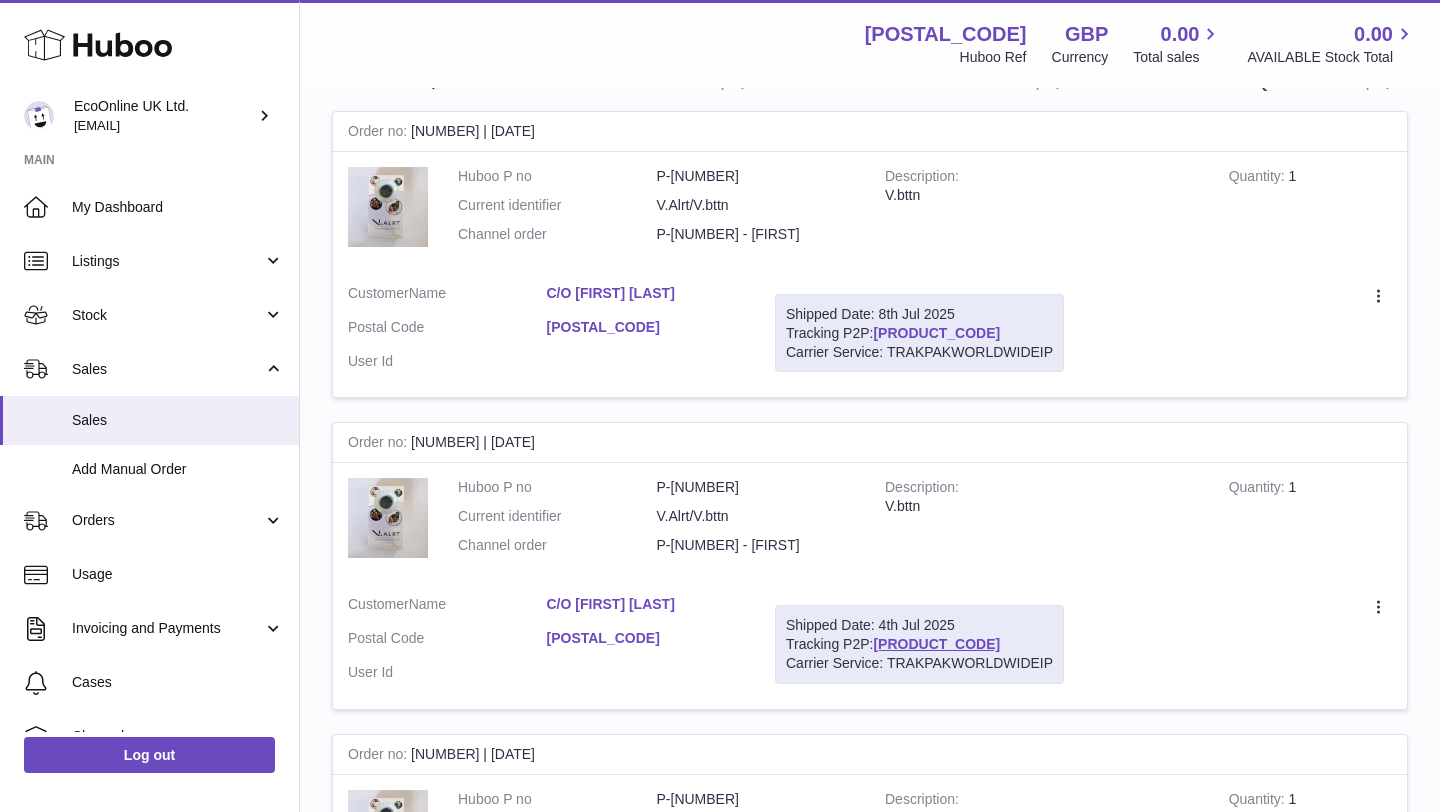 type on "******" 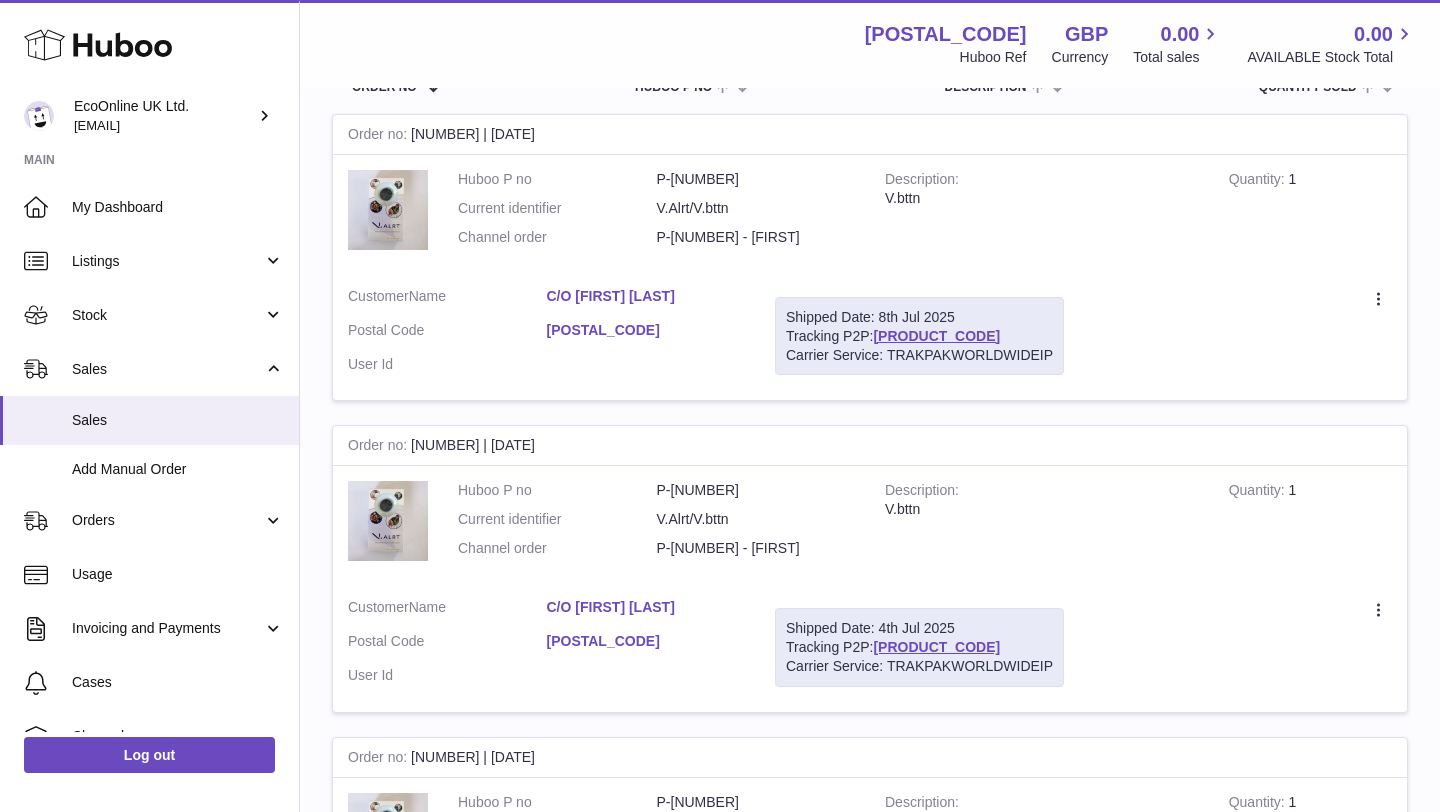scroll, scrollTop: 354, scrollLeft: 0, axis: vertical 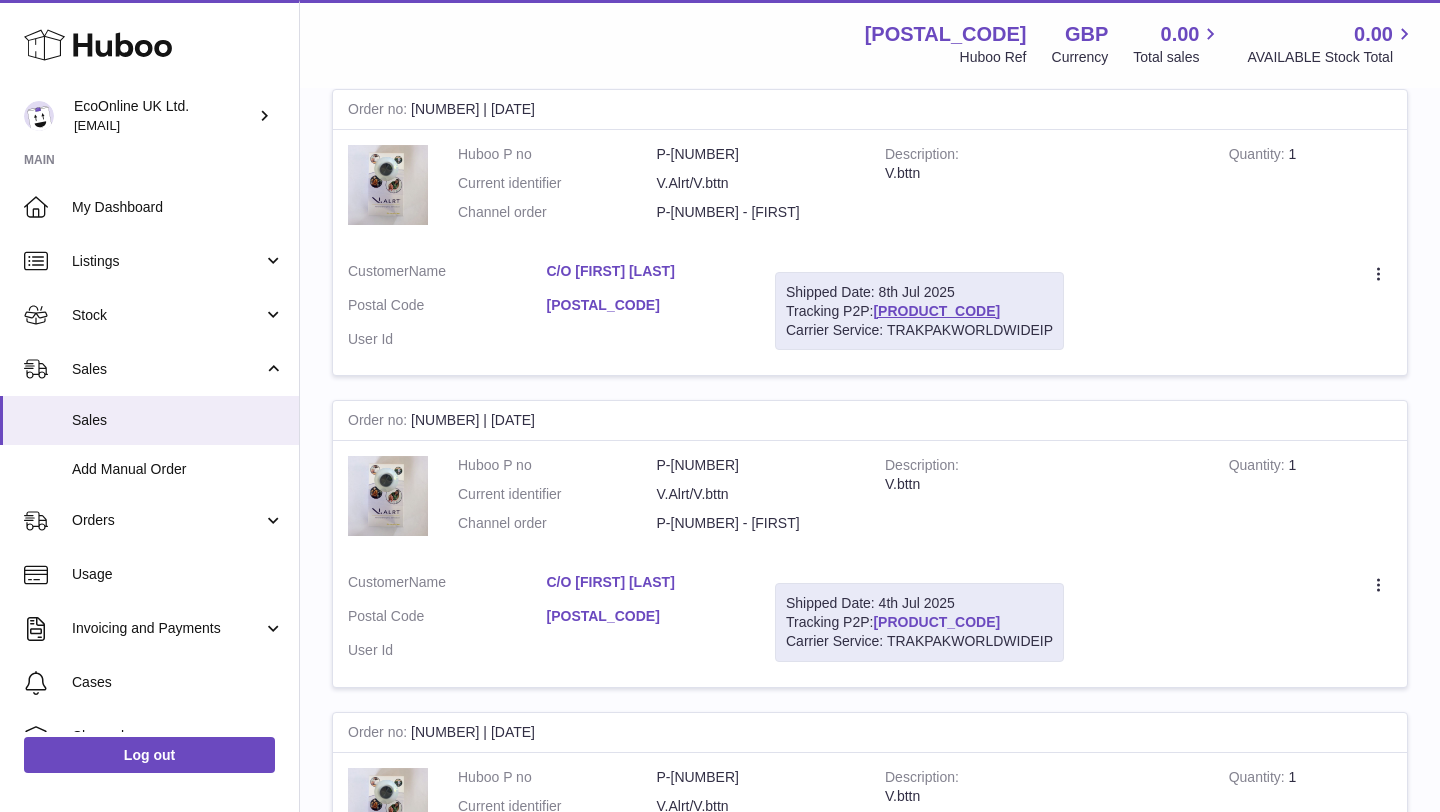 click on "HUB1080GB40867027101" at bounding box center (936, 622) 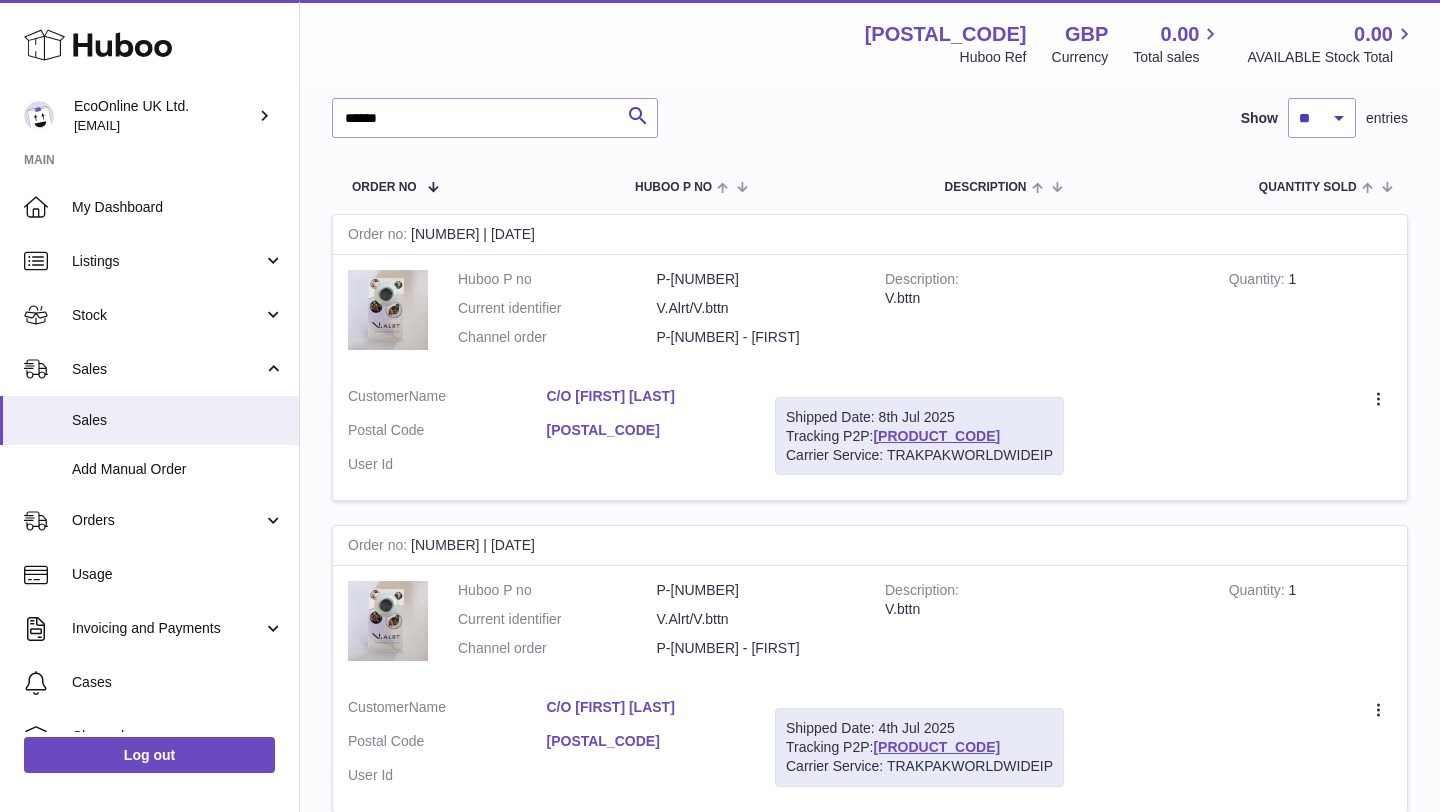 scroll, scrollTop: 0, scrollLeft: 0, axis: both 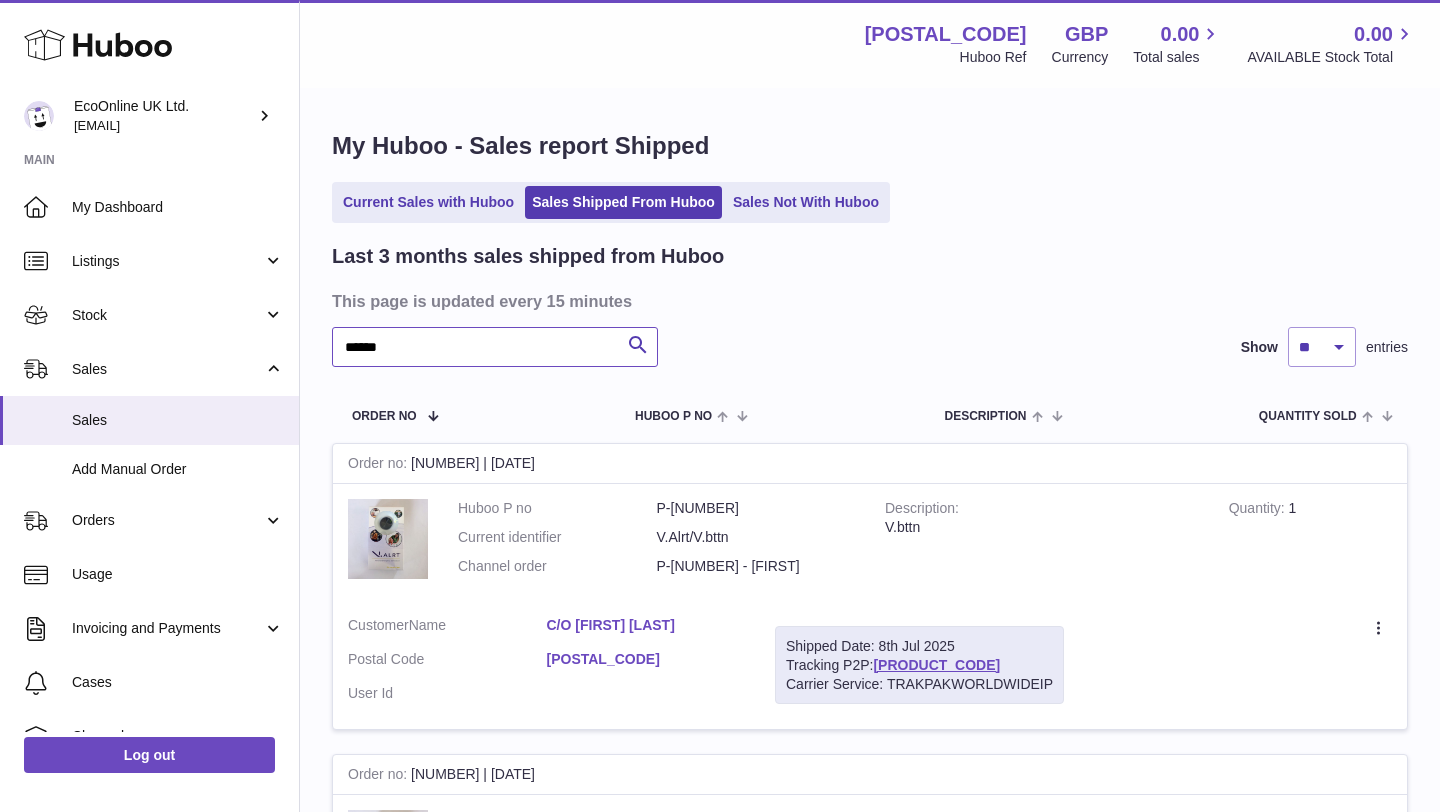 click on "******" at bounding box center [495, 347] 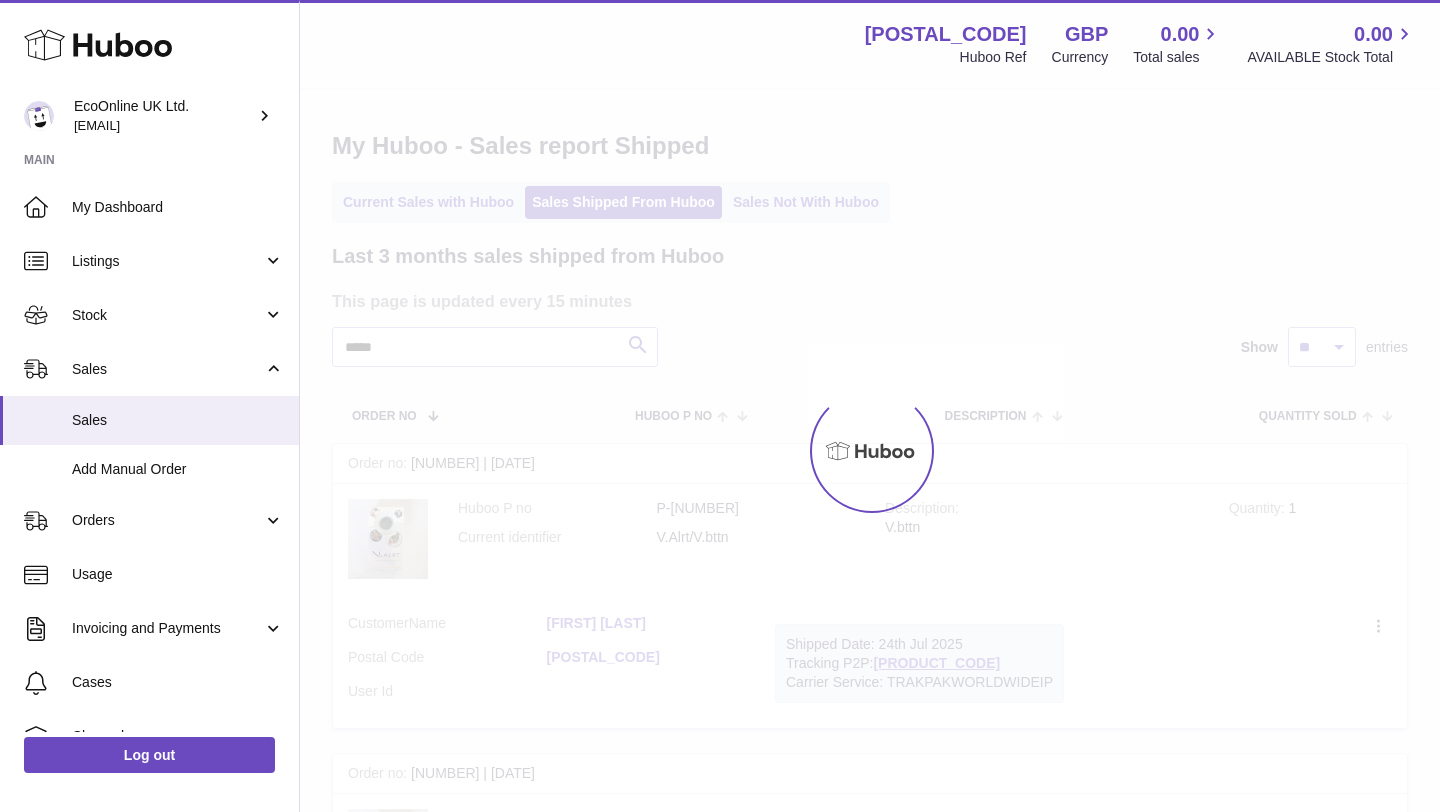 click at bounding box center (870, 451) 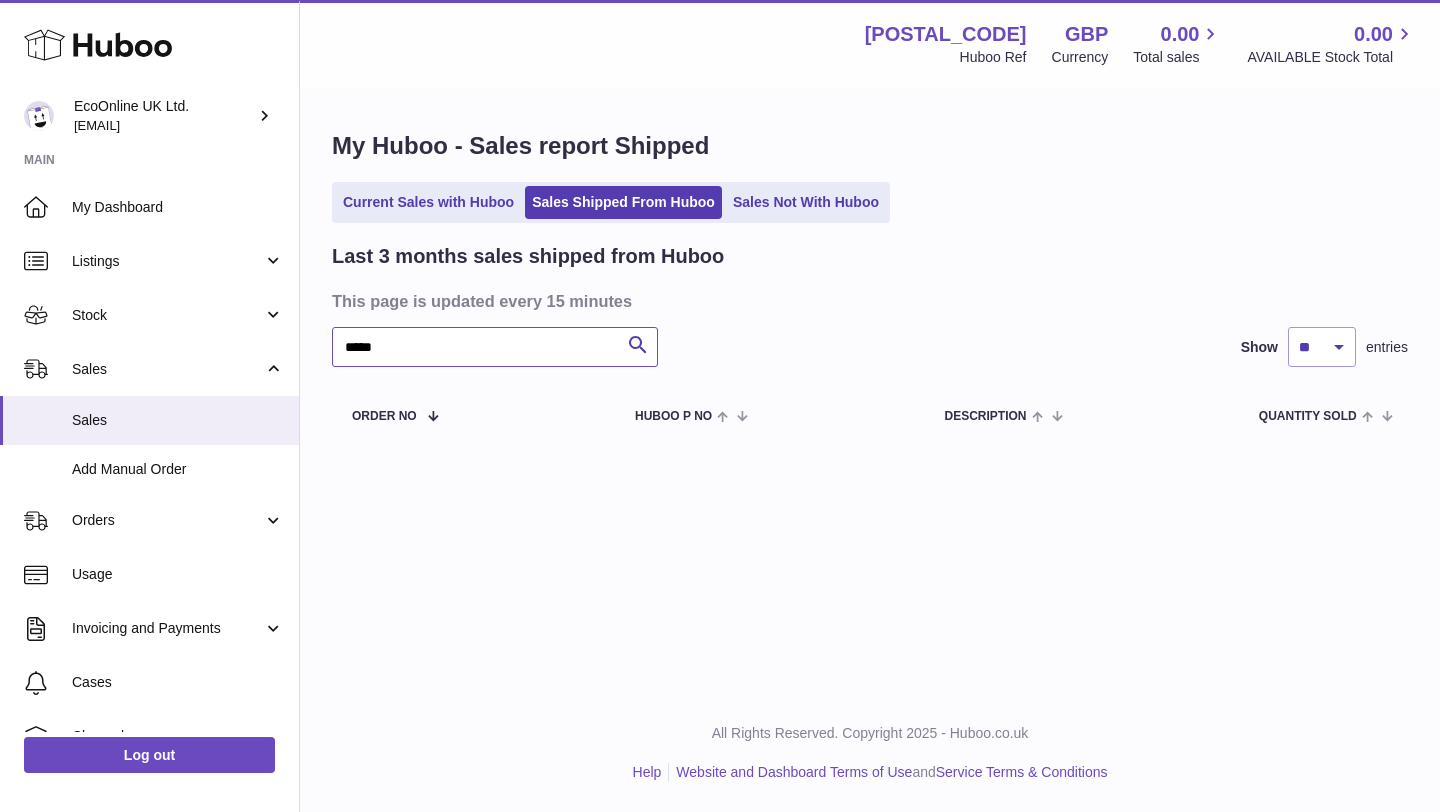 click on "*****" at bounding box center [495, 347] 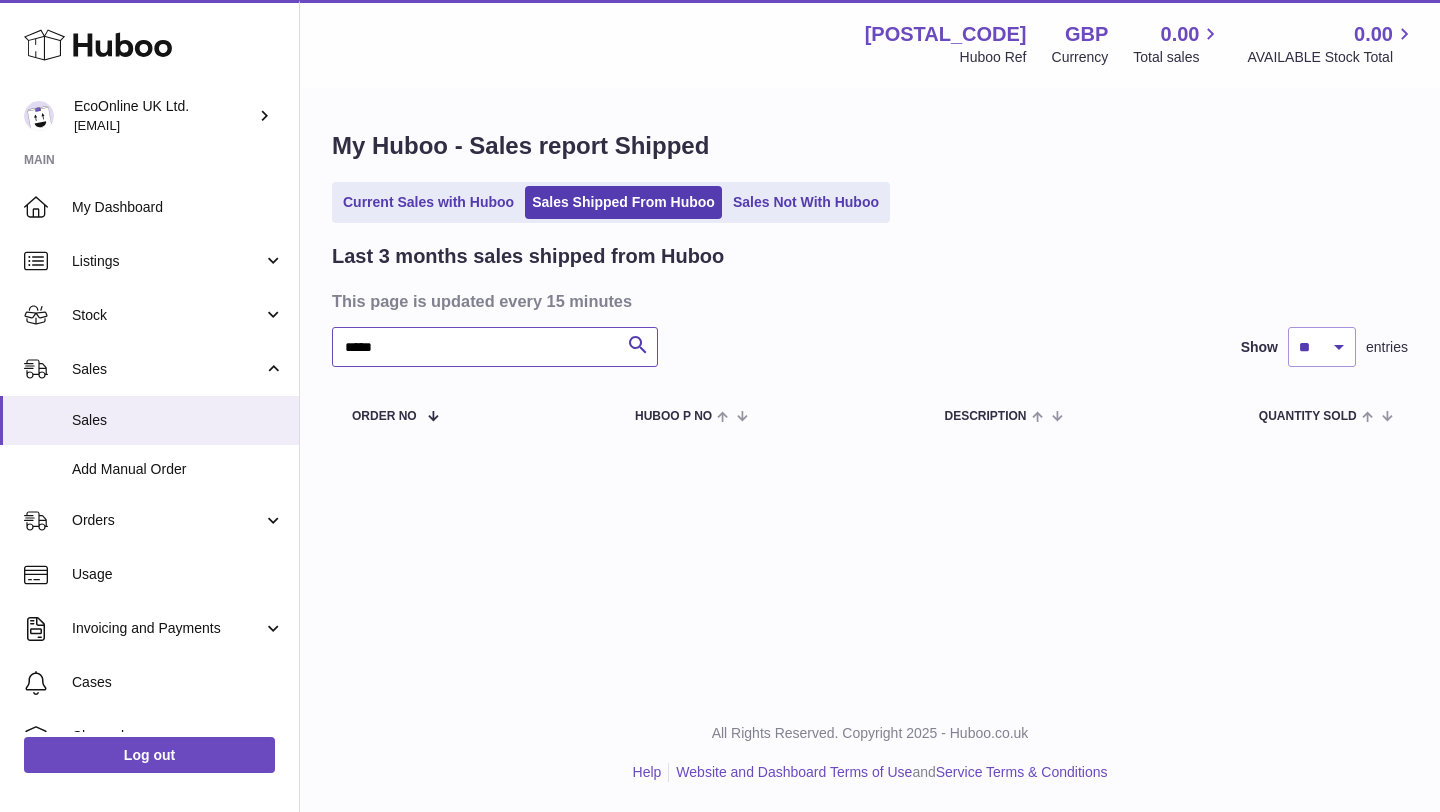 type on "*****" 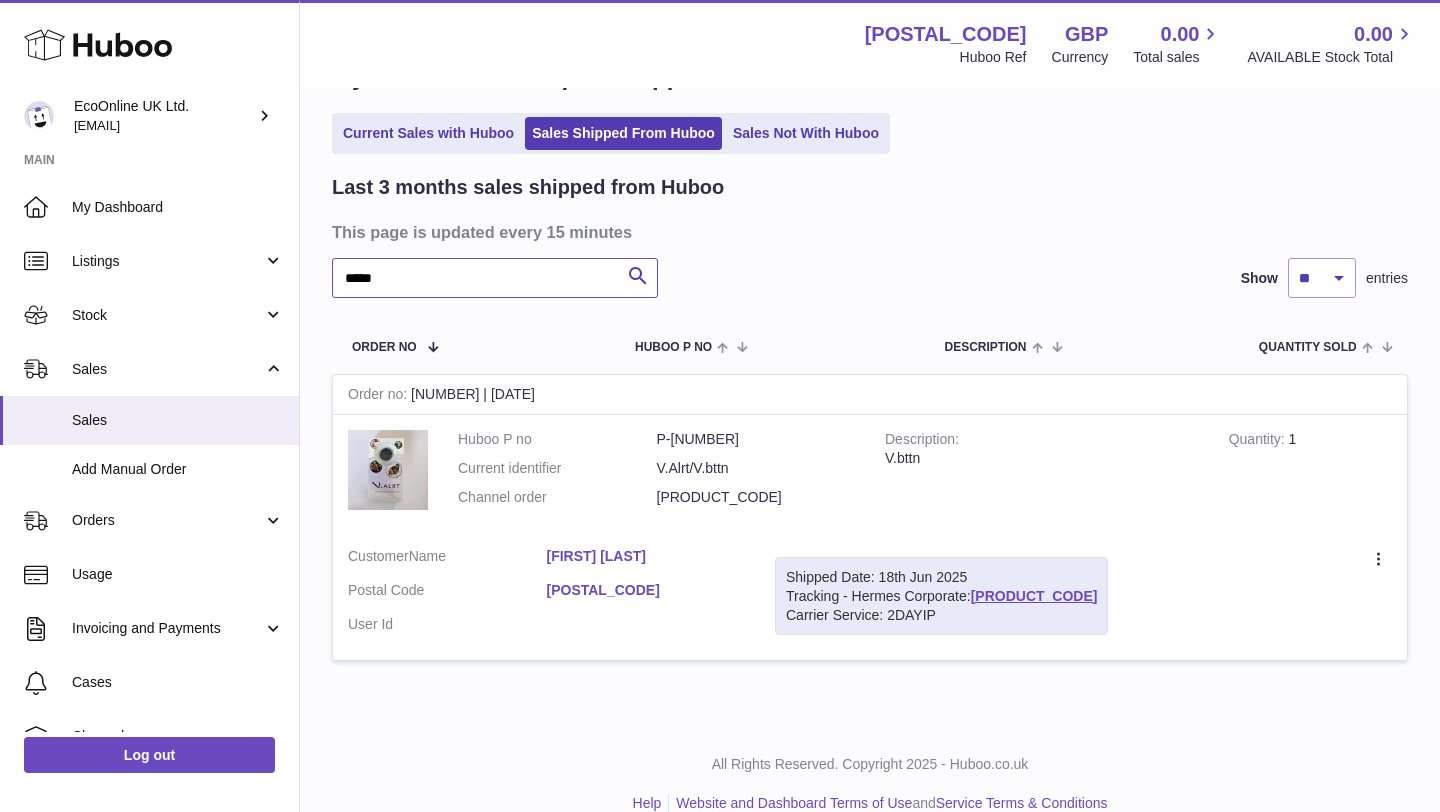 scroll, scrollTop: 100, scrollLeft: 0, axis: vertical 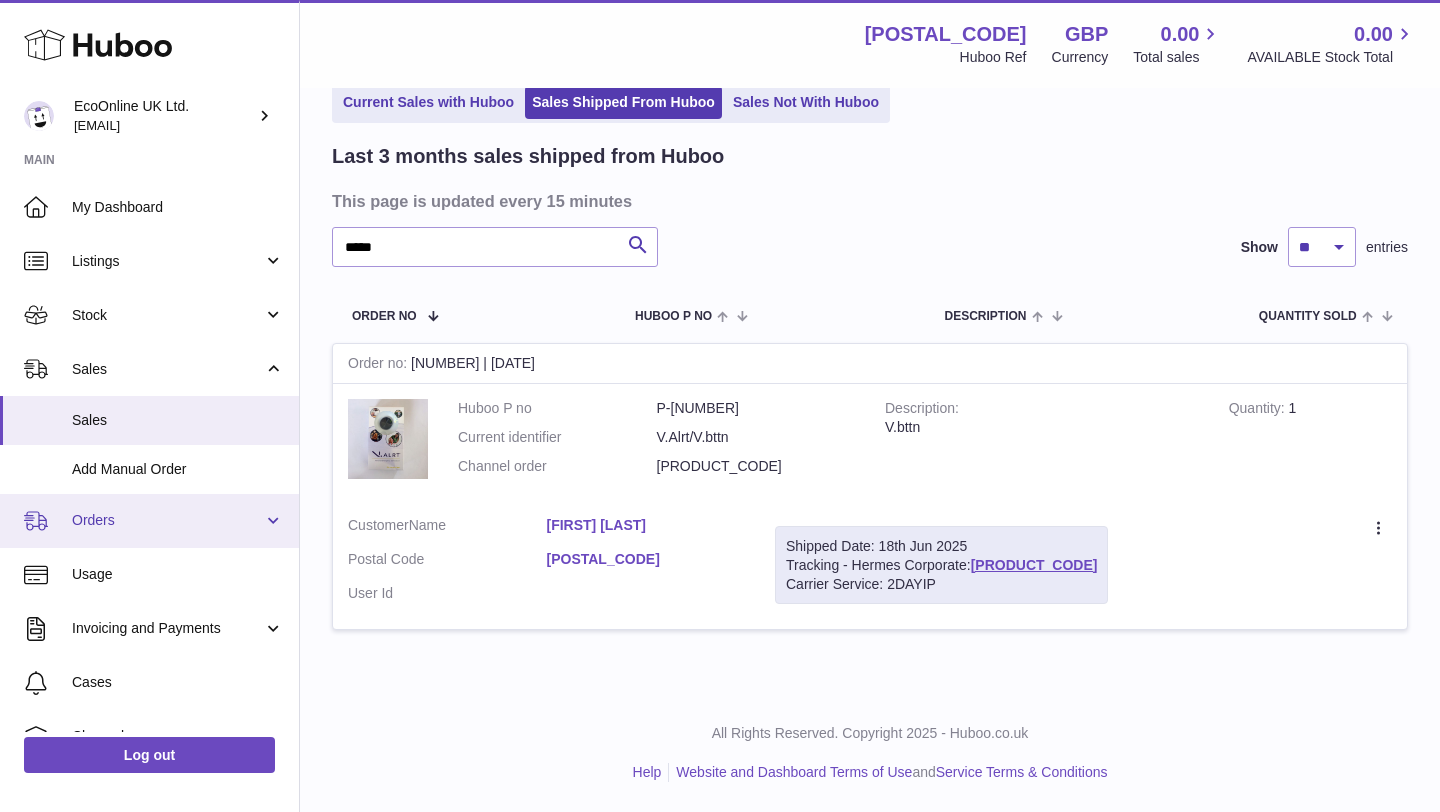 click on "Orders" at bounding box center [167, 520] 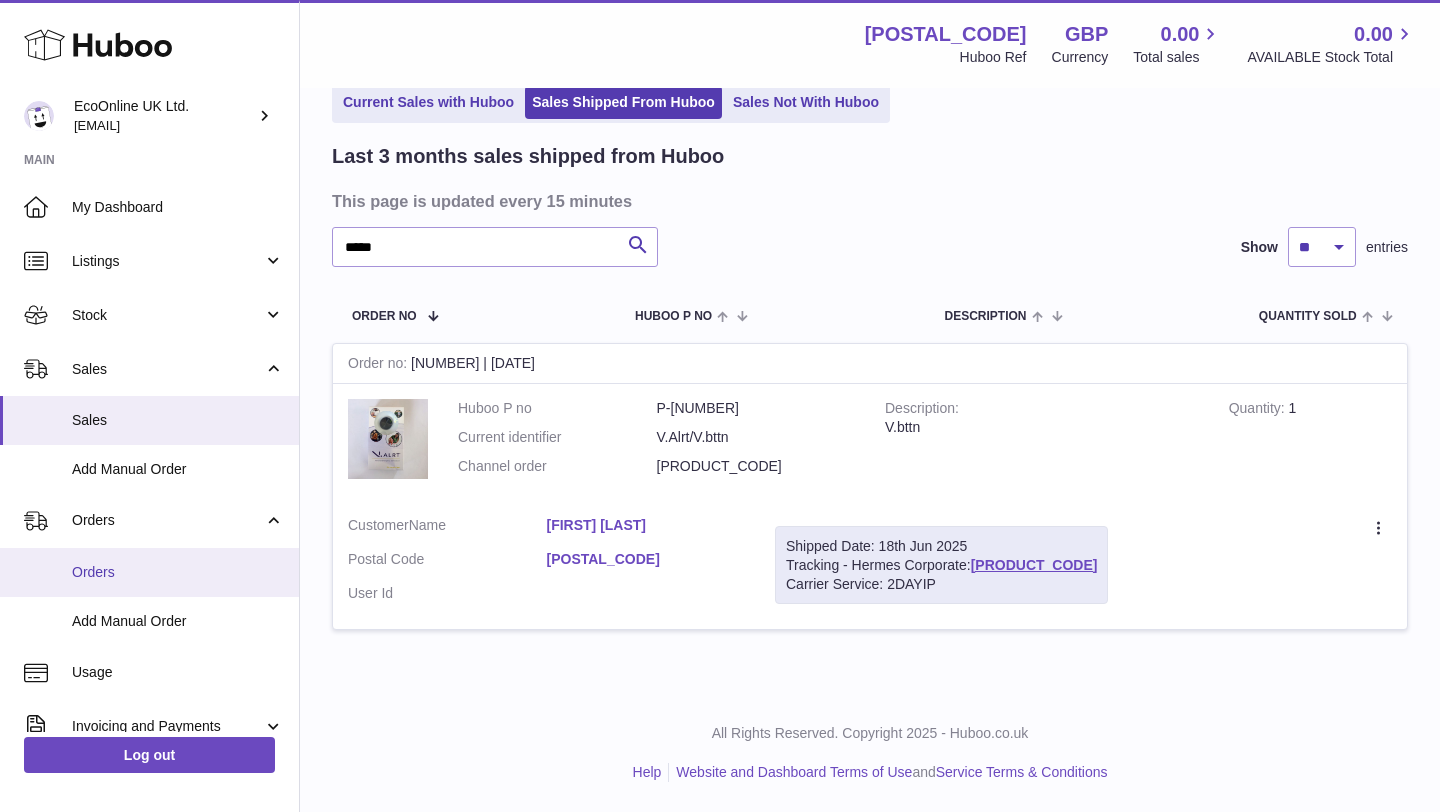 click on "Orders" at bounding box center [178, 572] 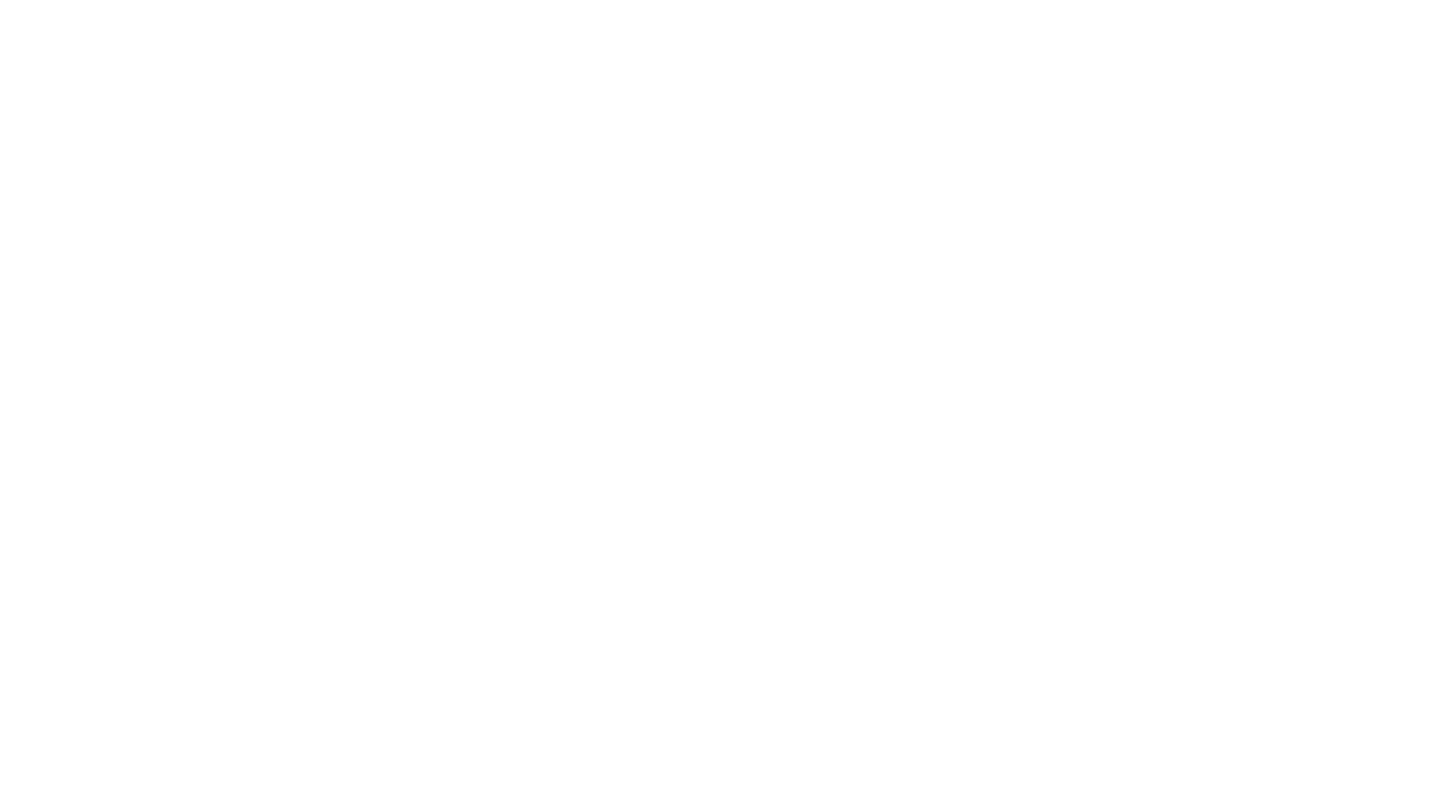 scroll, scrollTop: 0, scrollLeft: 0, axis: both 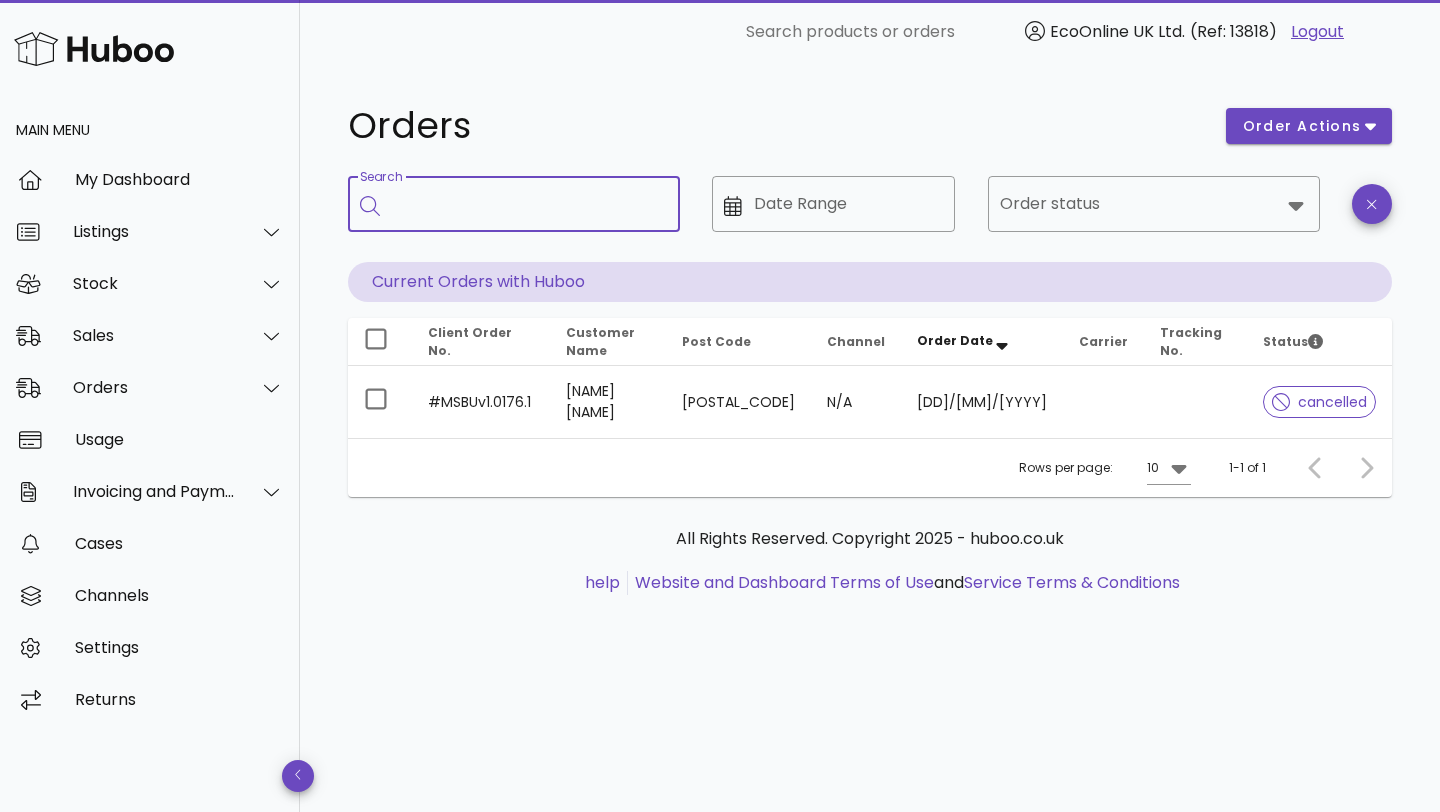 click on "Search" at bounding box center [528, 204] 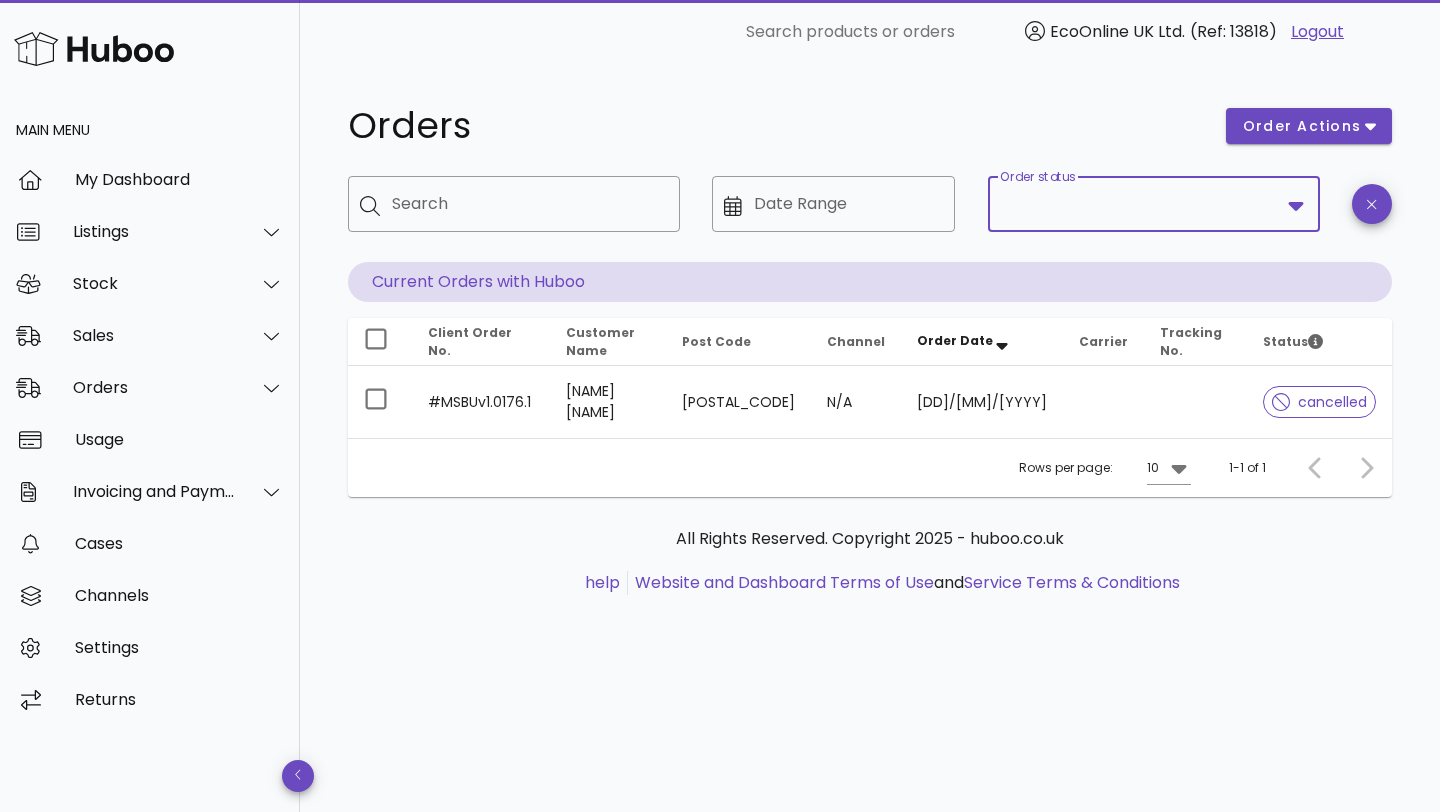 click on "Order status" at bounding box center (1140, 204) 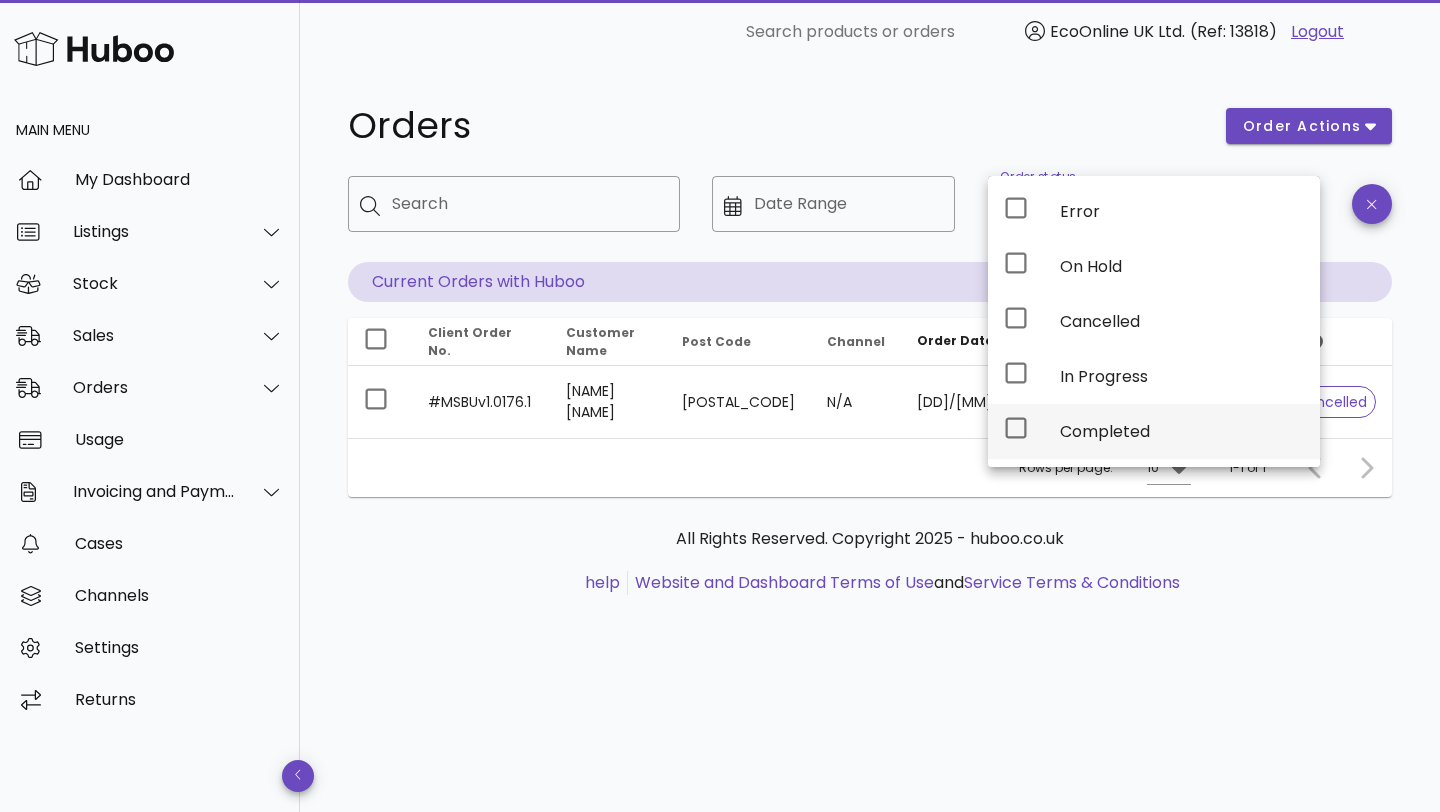 click 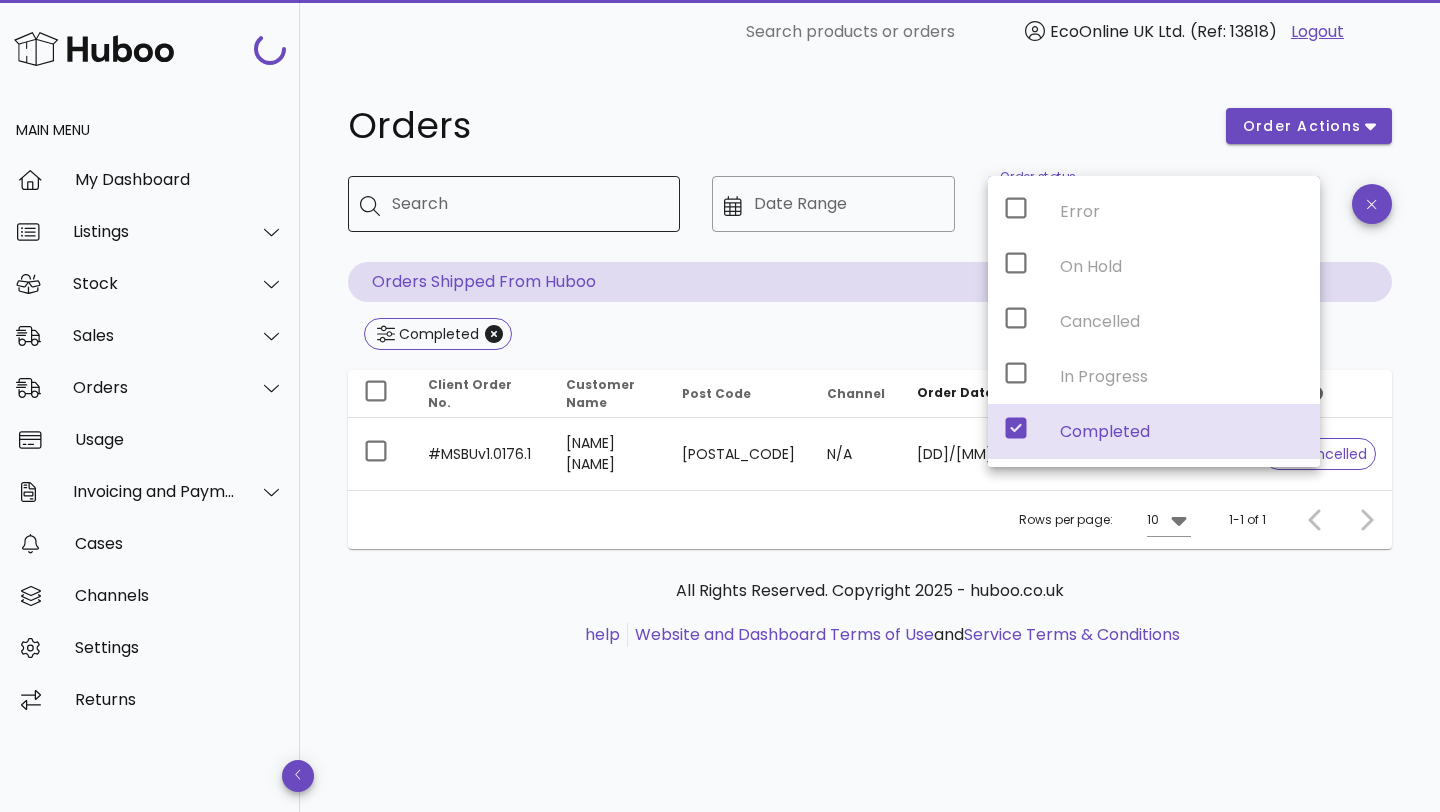 click on "Search" at bounding box center (528, 204) 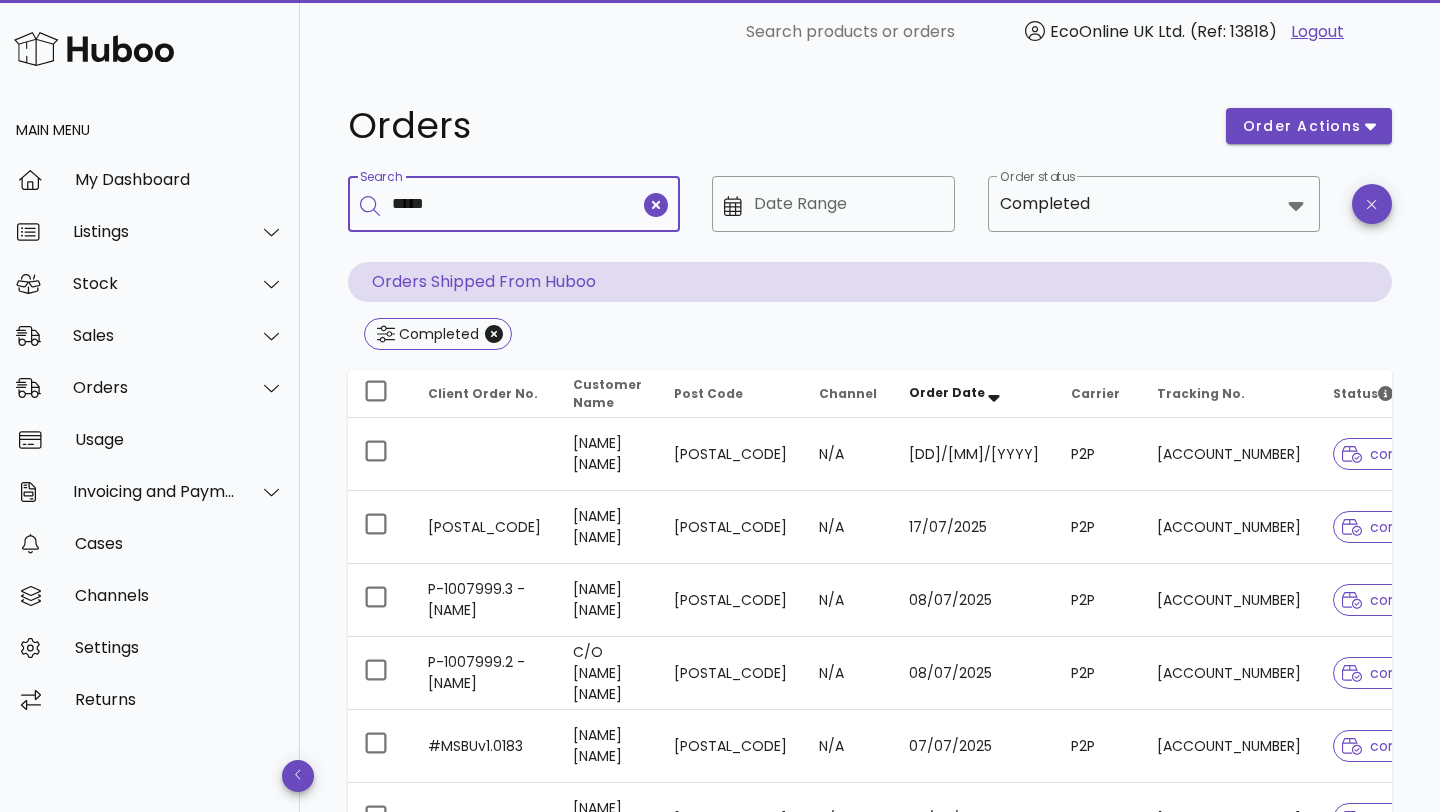 type on "*****" 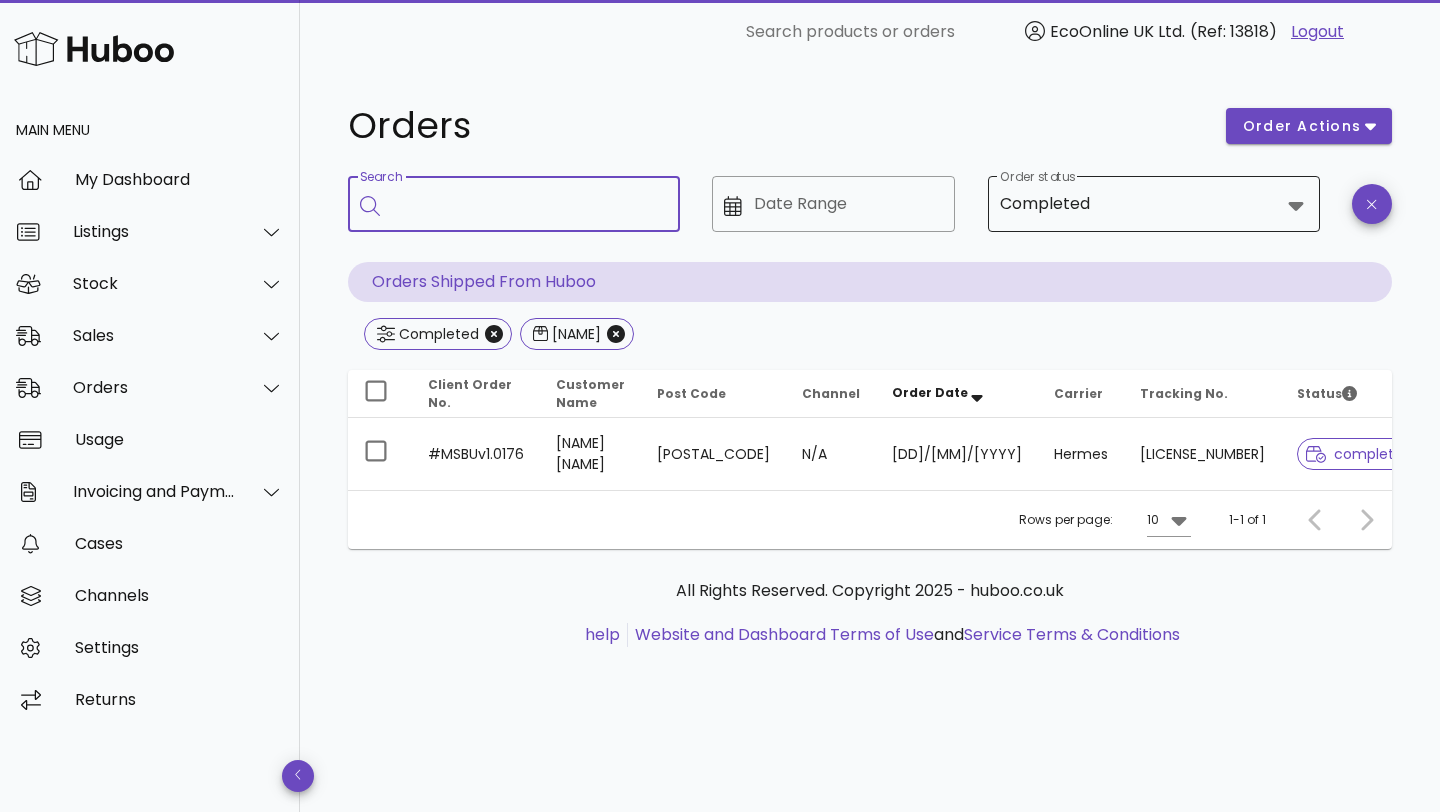 click on "Completed" at bounding box center [1045, 204] 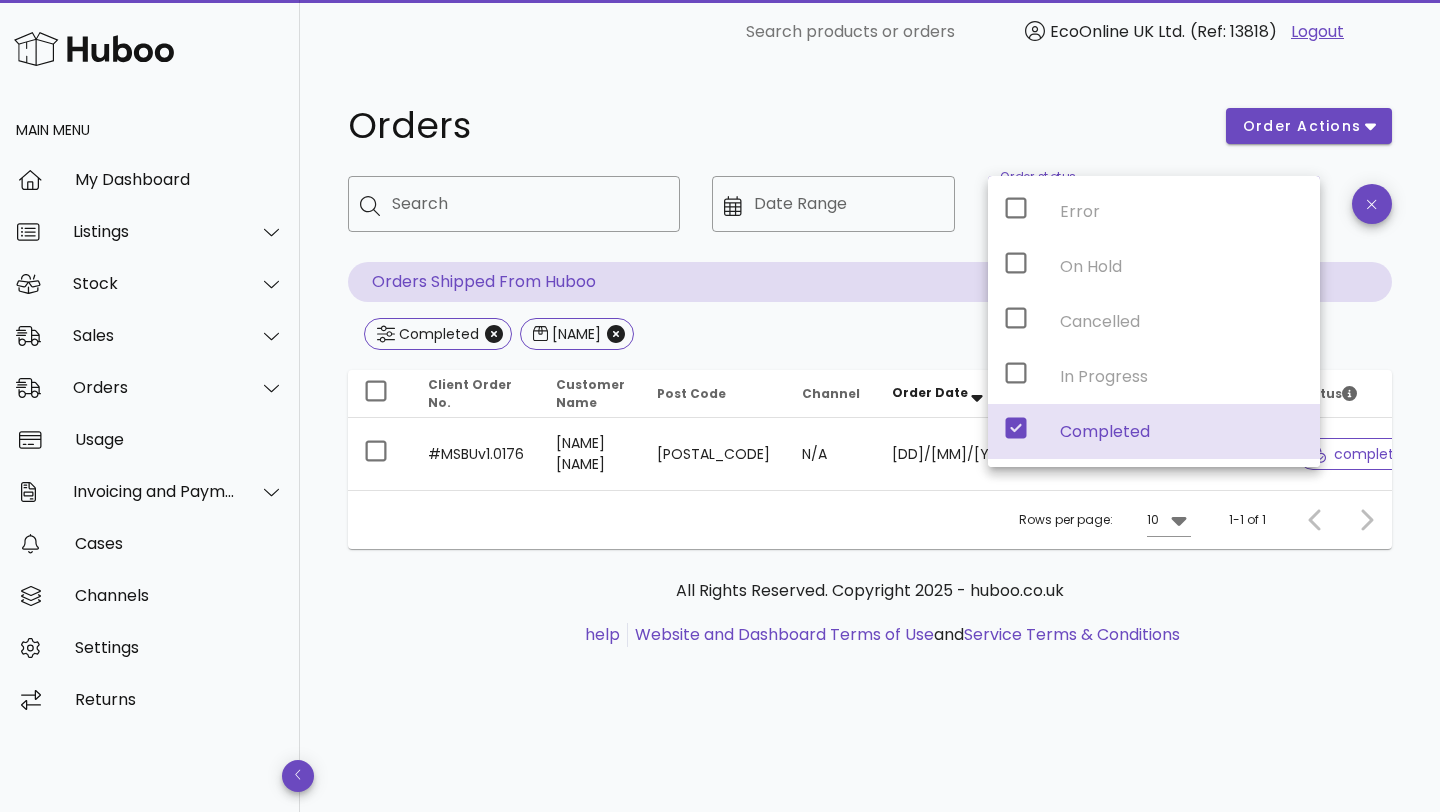 click on "Error On Hold Cancelled In Progress Completed" at bounding box center [1154, 321] 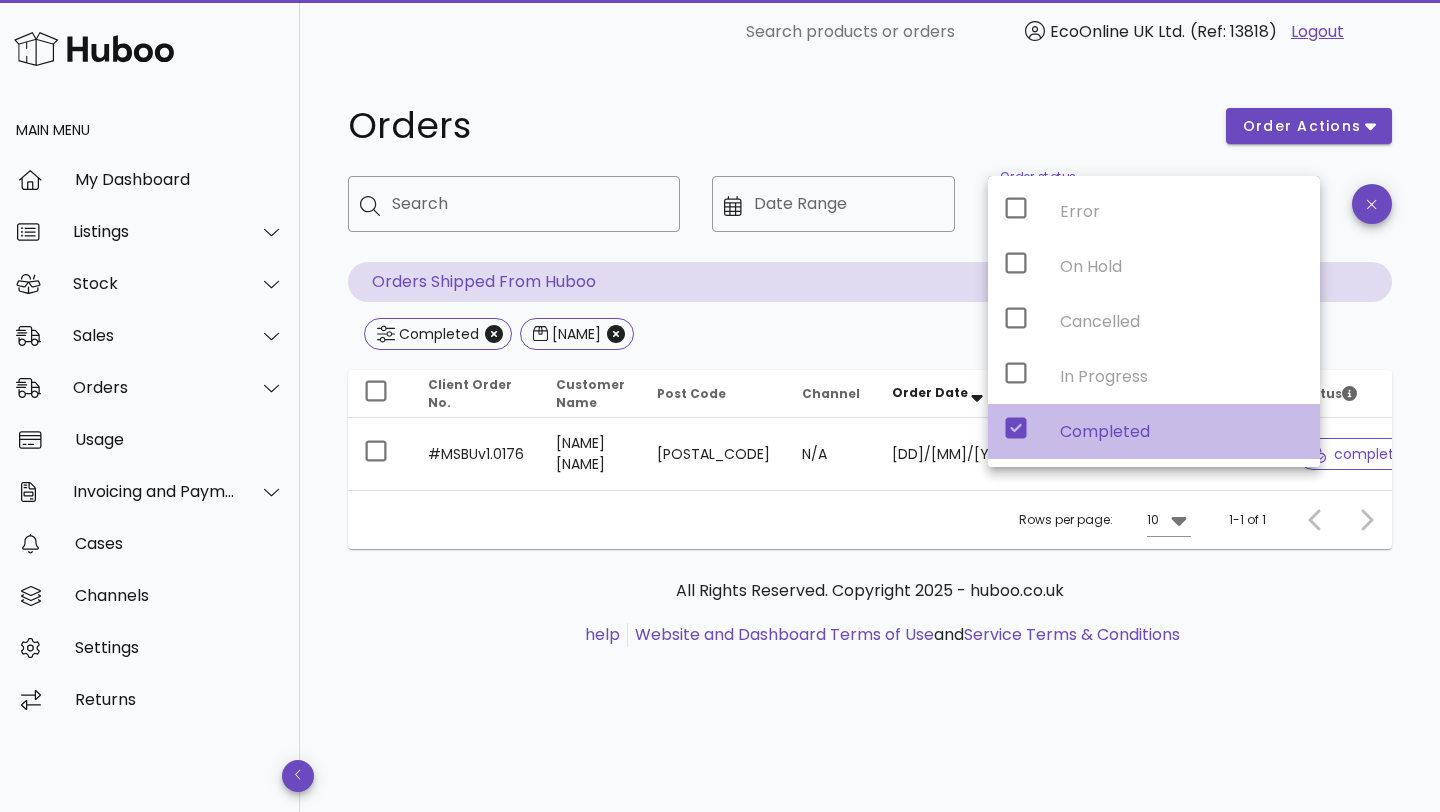click 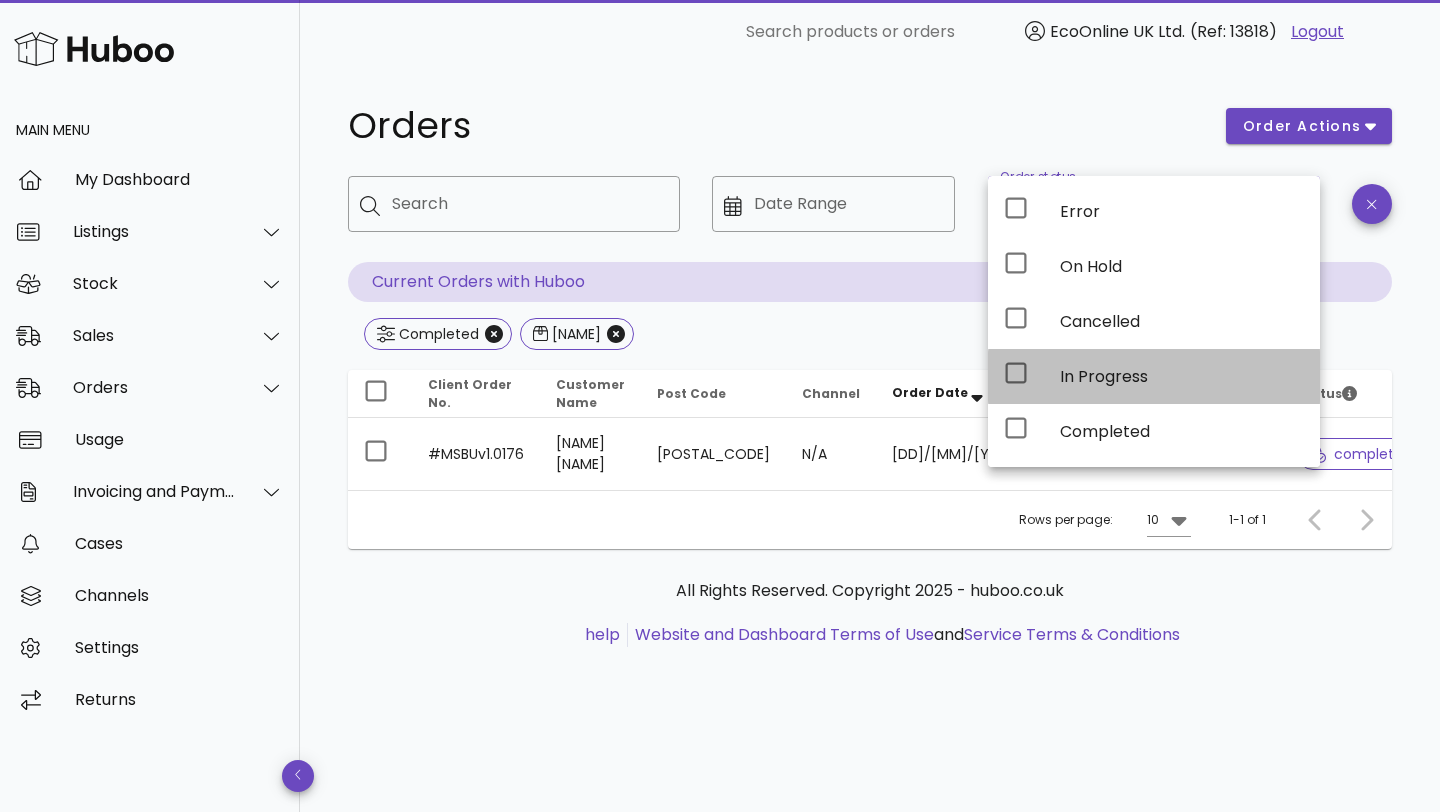 click at bounding box center (1016, 376) 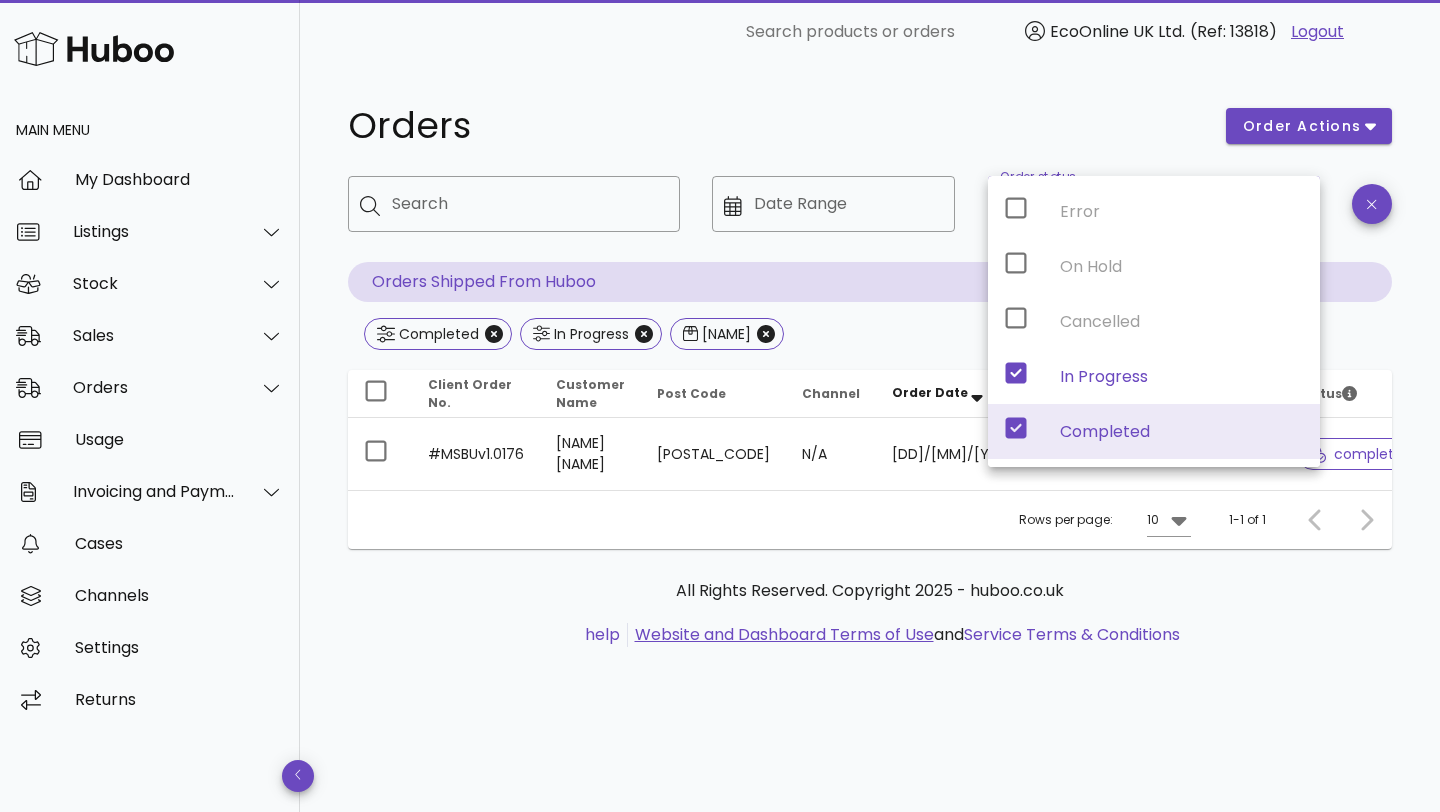 click on "Website and Dashboard Terms of Use" at bounding box center [784, 634] 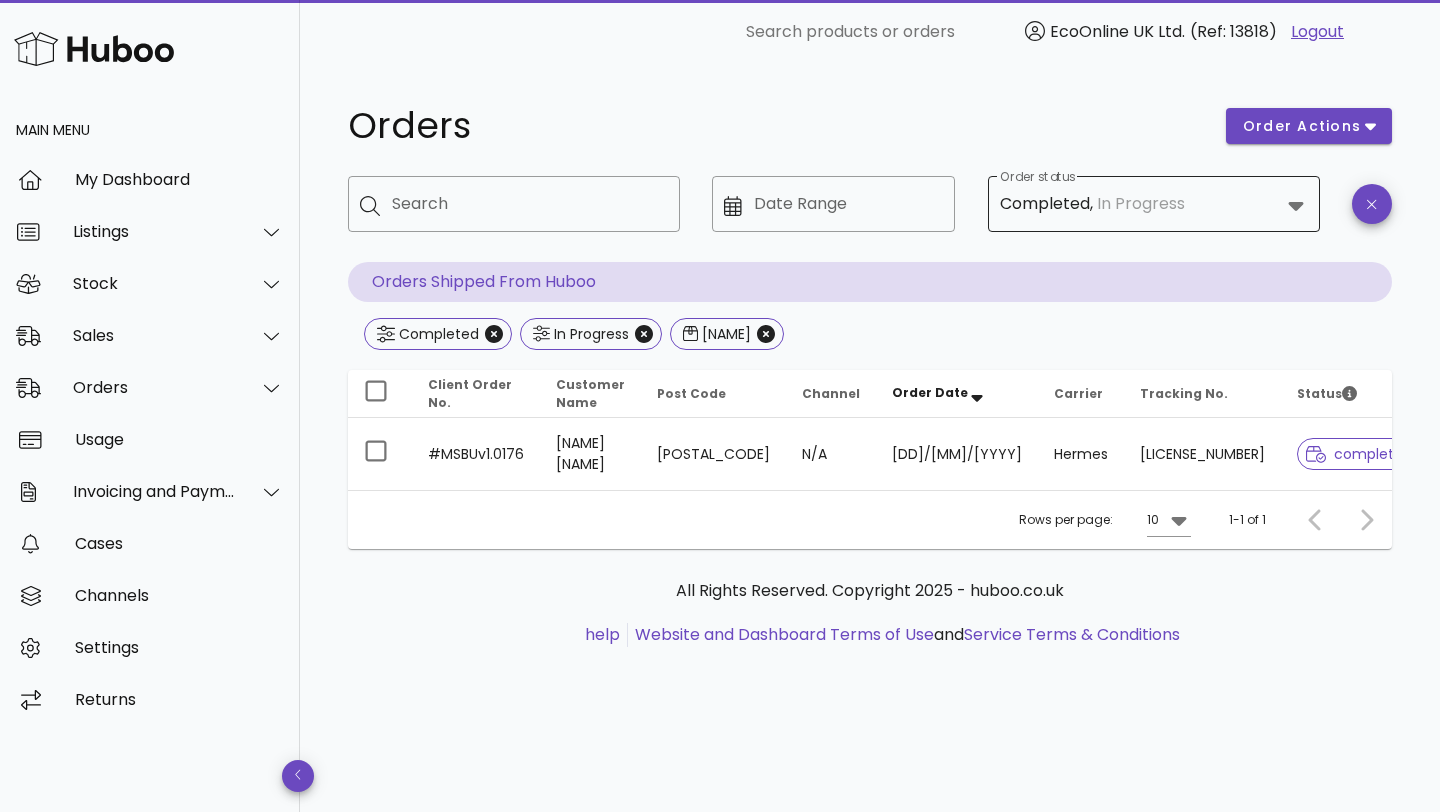 click on "Completed," at bounding box center [1046, 204] 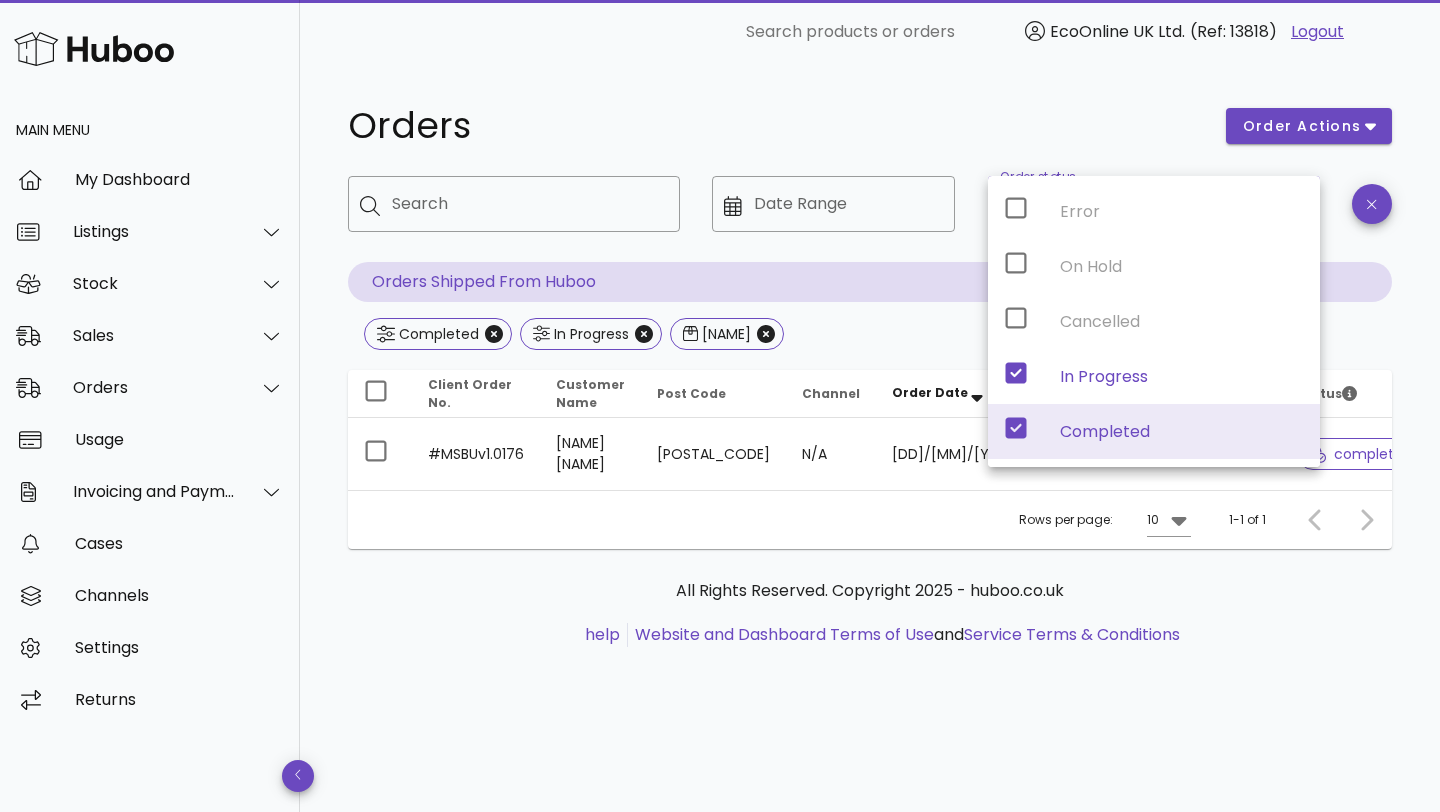 click 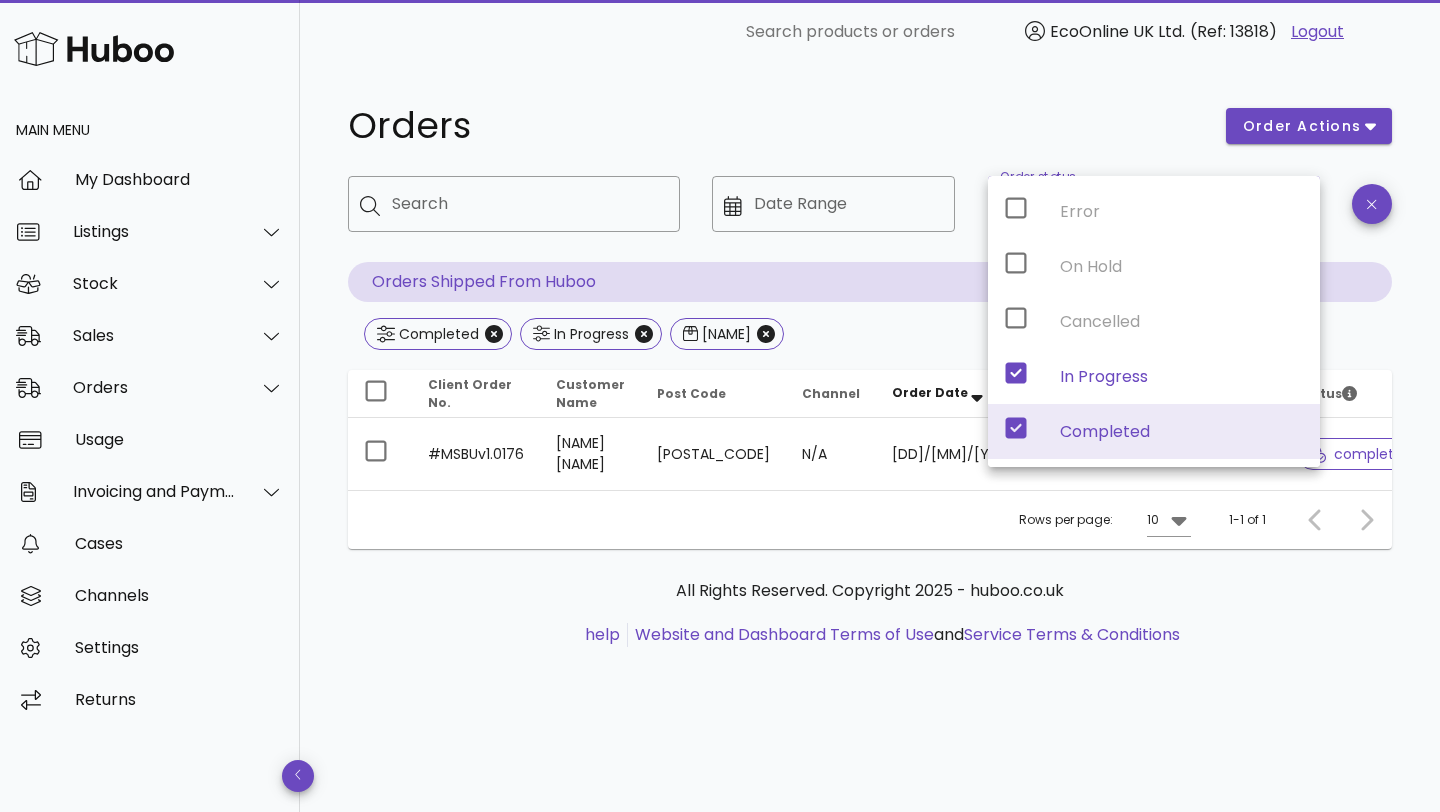 click on "All Rights Reserved. Copyright 2025 - huboo.co.uk  help   Website and Dashboard Terms of Use   and   Service Terms & Conditions" at bounding box center [870, 624] 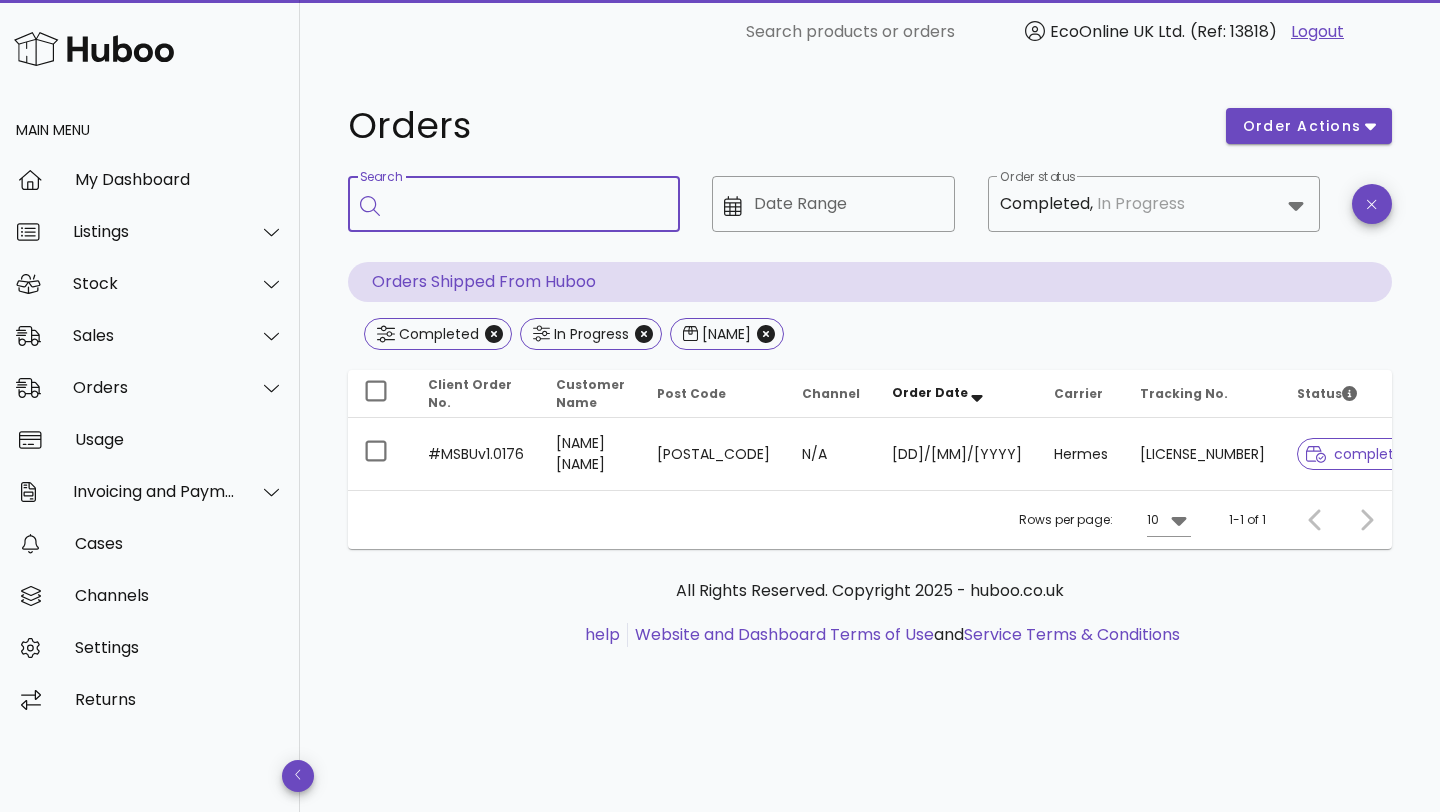 click on "Search" at bounding box center [528, 204] 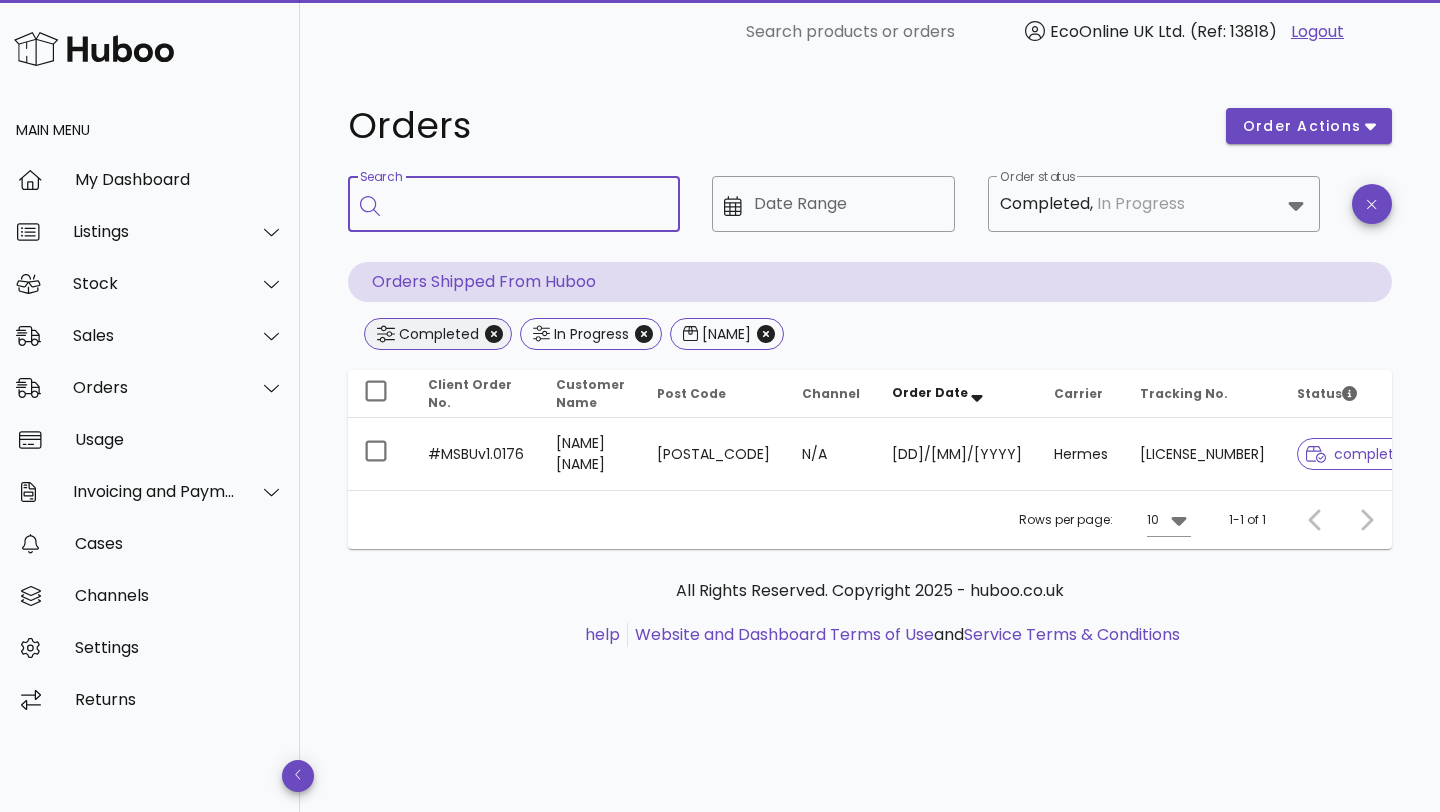 click on "Completed" at bounding box center [438, 334] 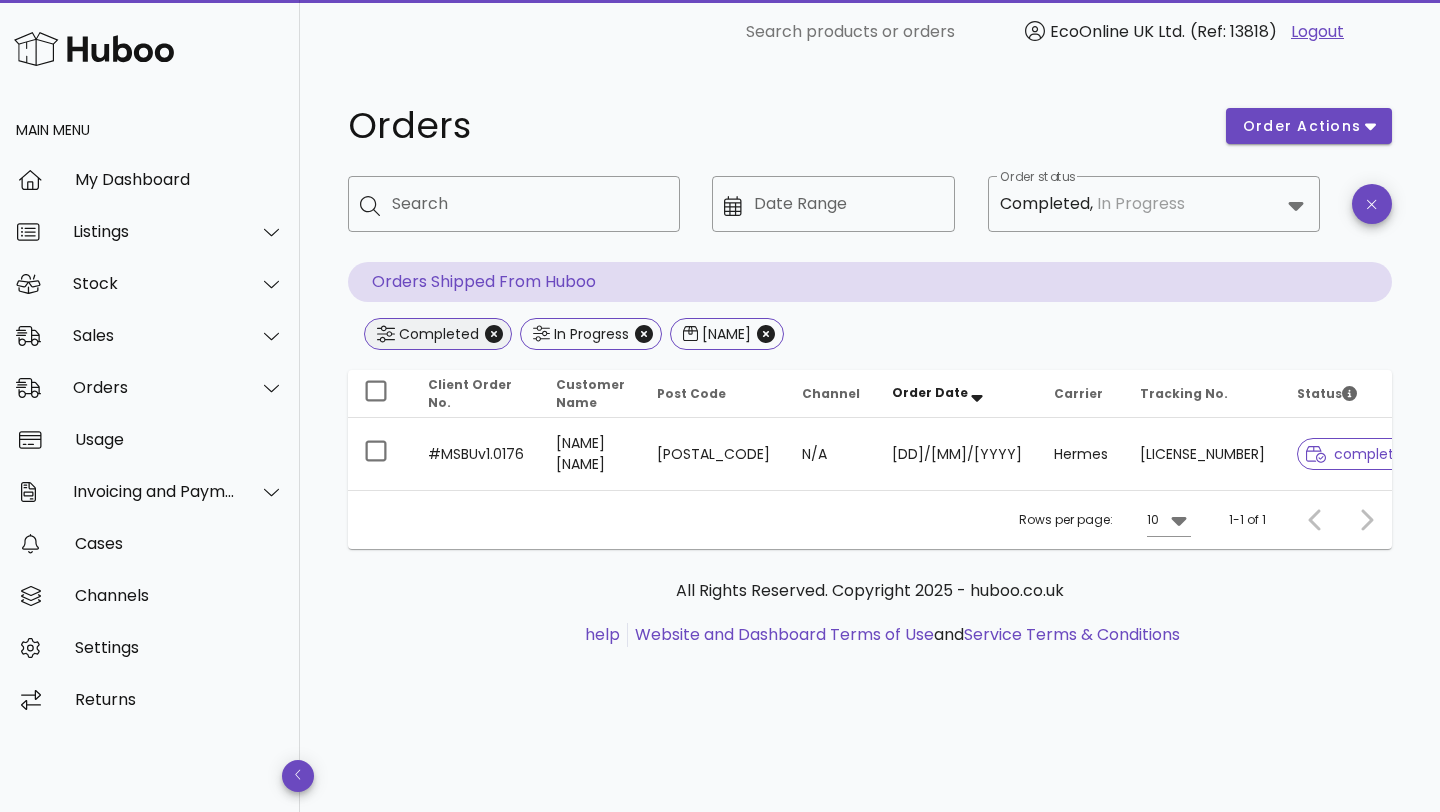 click on "Completed" at bounding box center (438, 334) 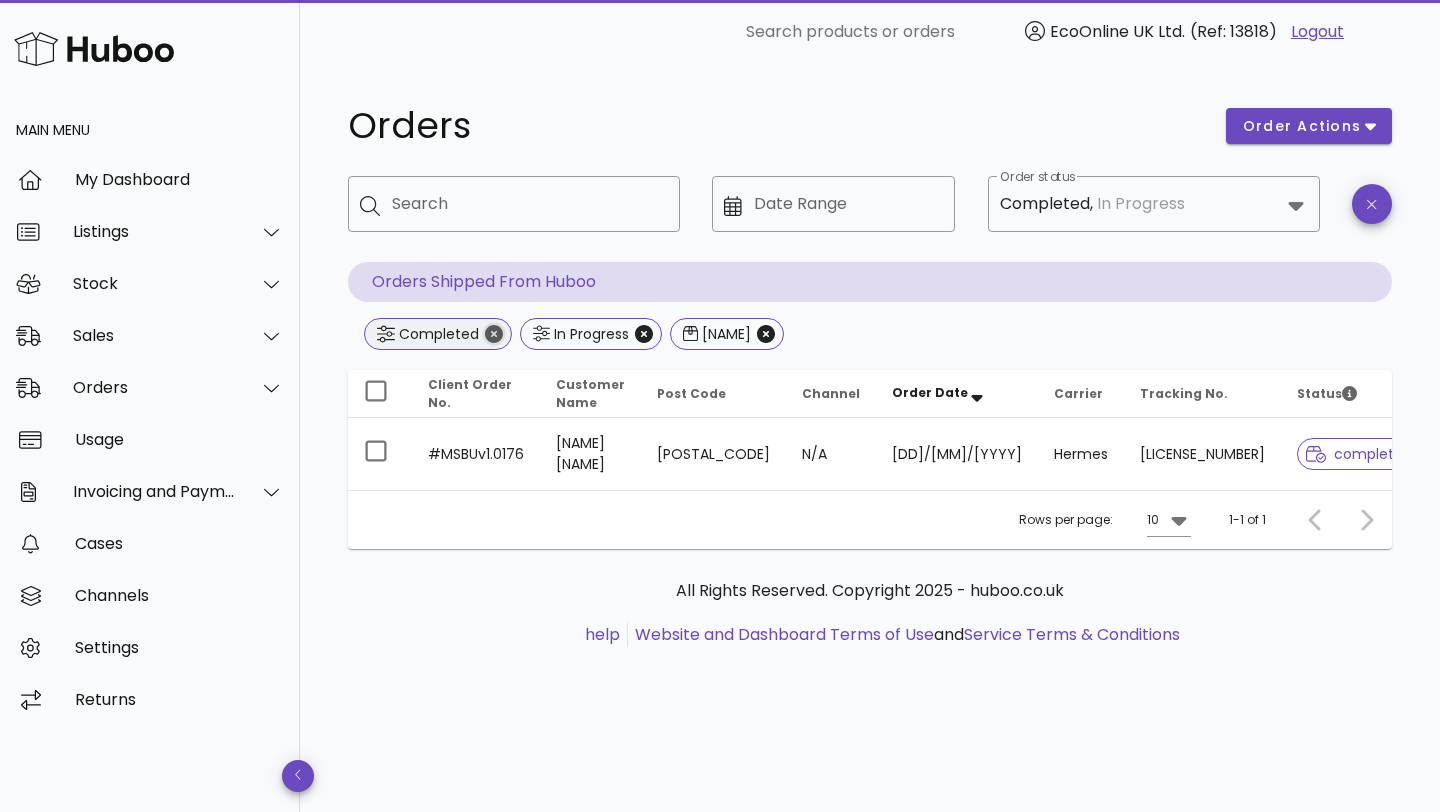 click 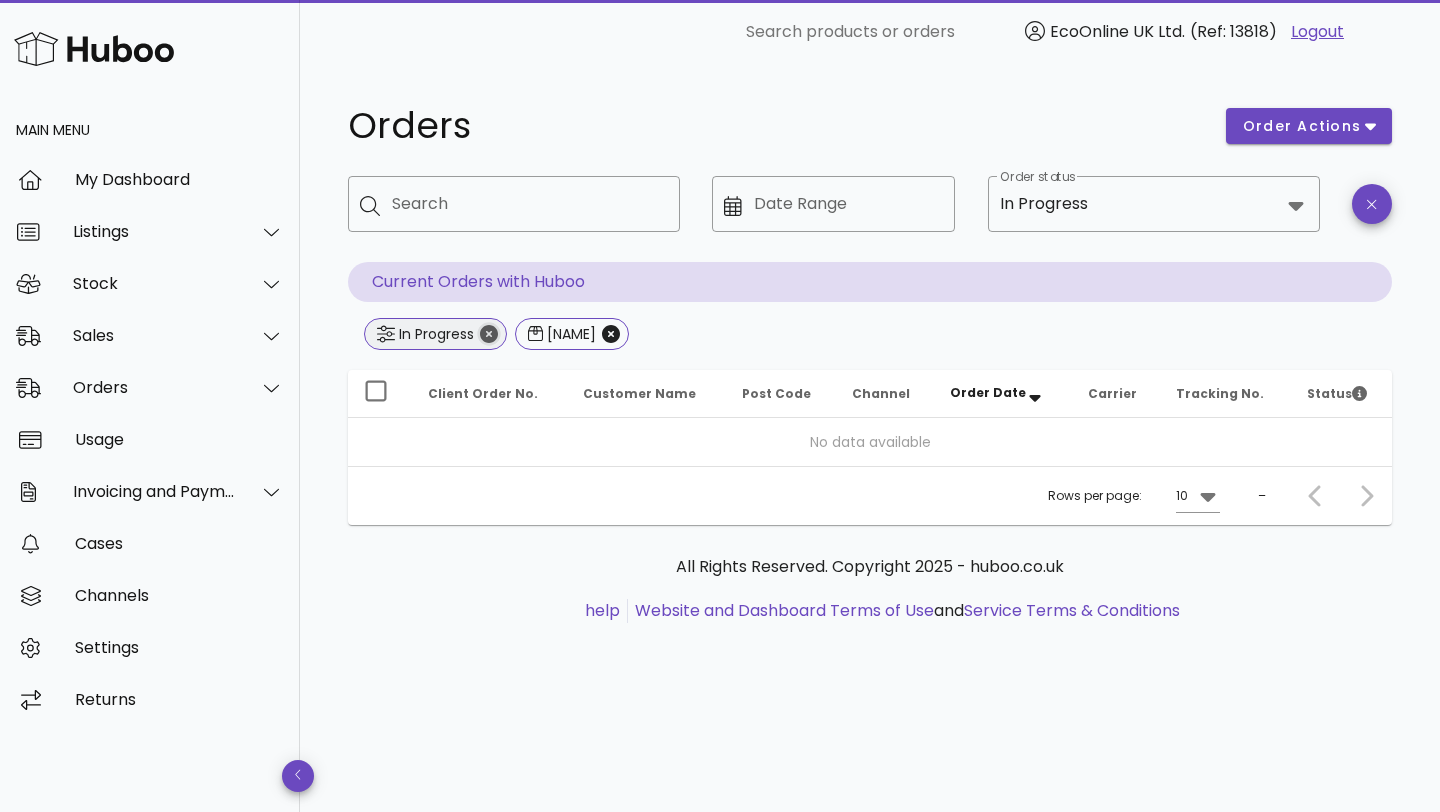 click 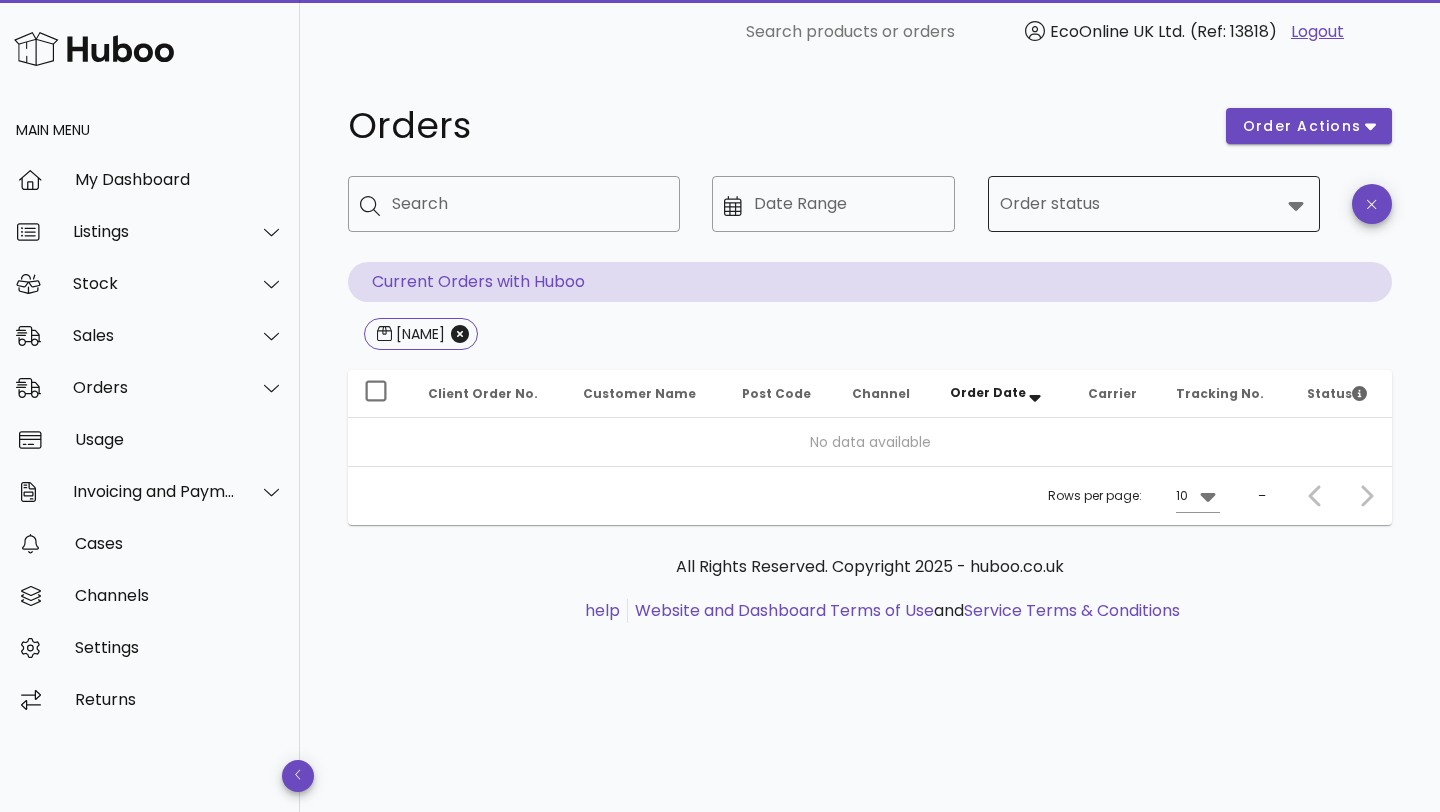 click on "Order status" at bounding box center [1140, 204] 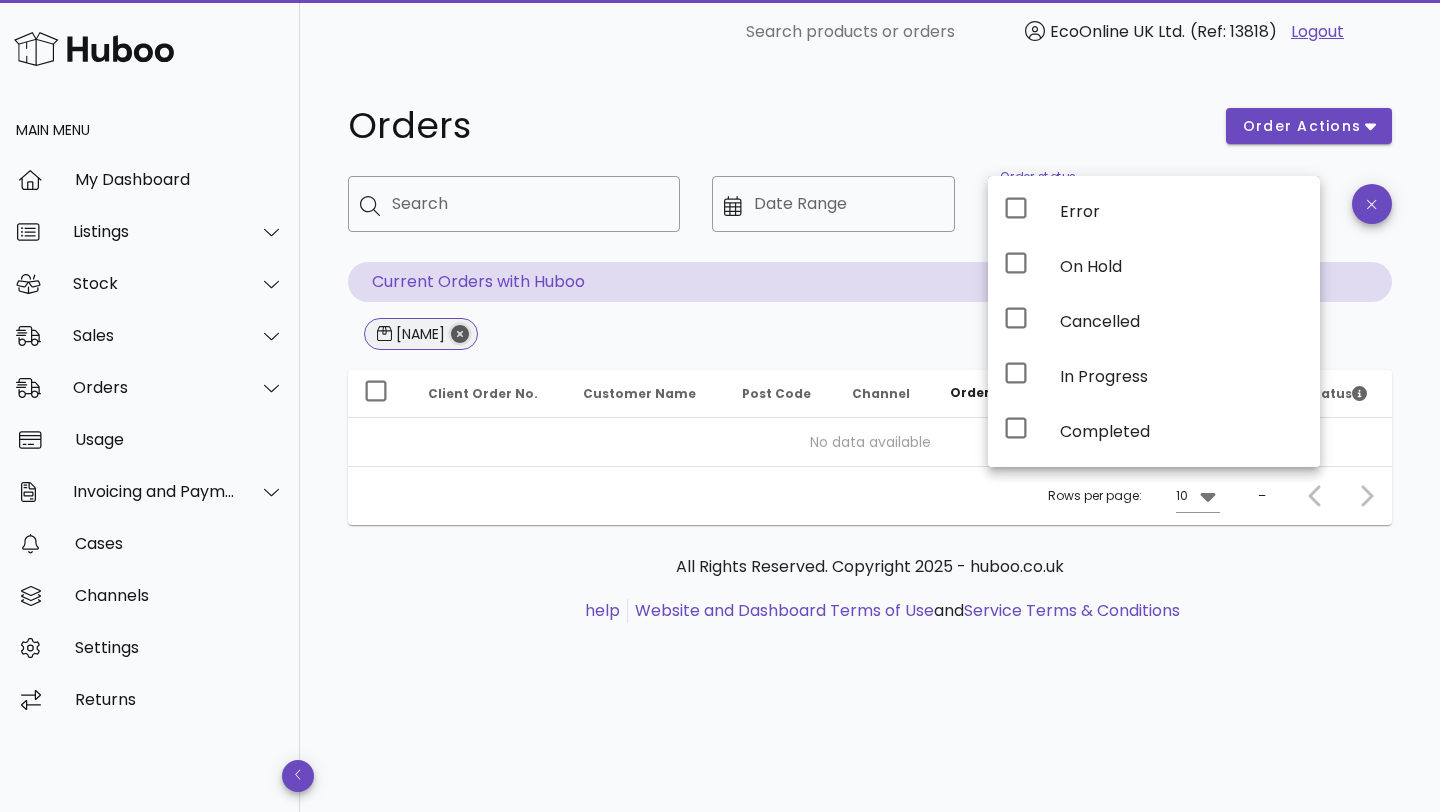 click 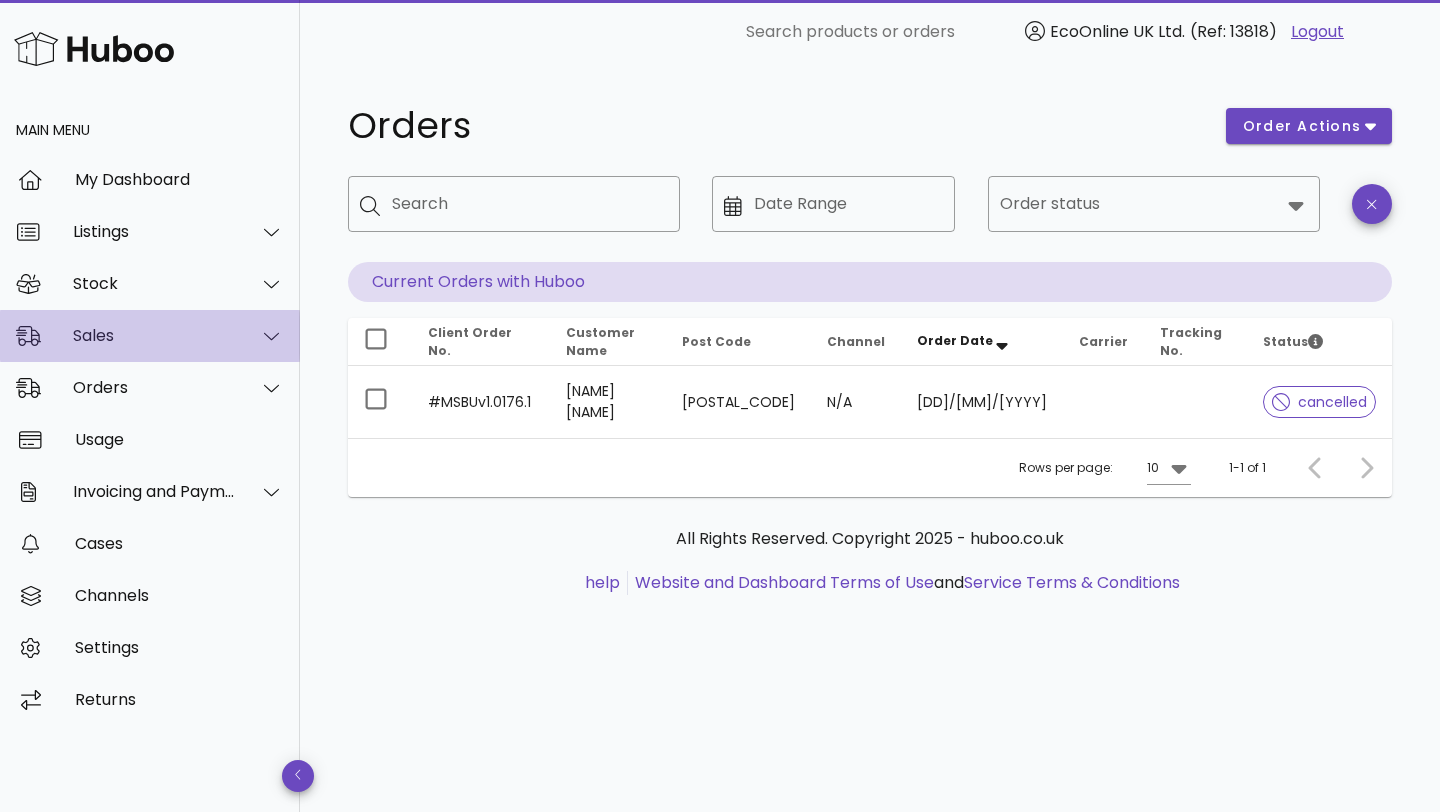 click on "Sales" at bounding box center (154, 335) 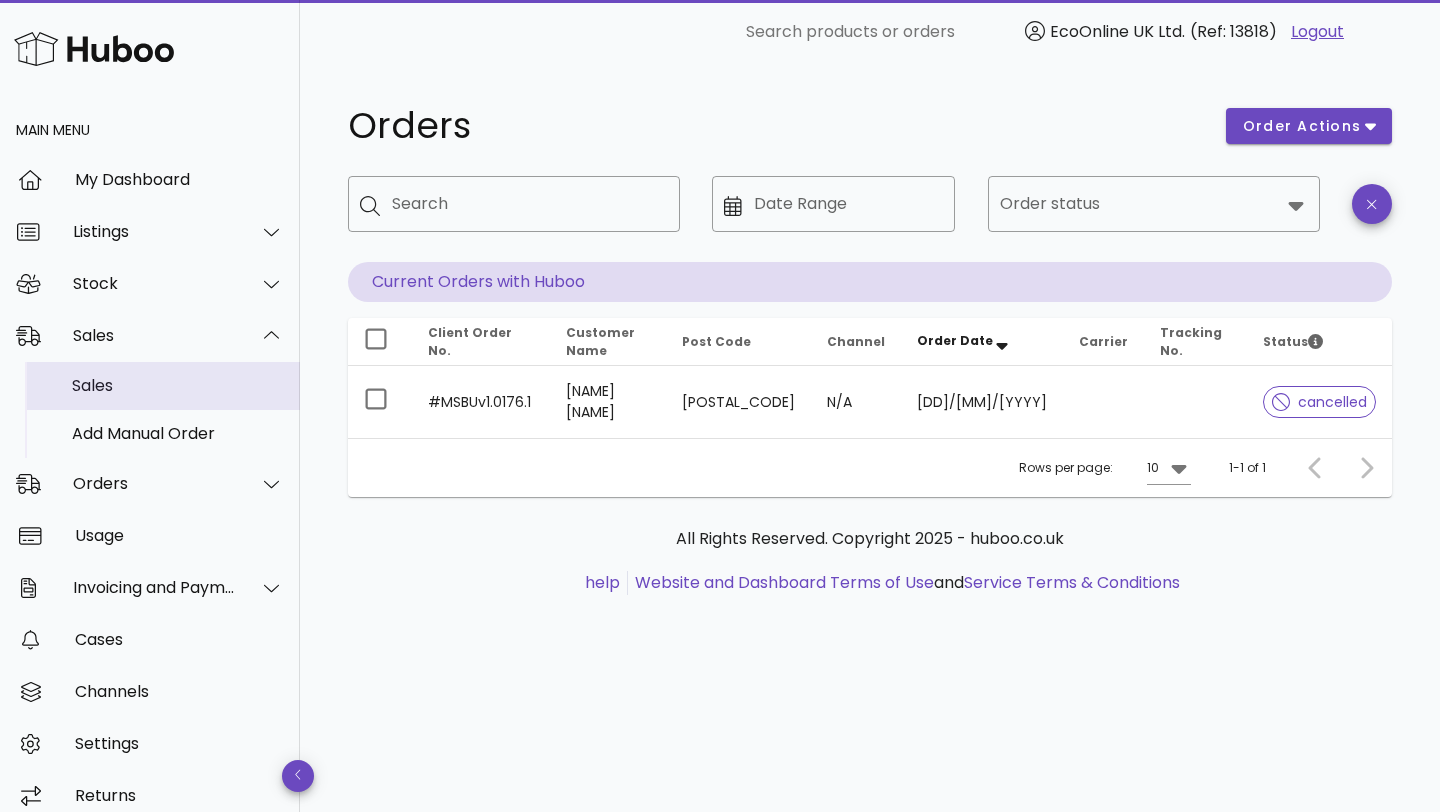 click on "Sales" at bounding box center [178, 385] 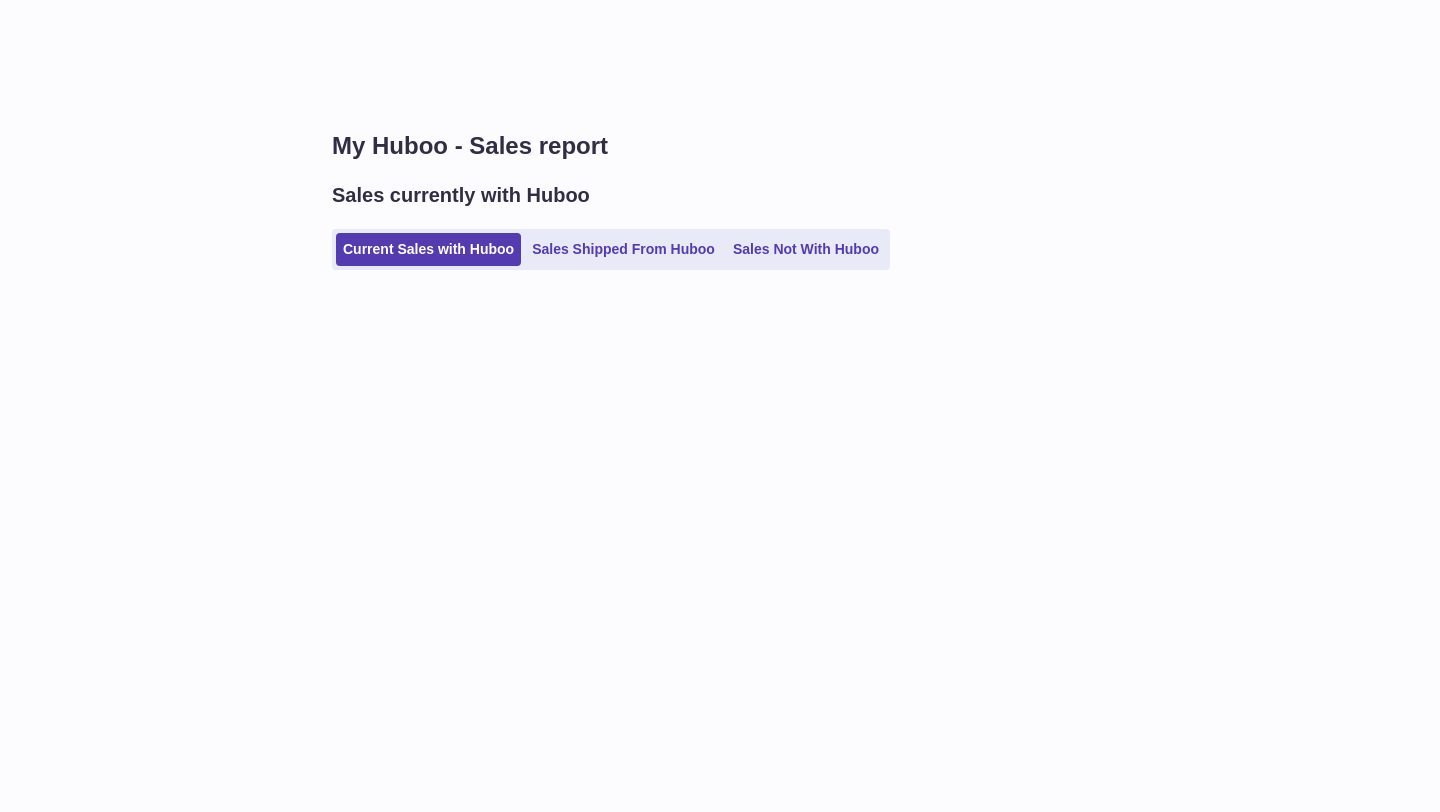 scroll, scrollTop: 0, scrollLeft: 0, axis: both 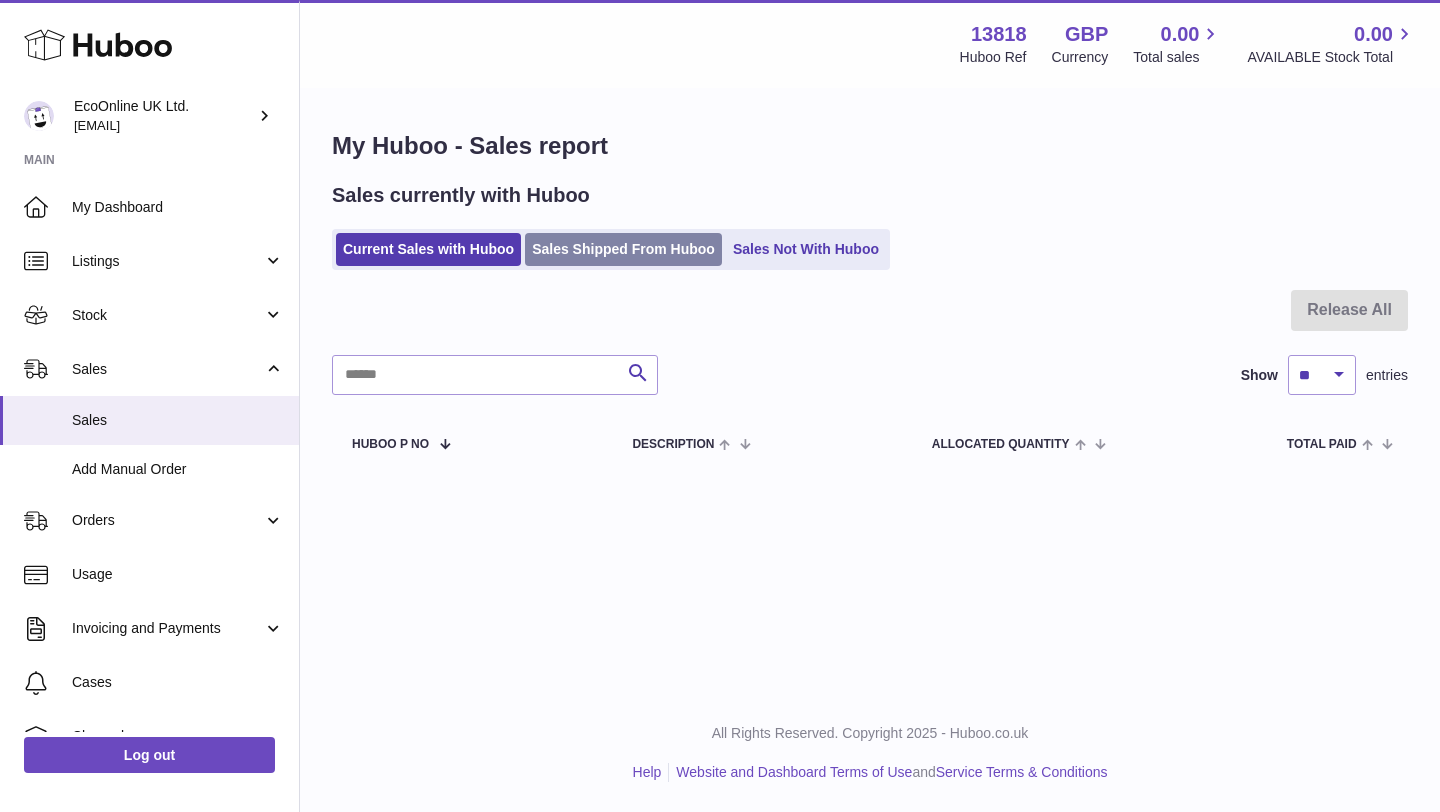 click on "Sales Shipped From Huboo" at bounding box center [623, 249] 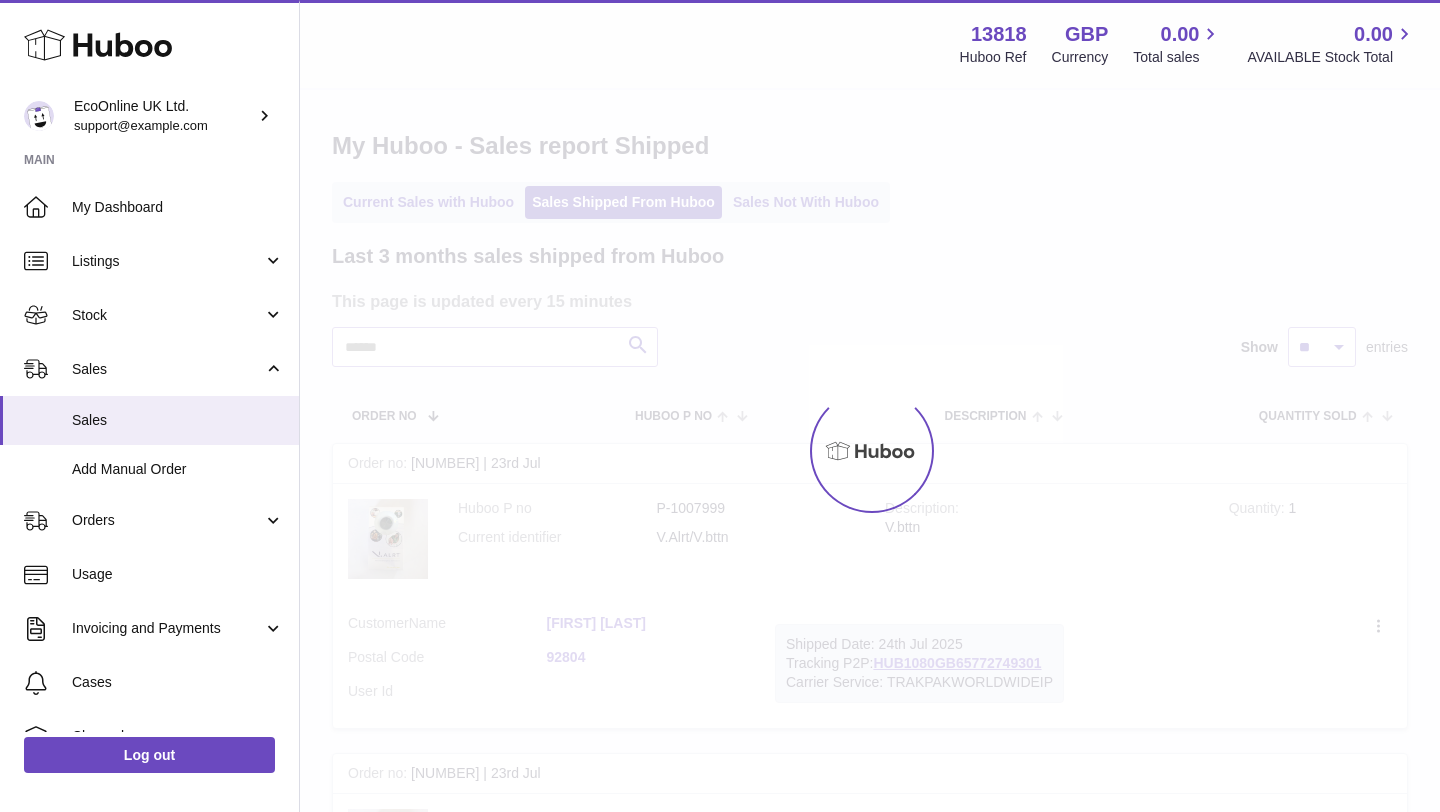 scroll, scrollTop: 0, scrollLeft: 0, axis: both 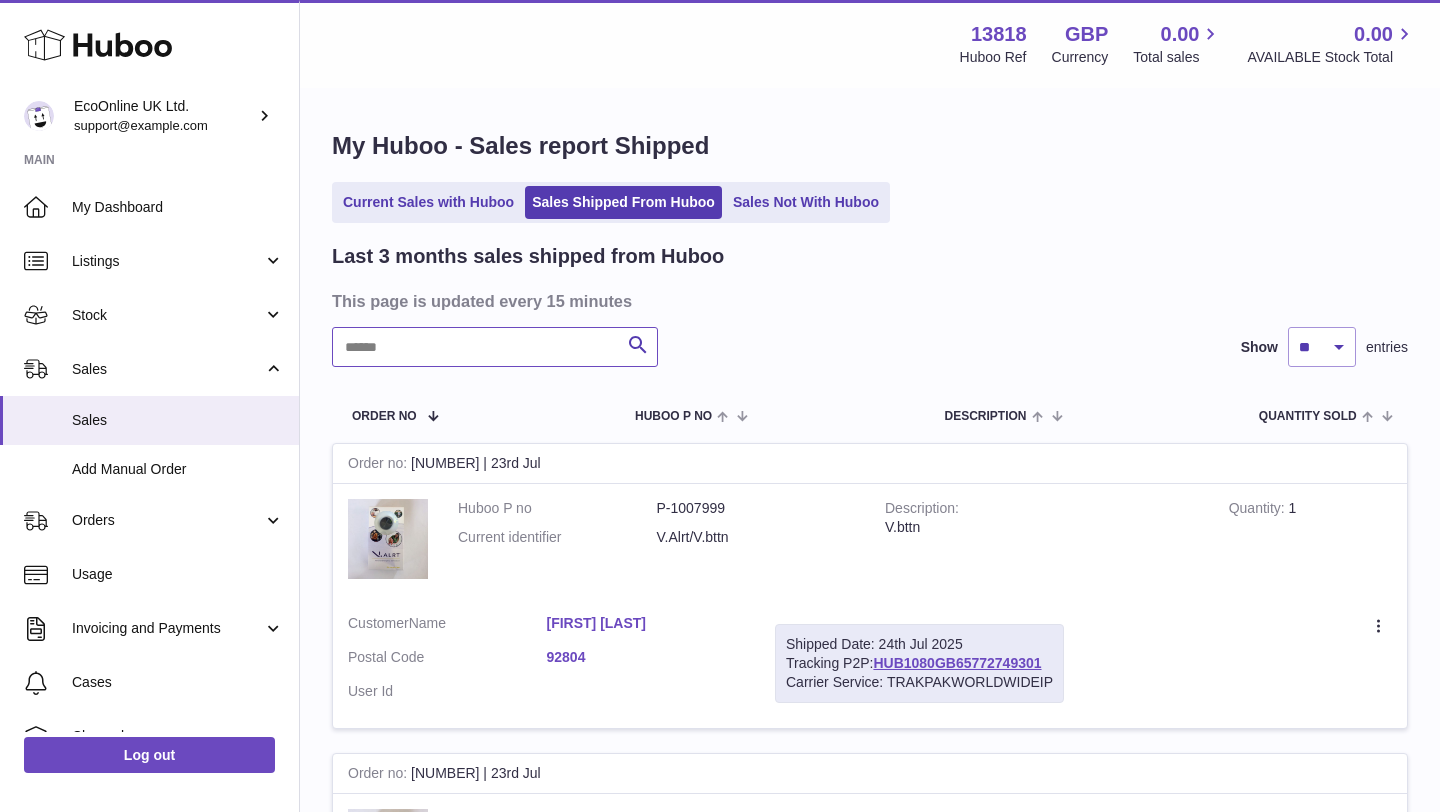 click at bounding box center [495, 347] 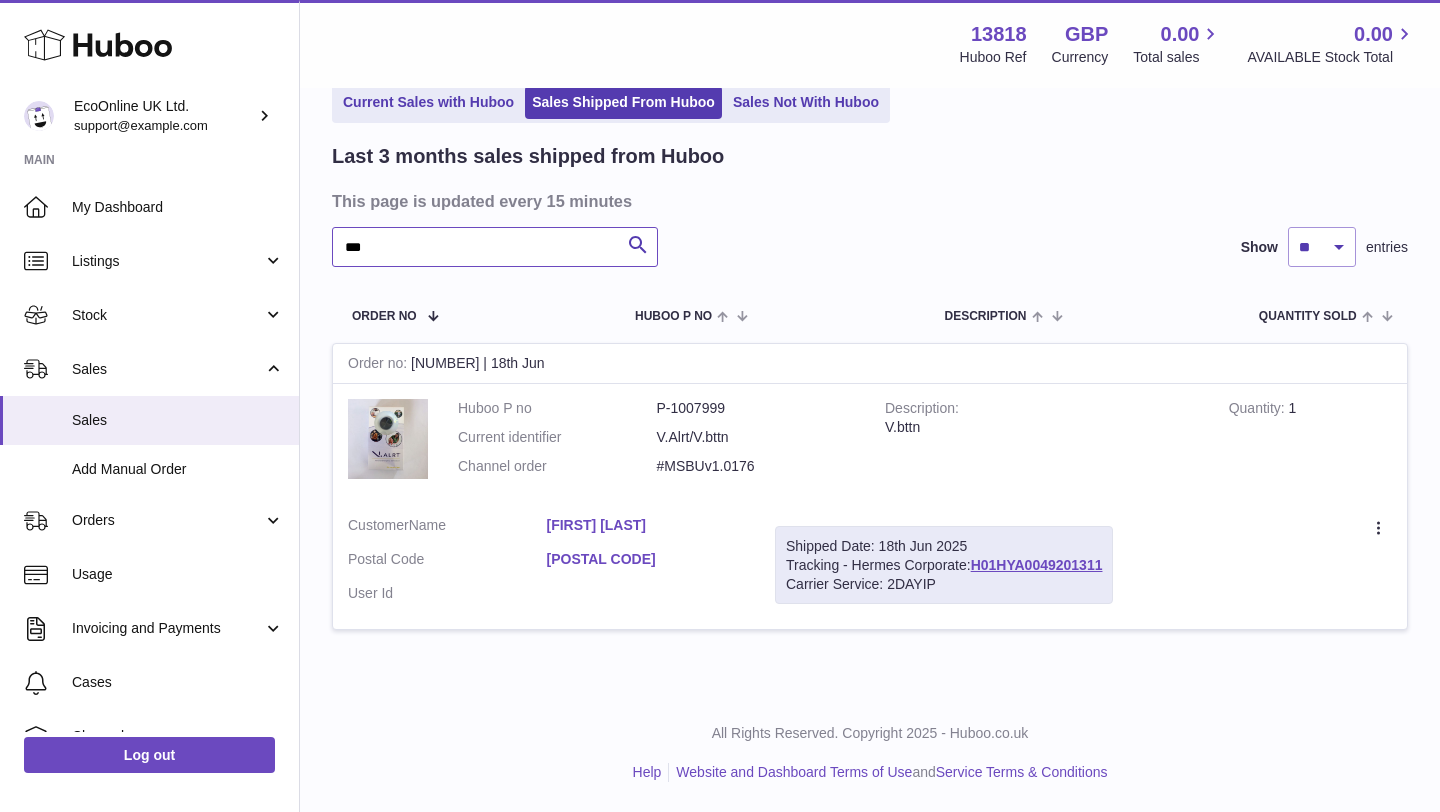 scroll, scrollTop: 100, scrollLeft: 0, axis: vertical 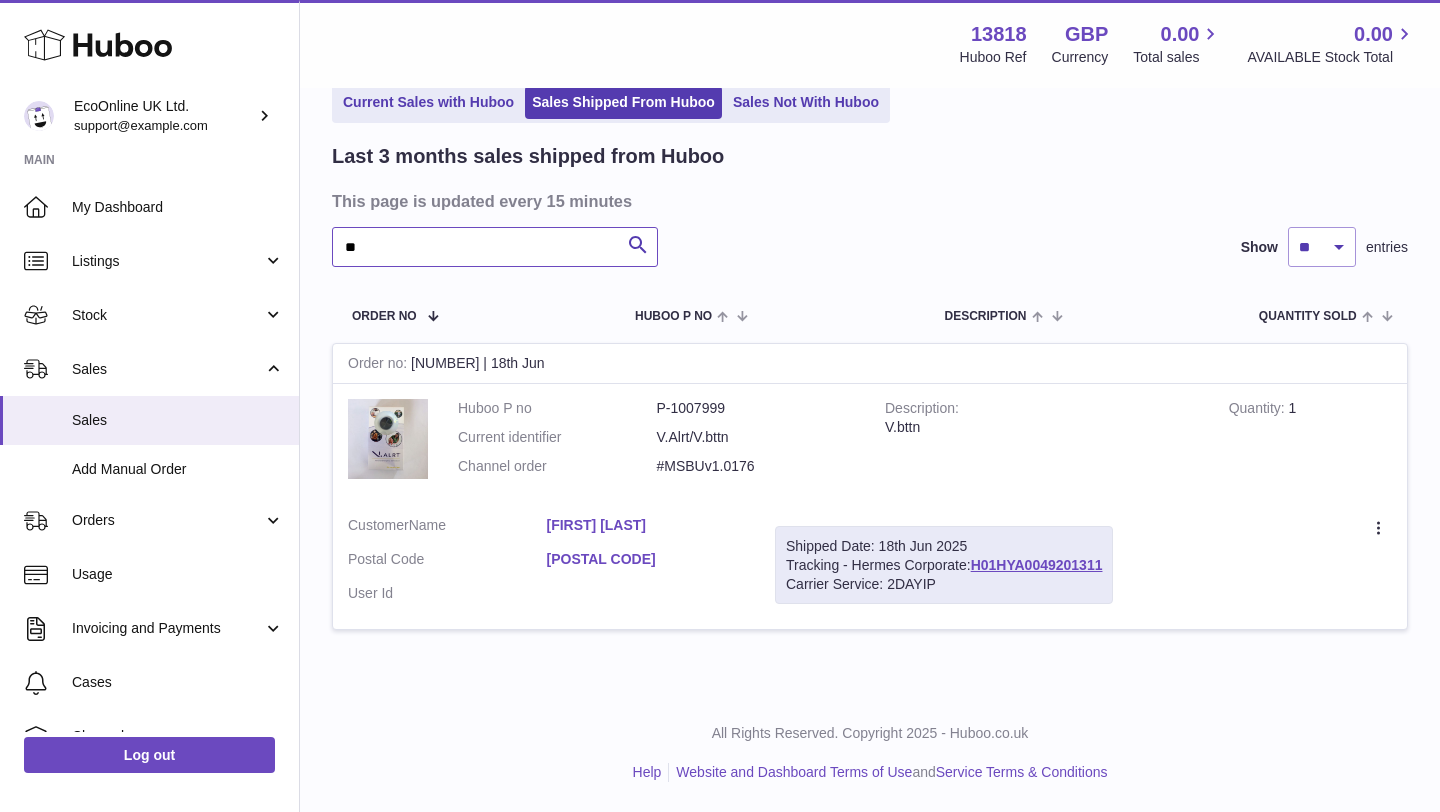 type on "*" 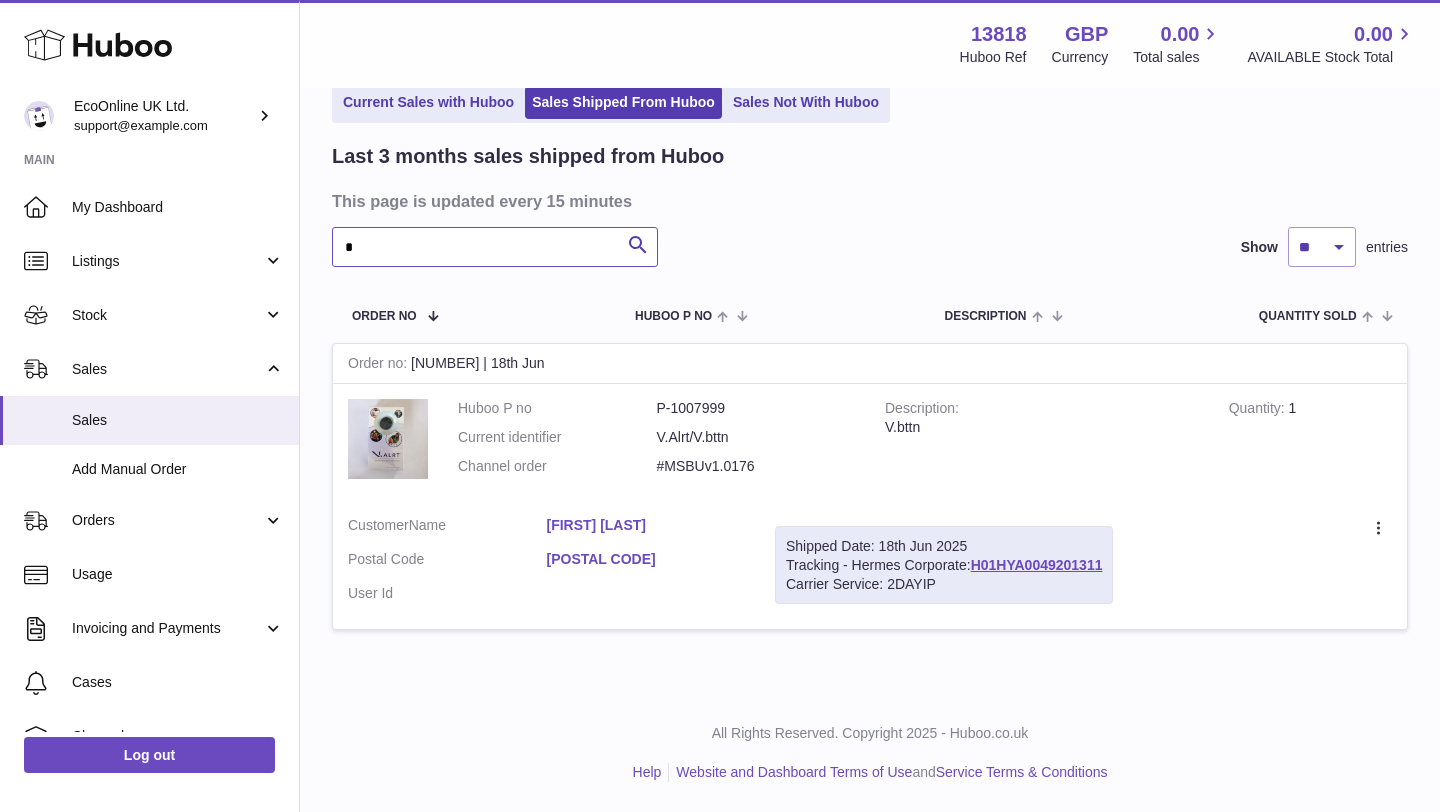 type 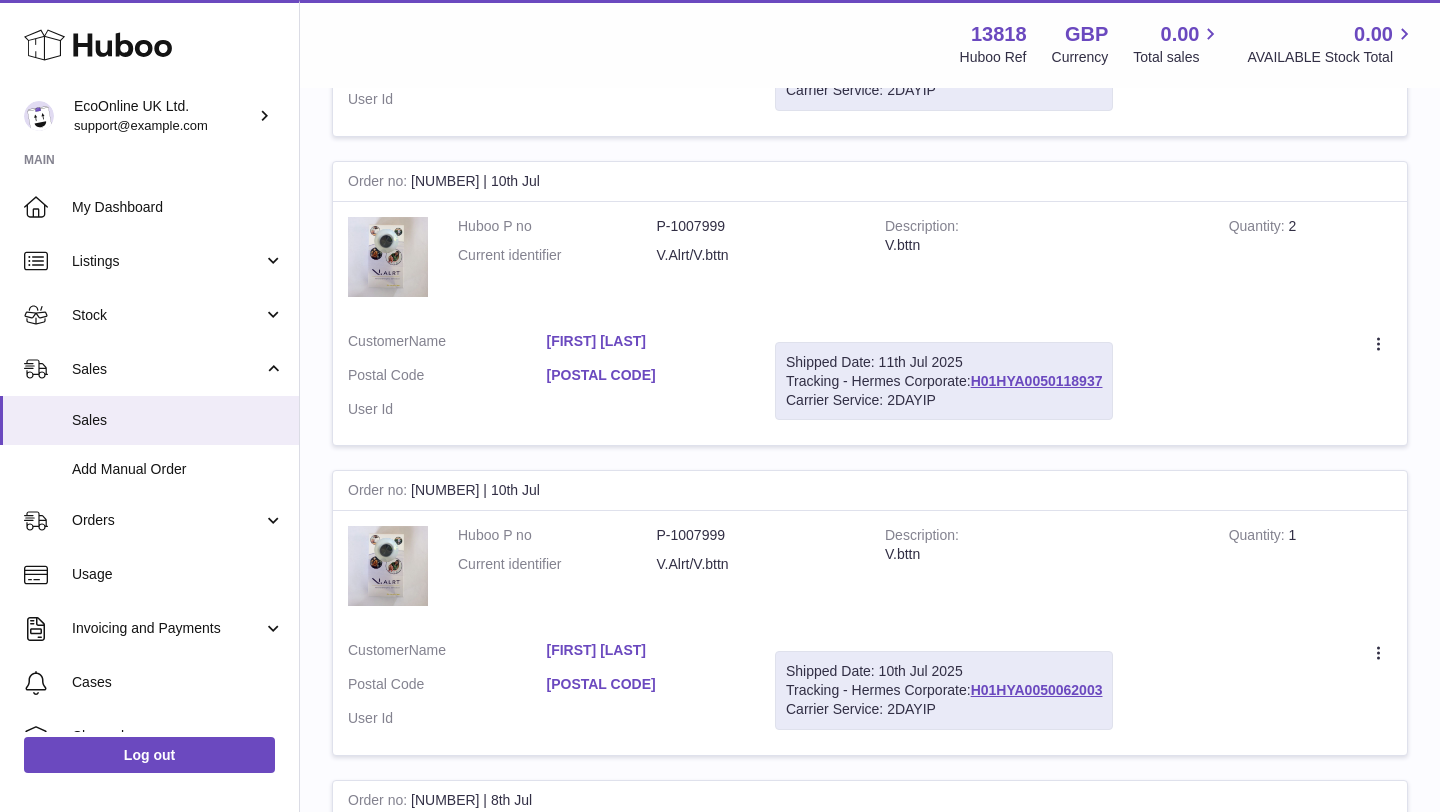 scroll, scrollTop: 2939, scrollLeft: 0, axis: vertical 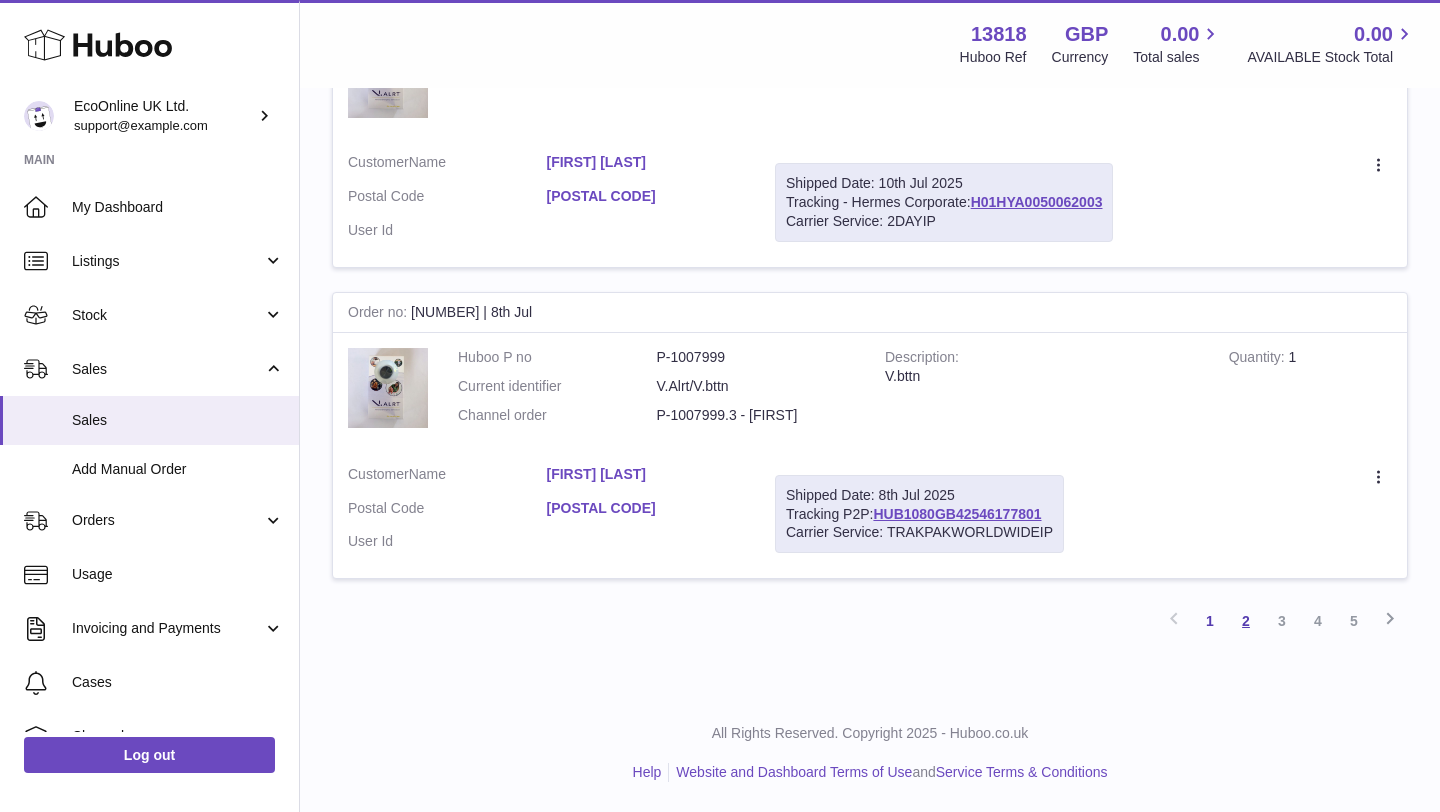 click on "2" at bounding box center [1246, 621] 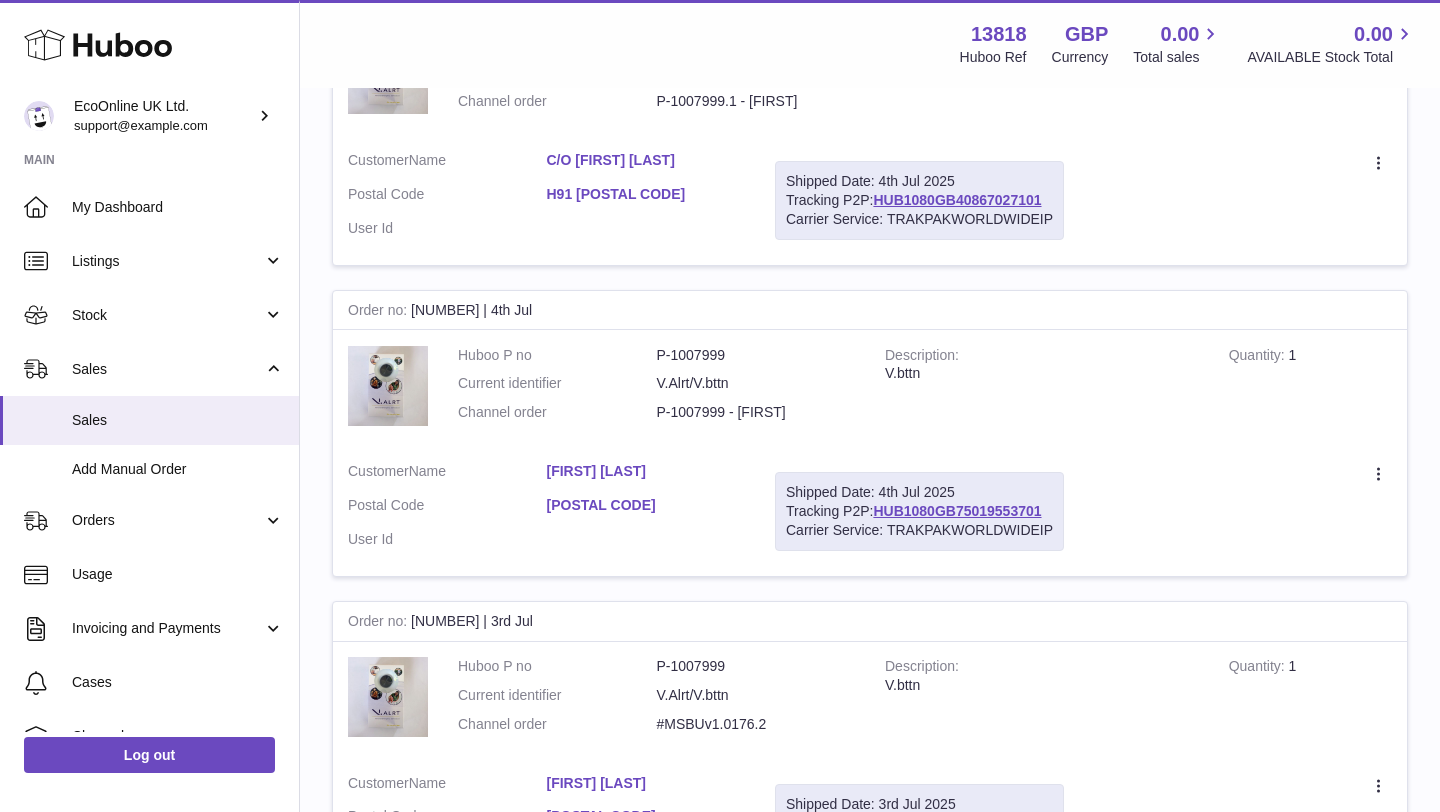 scroll, scrollTop: 1402, scrollLeft: 0, axis: vertical 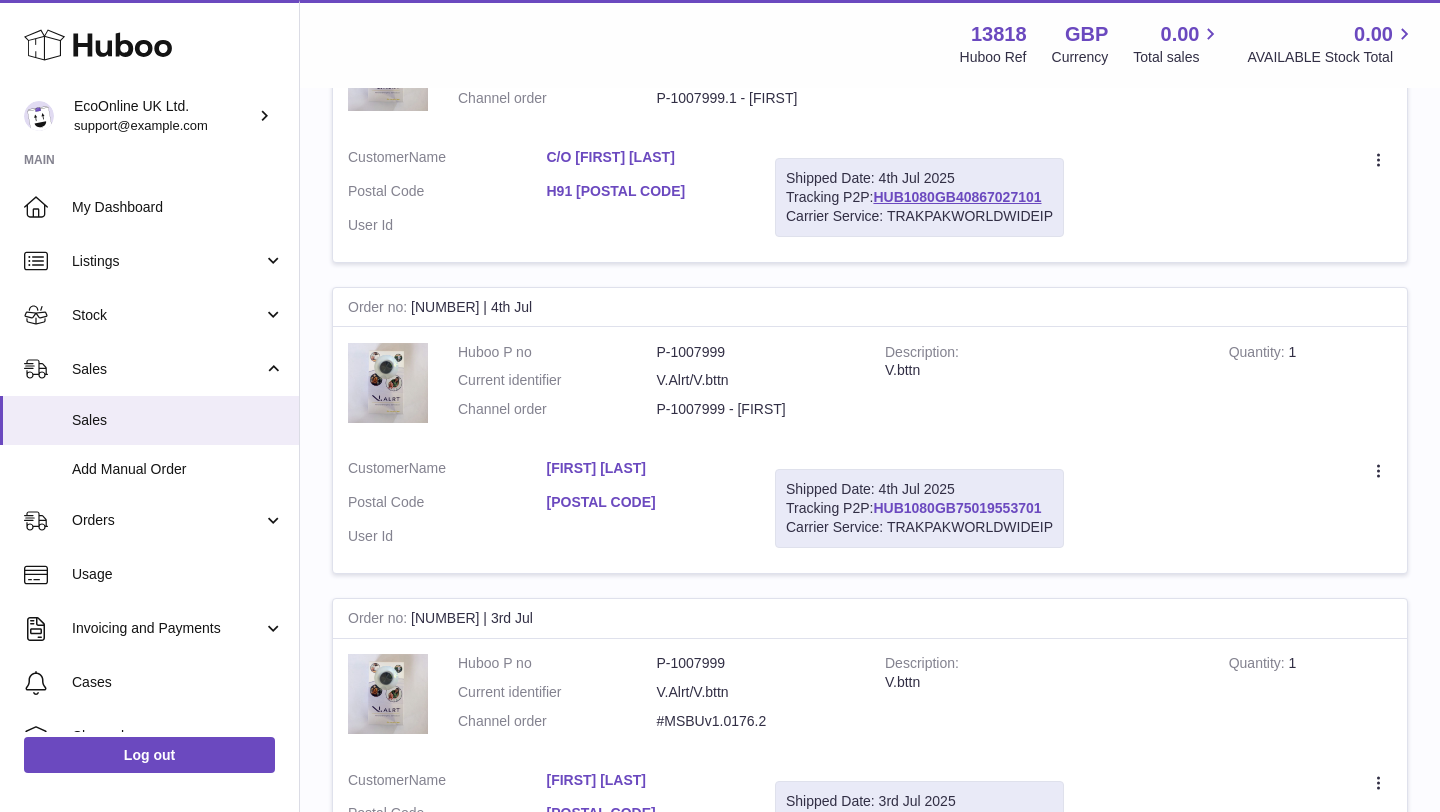 click on "HUB1080GB75019553701" at bounding box center (957, 508) 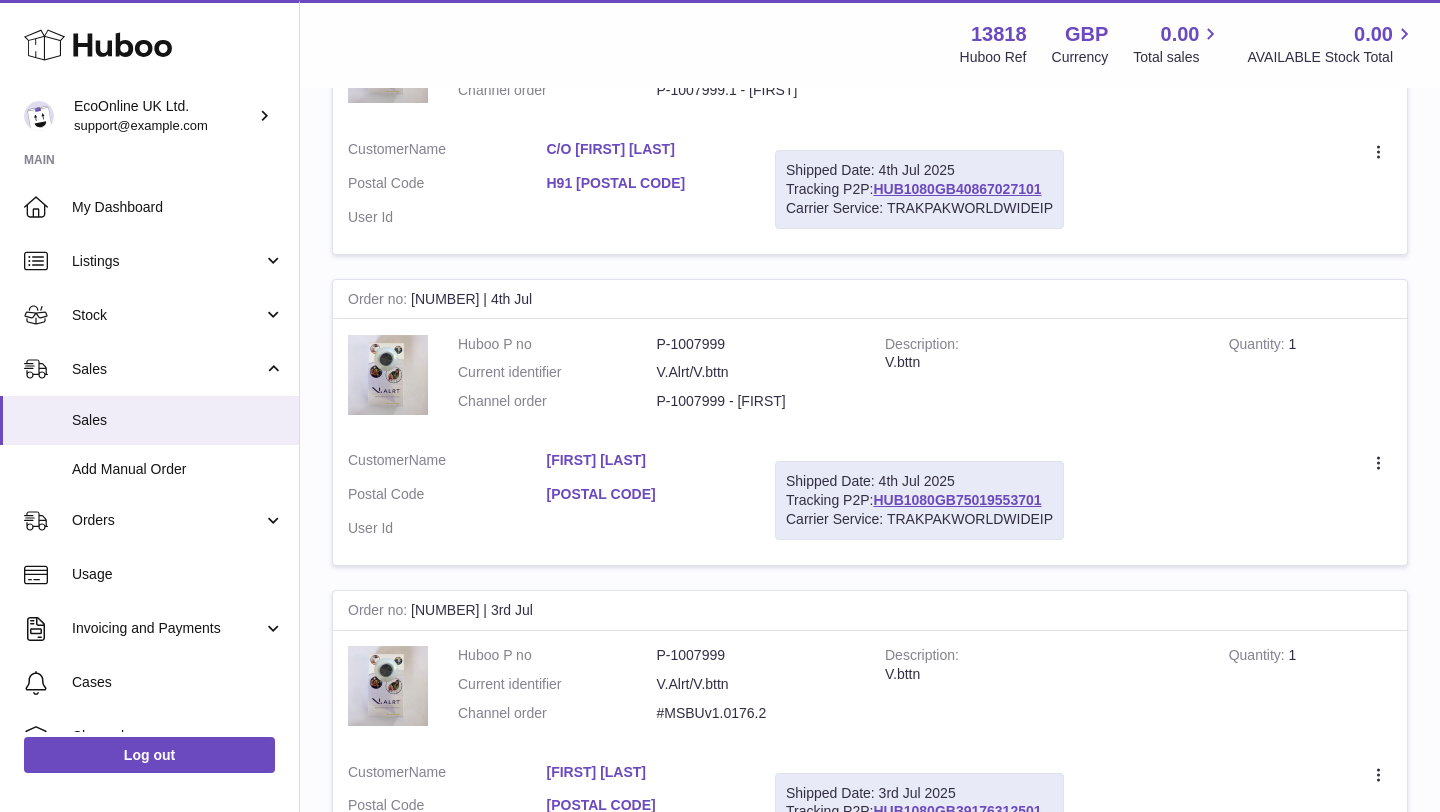 scroll, scrollTop: 1413, scrollLeft: 0, axis: vertical 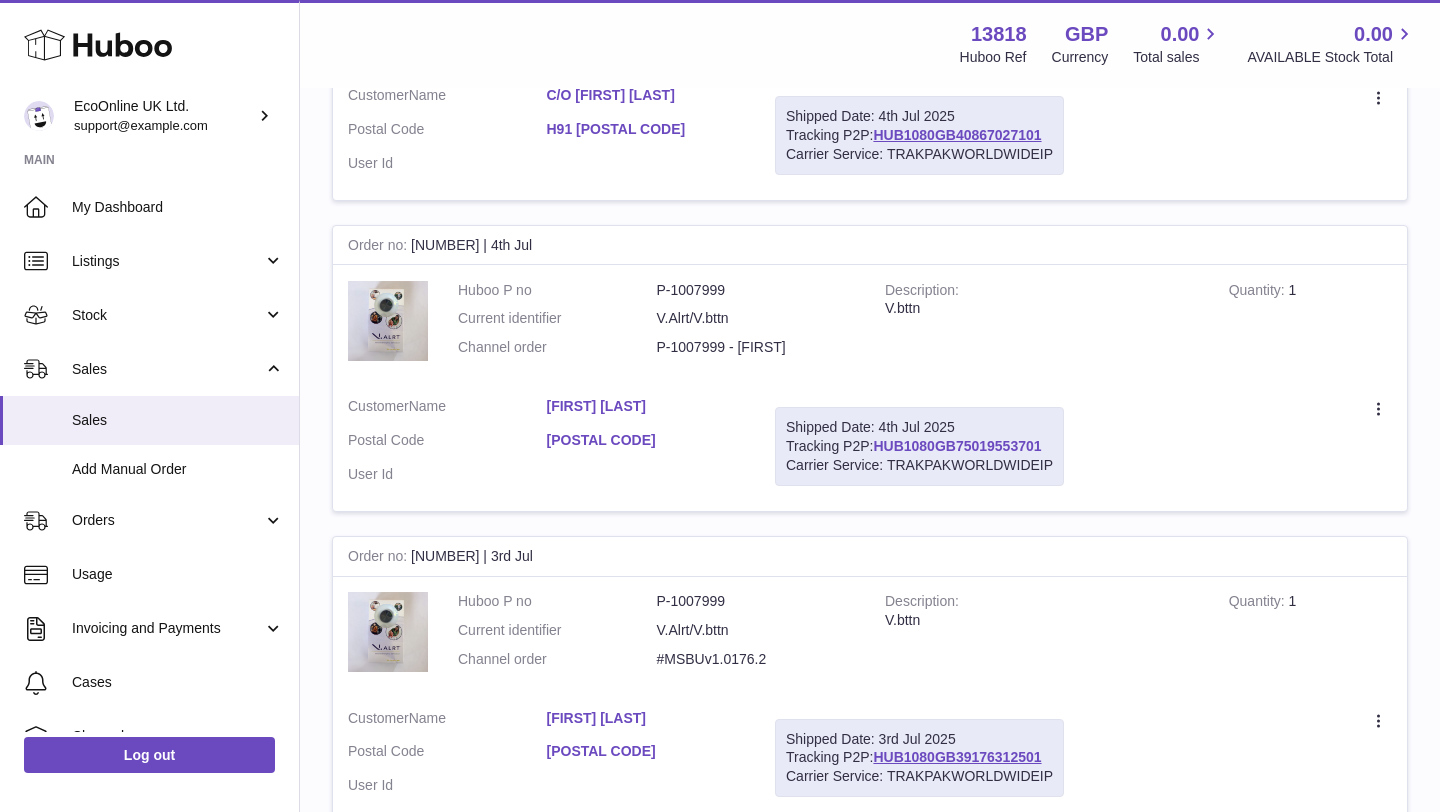 click on "HUB1080GB75019553701" at bounding box center [957, 446] 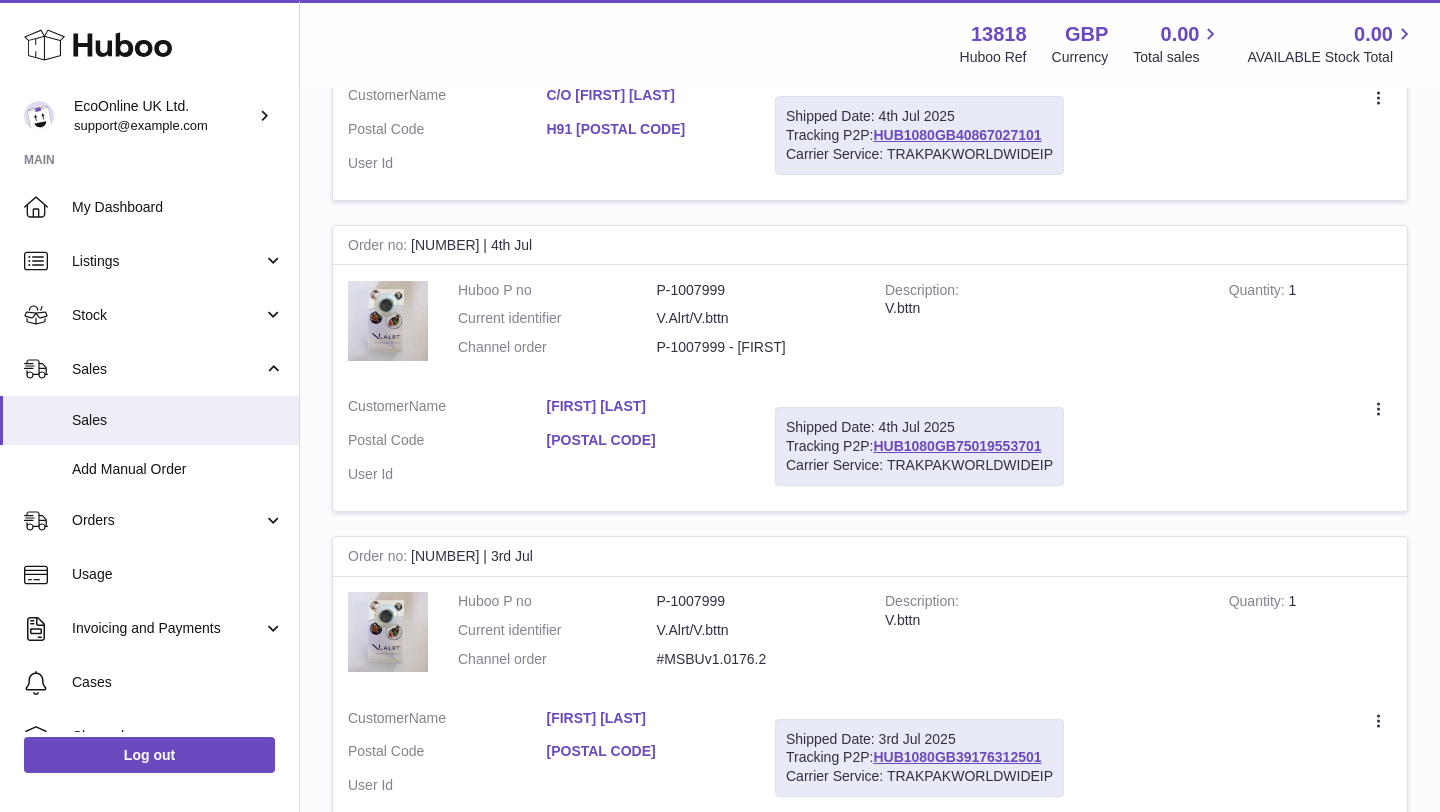 scroll, scrollTop: 1434, scrollLeft: 0, axis: vertical 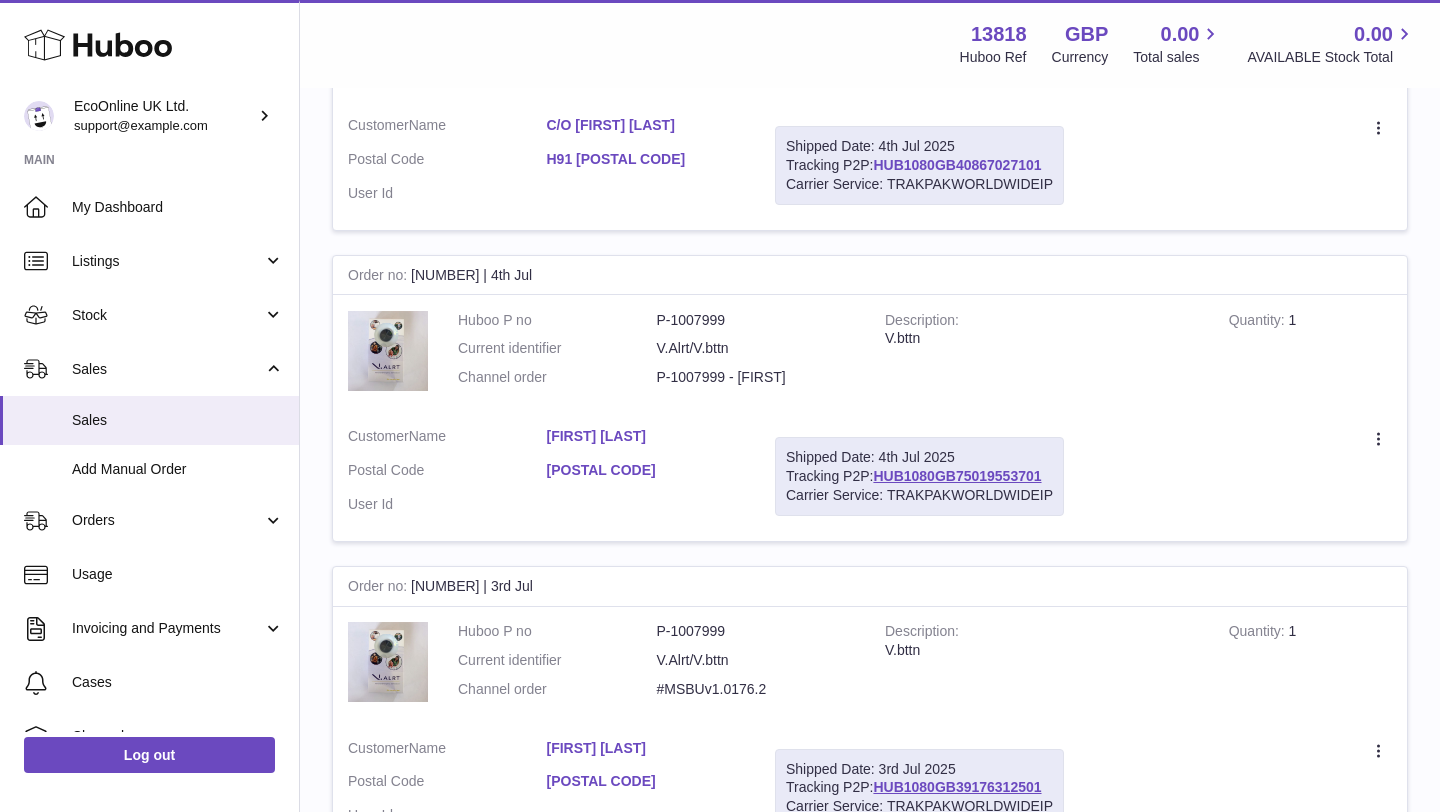 click on "HUB1080GB40867027101" at bounding box center (957, 165) 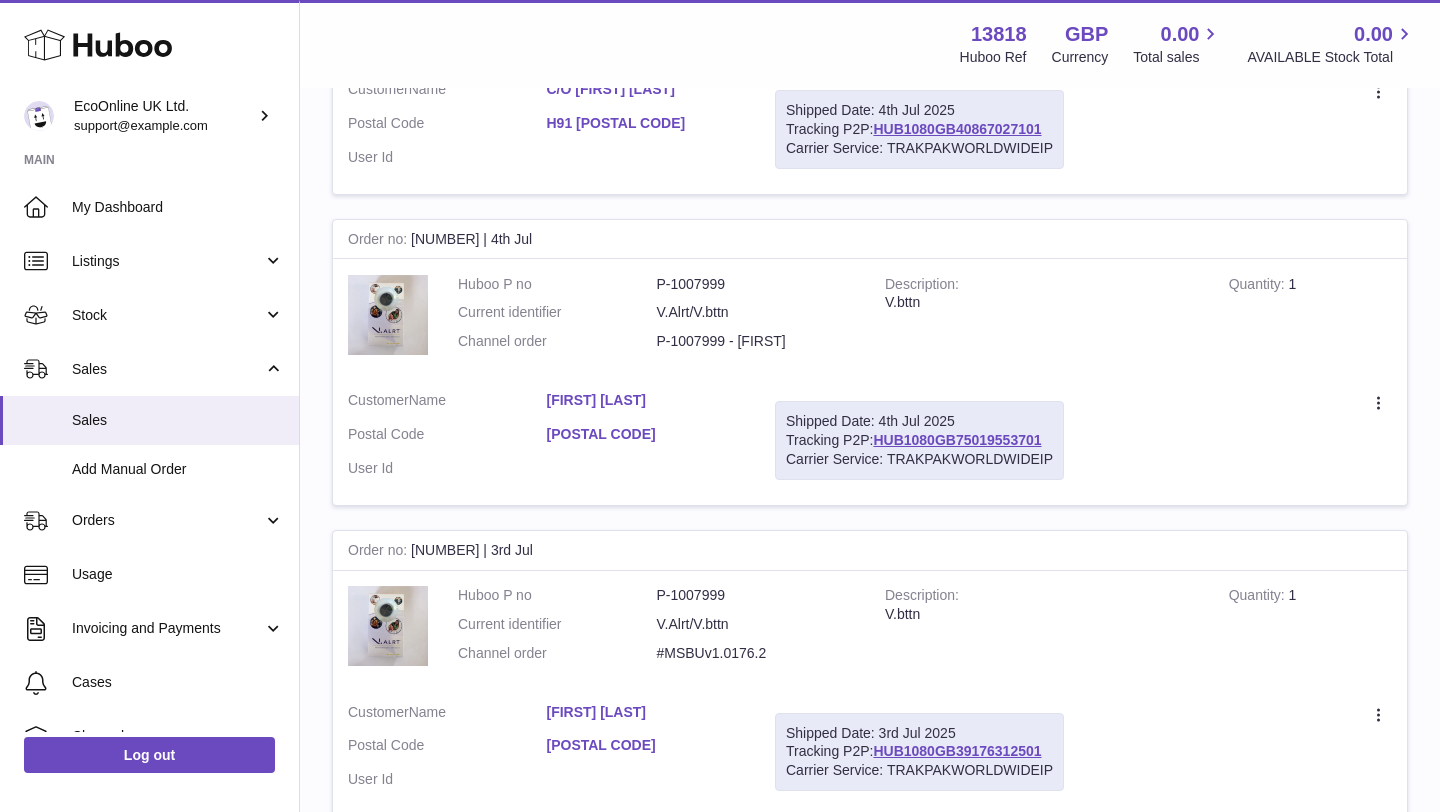 scroll, scrollTop: 1480, scrollLeft: 0, axis: vertical 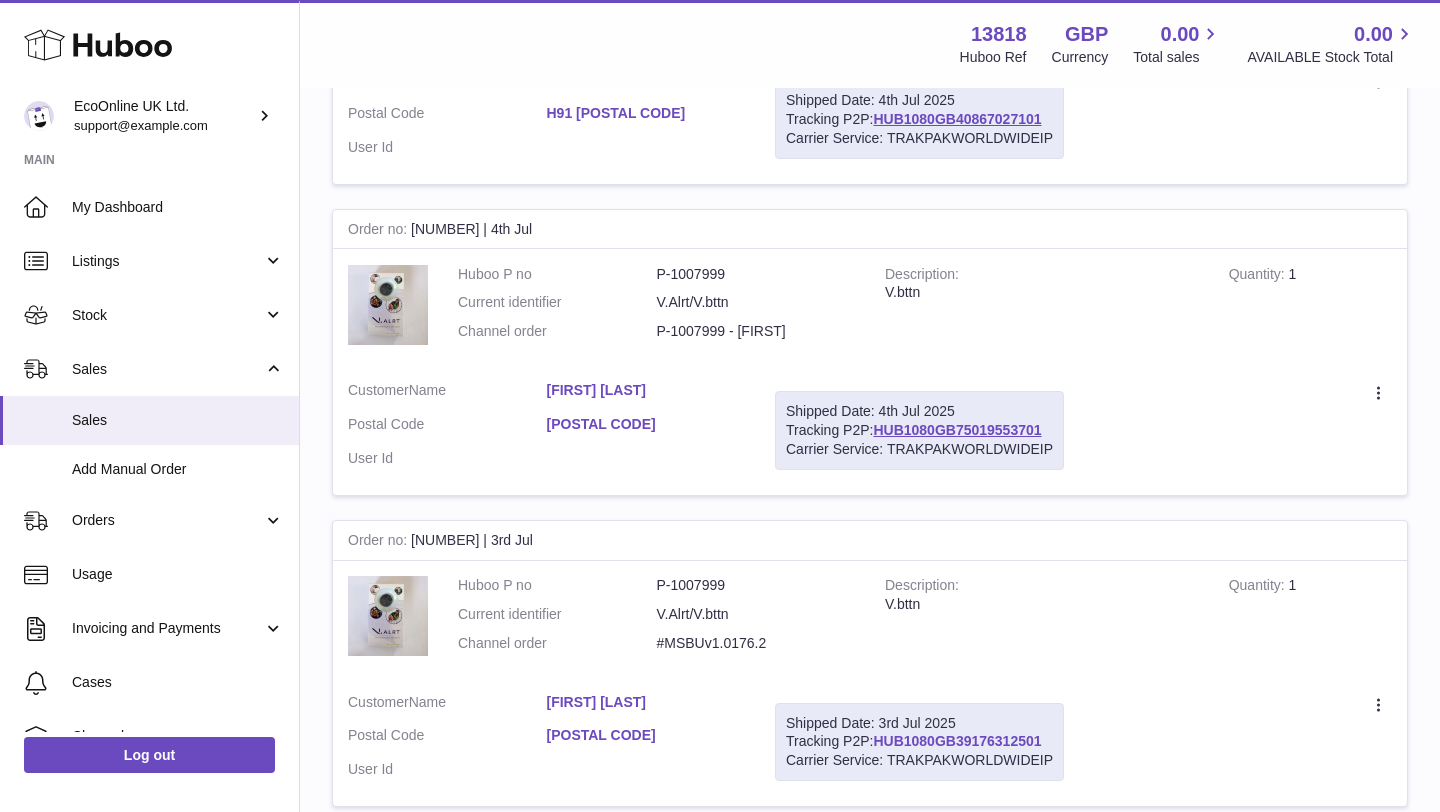 click on "HUB1080GB39176312501" at bounding box center (957, 741) 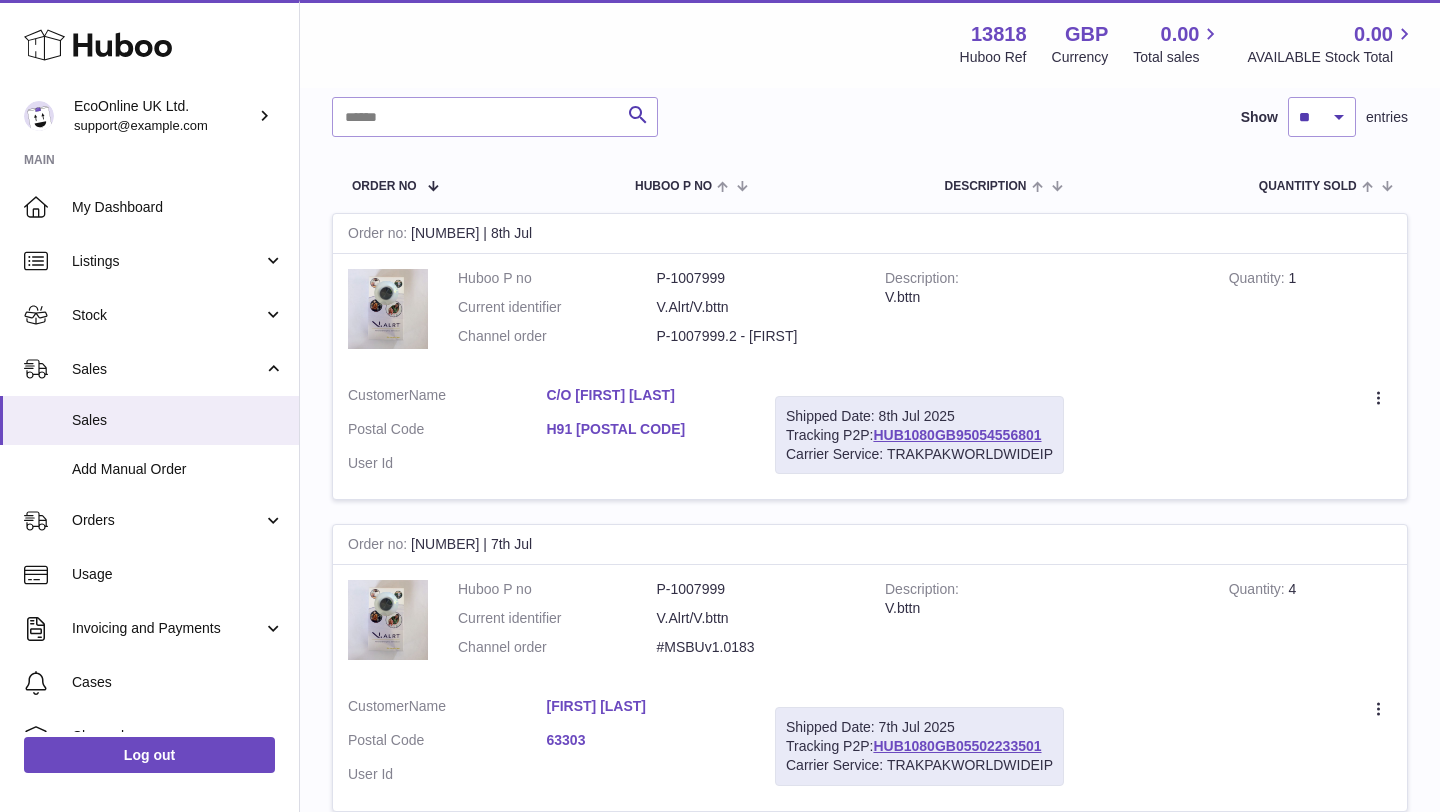 scroll, scrollTop: 212, scrollLeft: 0, axis: vertical 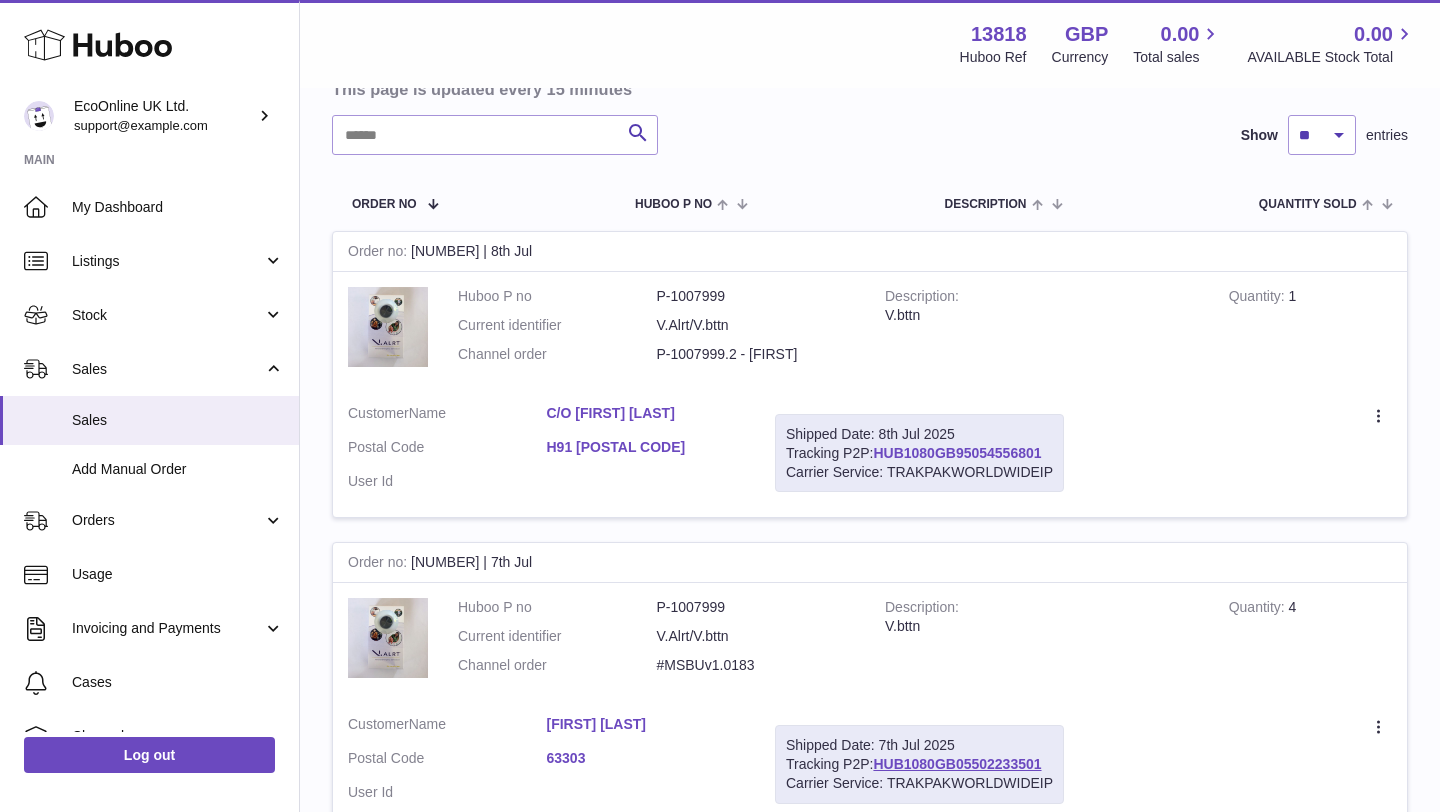 click on "HUB1080GB95054556801" at bounding box center (957, 453) 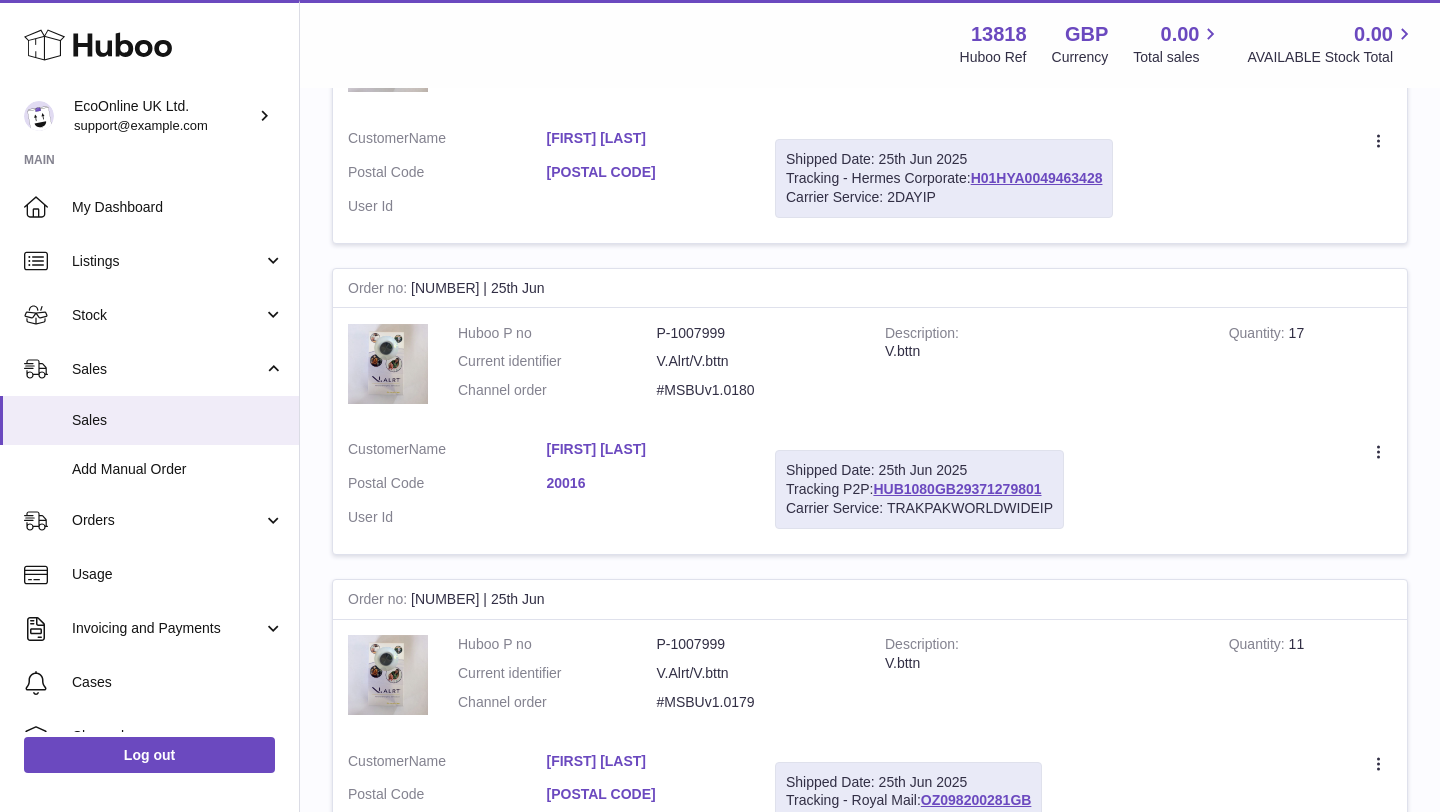 scroll, scrollTop: 2954, scrollLeft: 0, axis: vertical 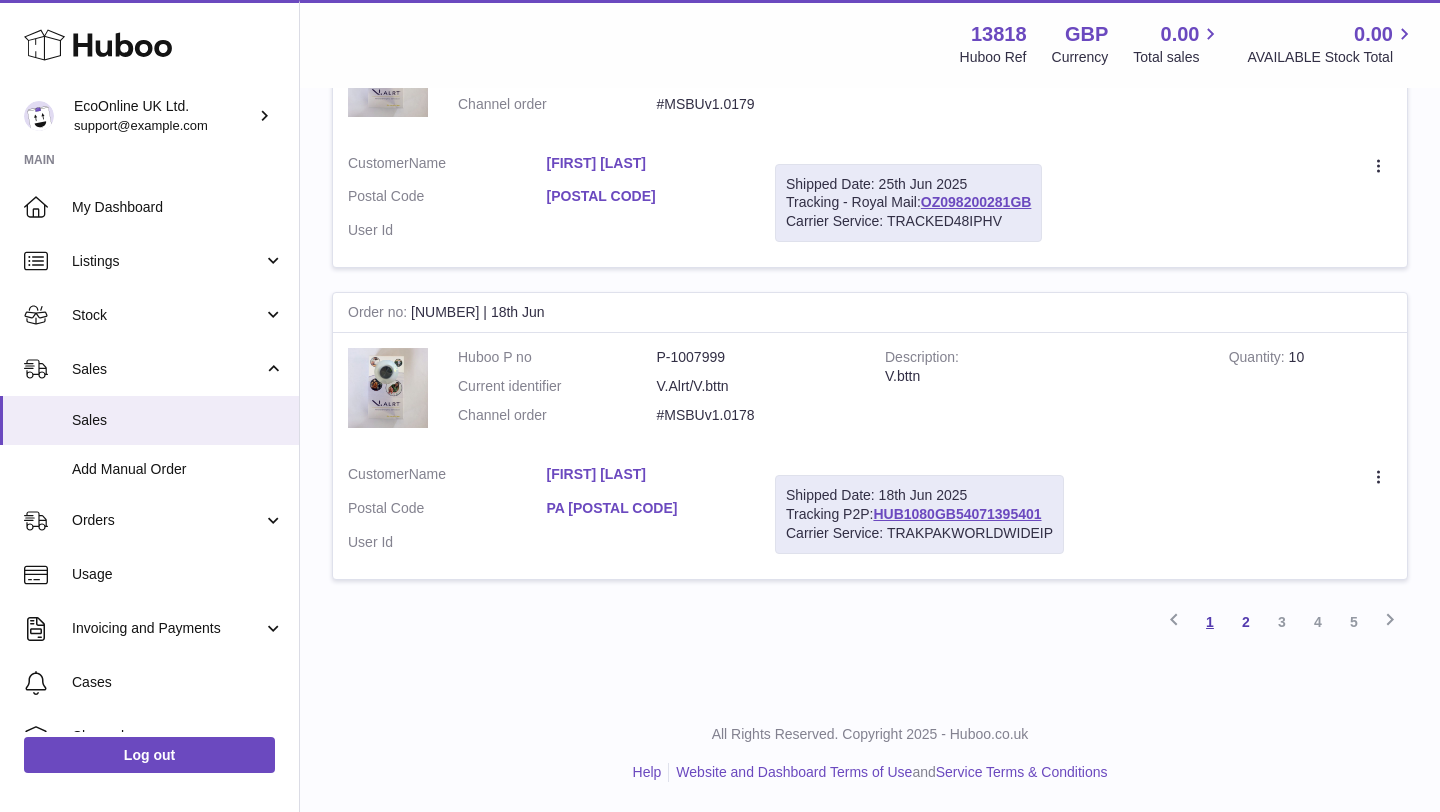 click on "1" at bounding box center [1210, 622] 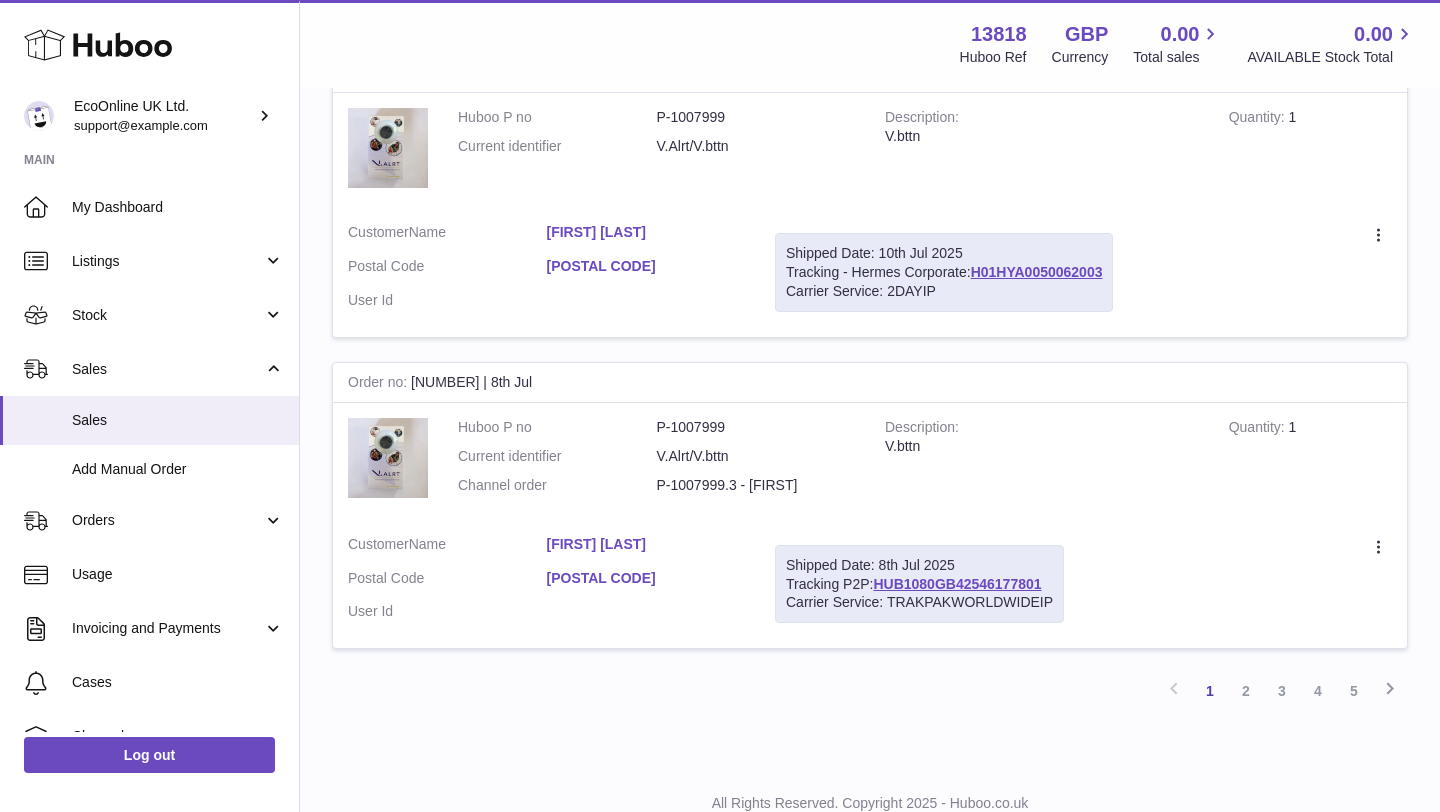 scroll, scrollTop: 2939, scrollLeft: 0, axis: vertical 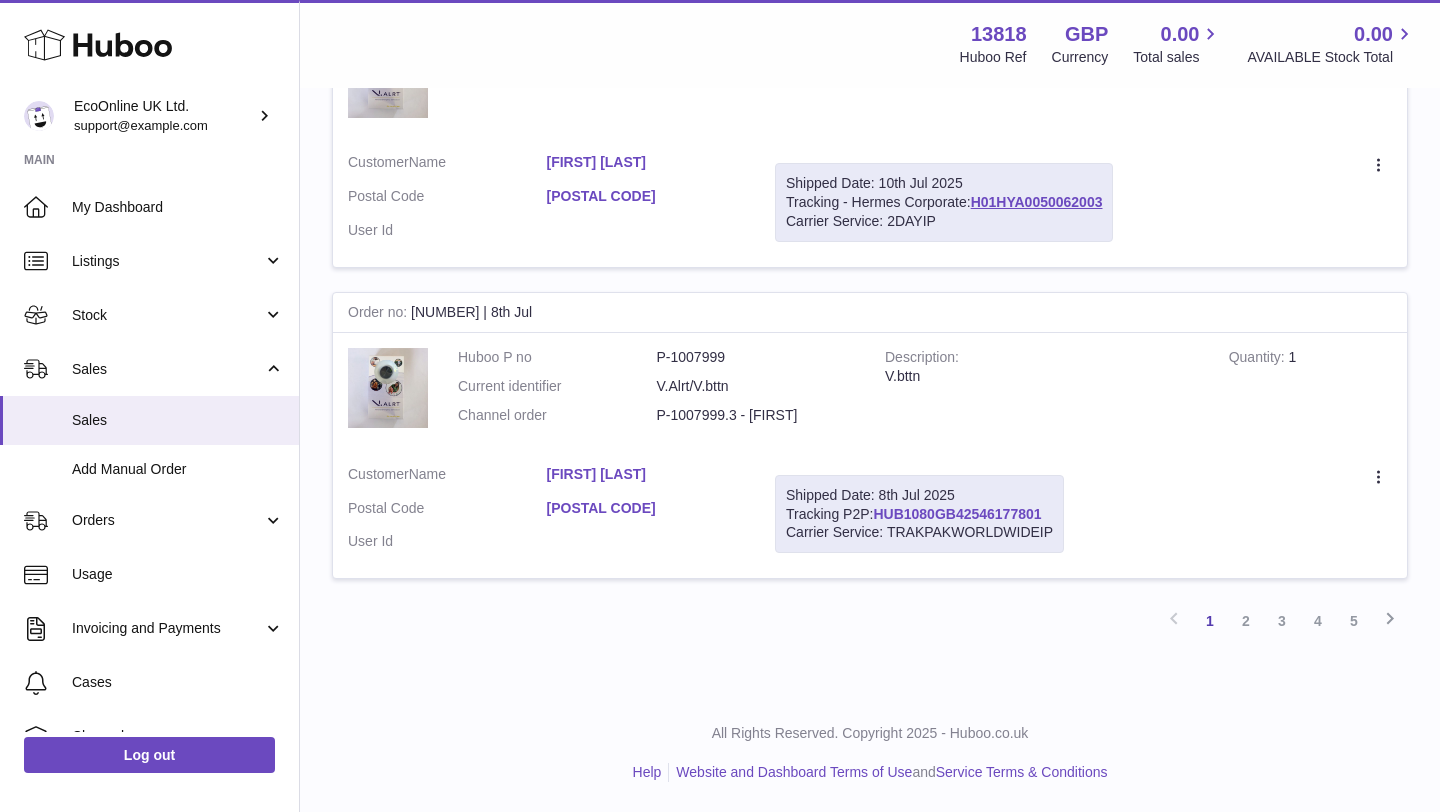 click on "HUB1080GB42546177801" at bounding box center (957, 514) 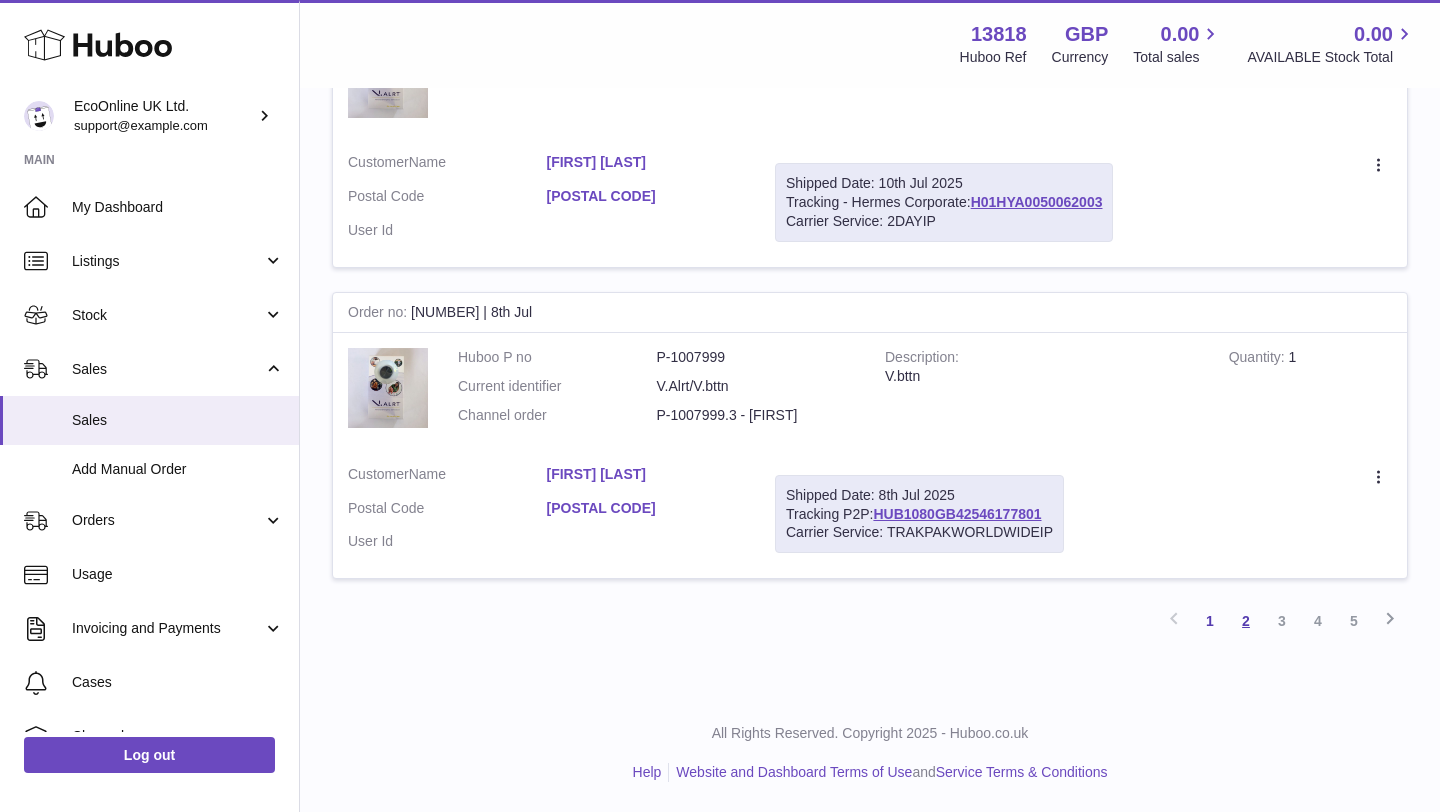 click on "2" at bounding box center (1246, 621) 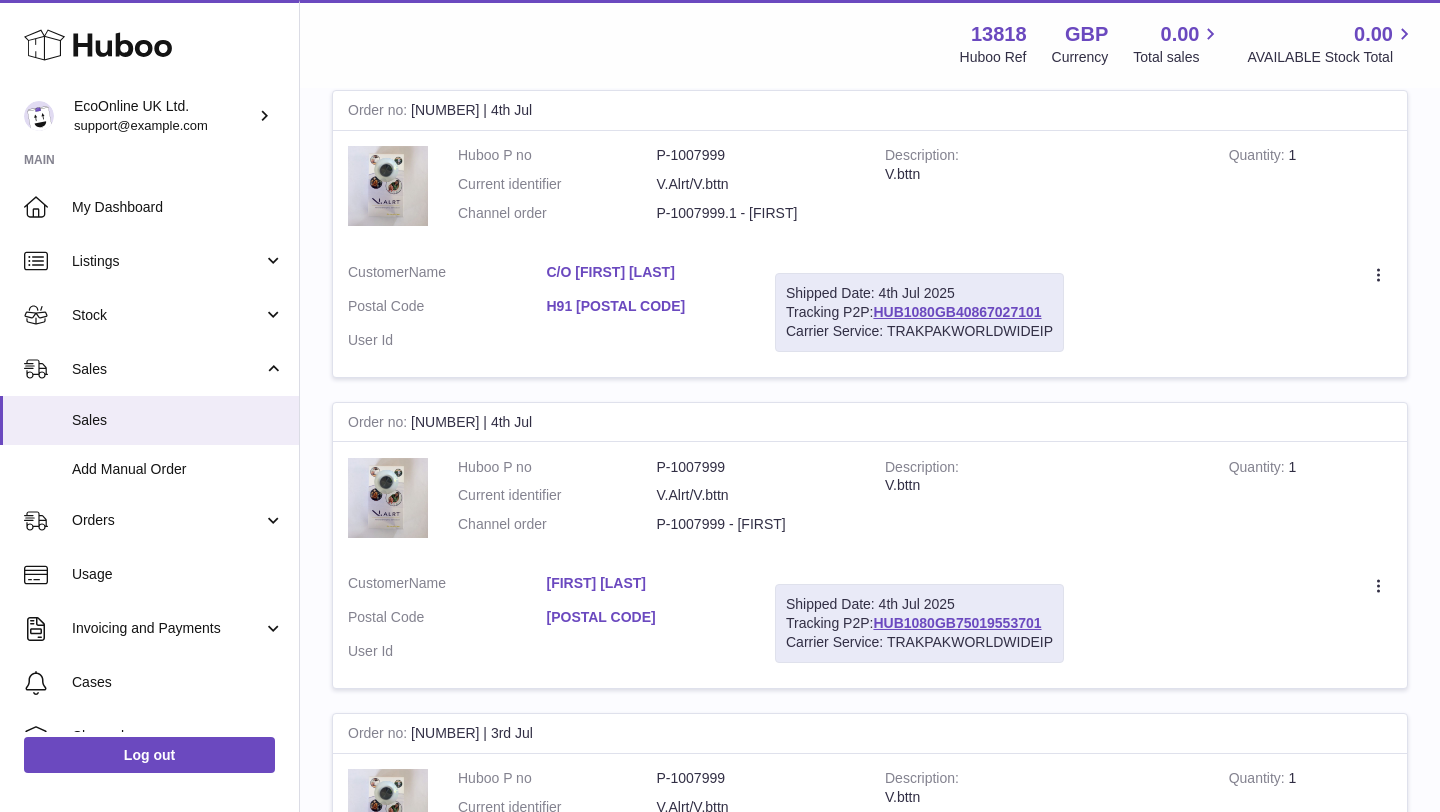 scroll, scrollTop: 1302, scrollLeft: 0, axis: vertical 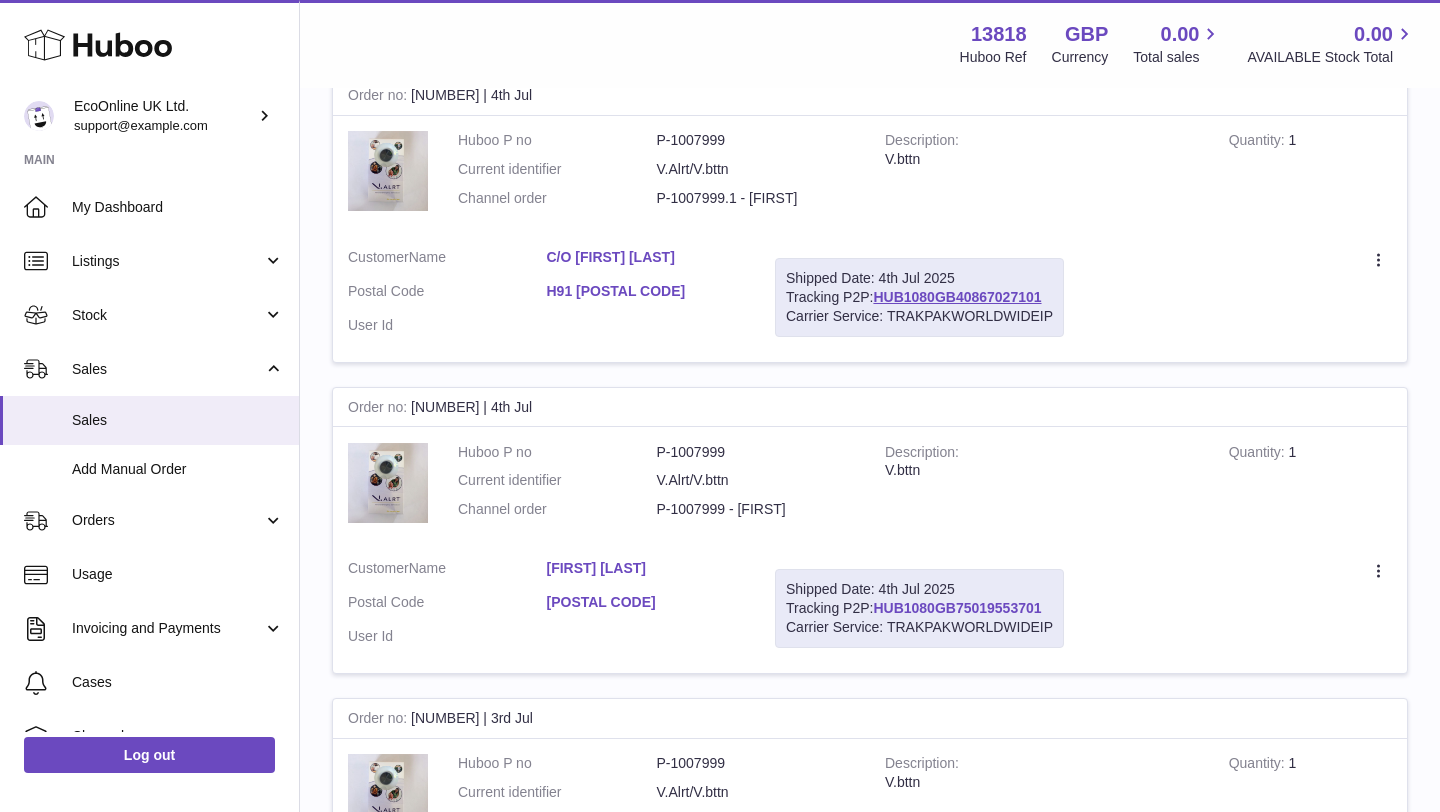 click on "HUB1080GB75019553701" at bounding box center (957, 608) 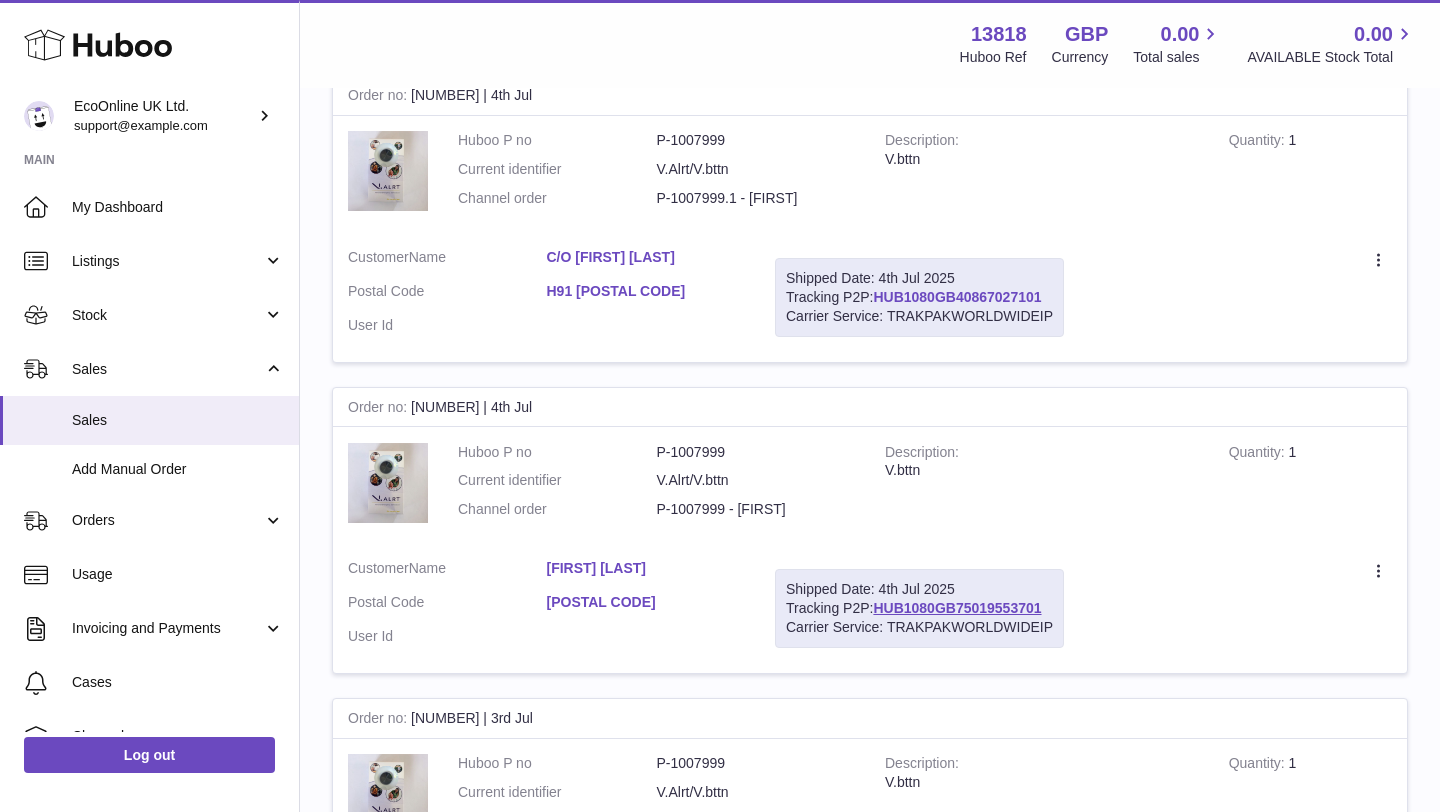 click on "HUB1080GB40867027101" at bounding box center [957, 297] 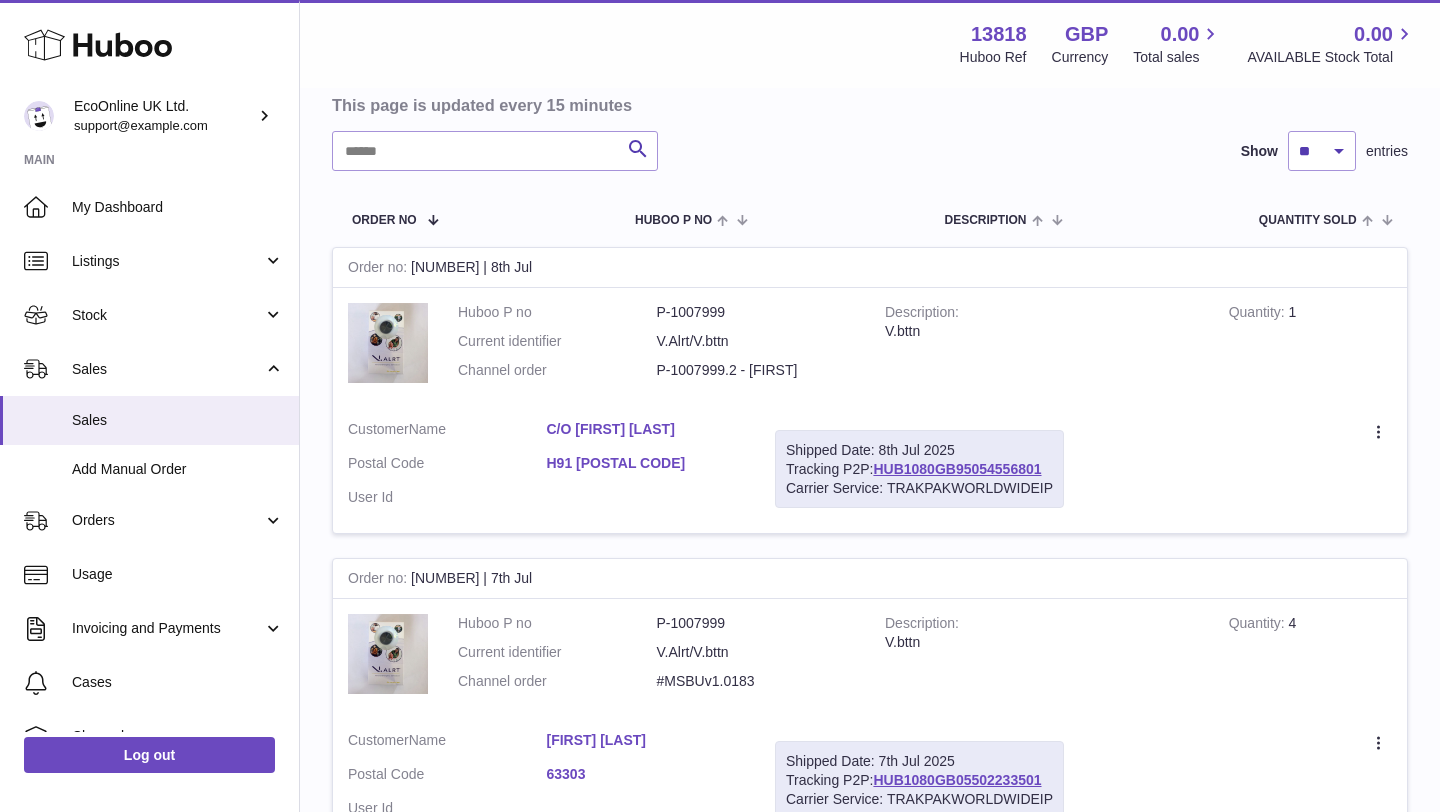scroll, scrollTop: 179, scrollLeft: 0, axis: vertical 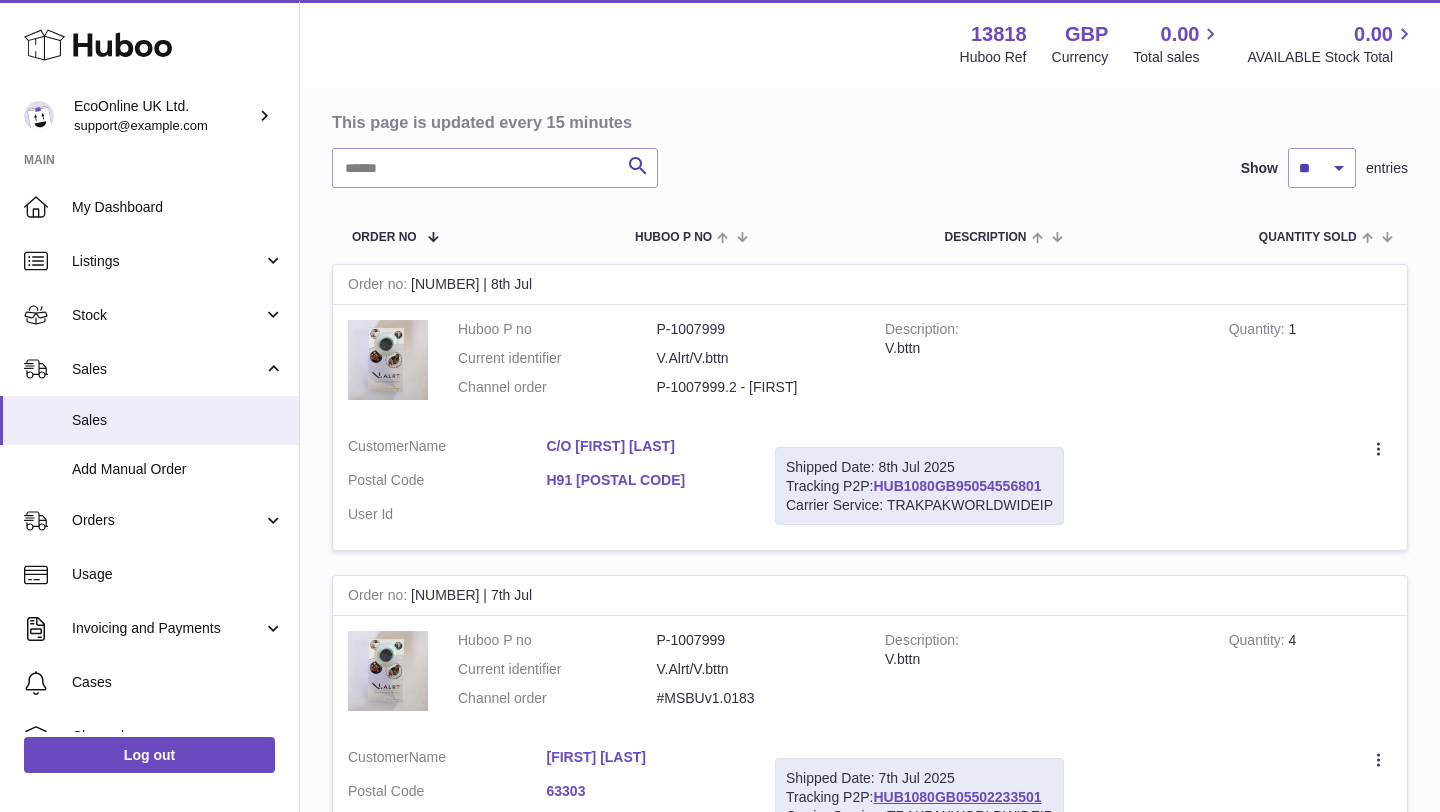 click on "HUB1080GB95054556801" at bounding box center [957, 486] 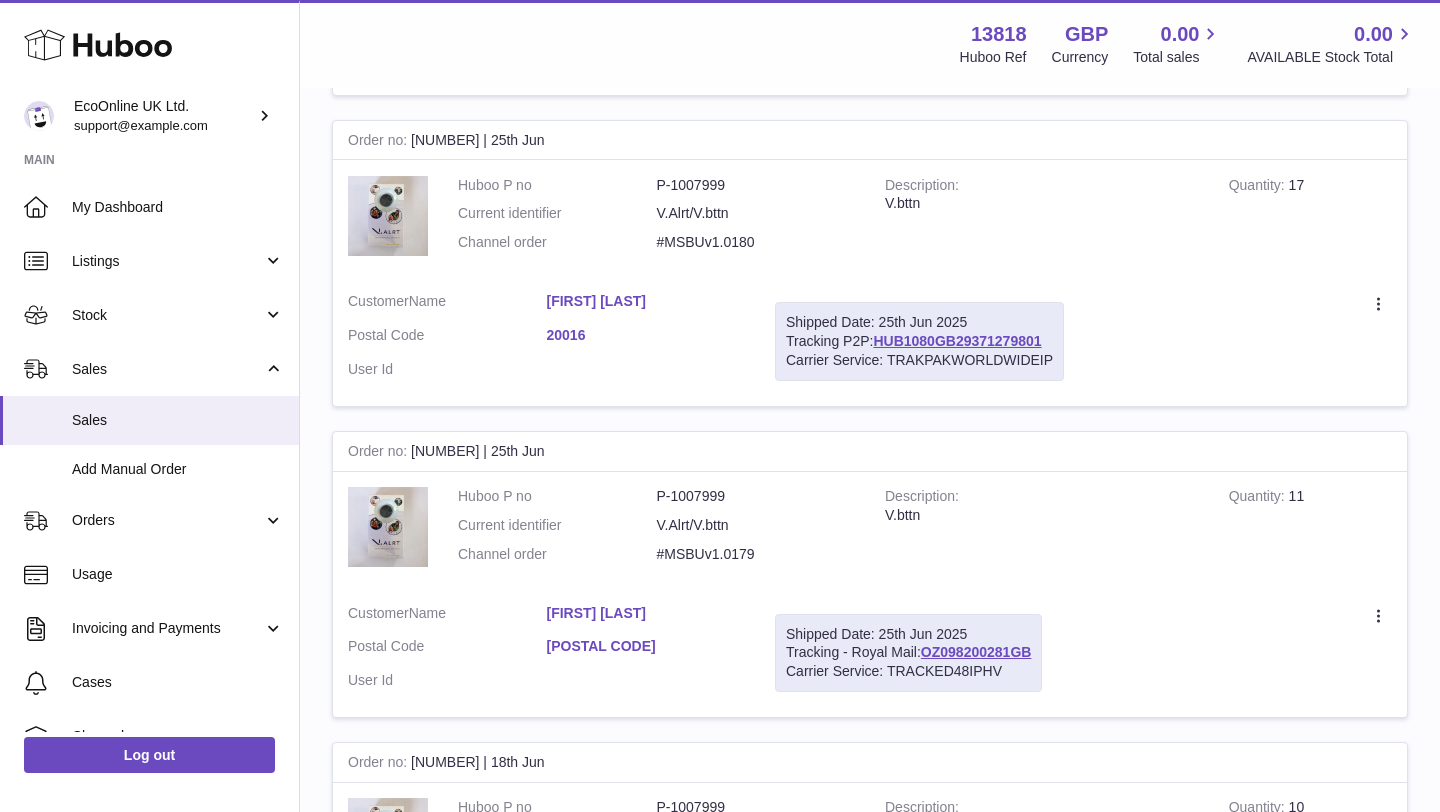 scroll, scrollTop: 2954, scrollLeft: 0, axis: vertical 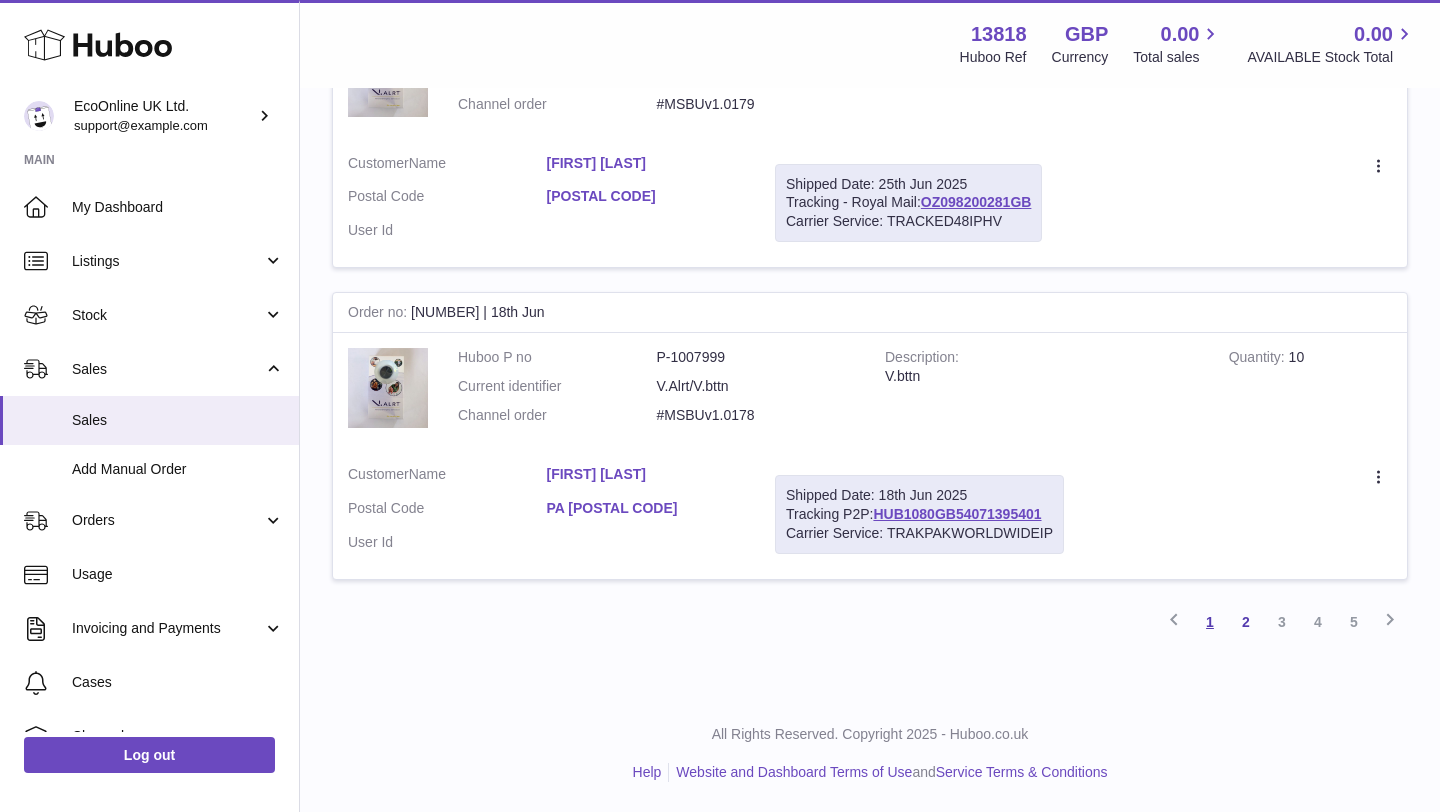 click on "1" at bounding box center (1210, 622) 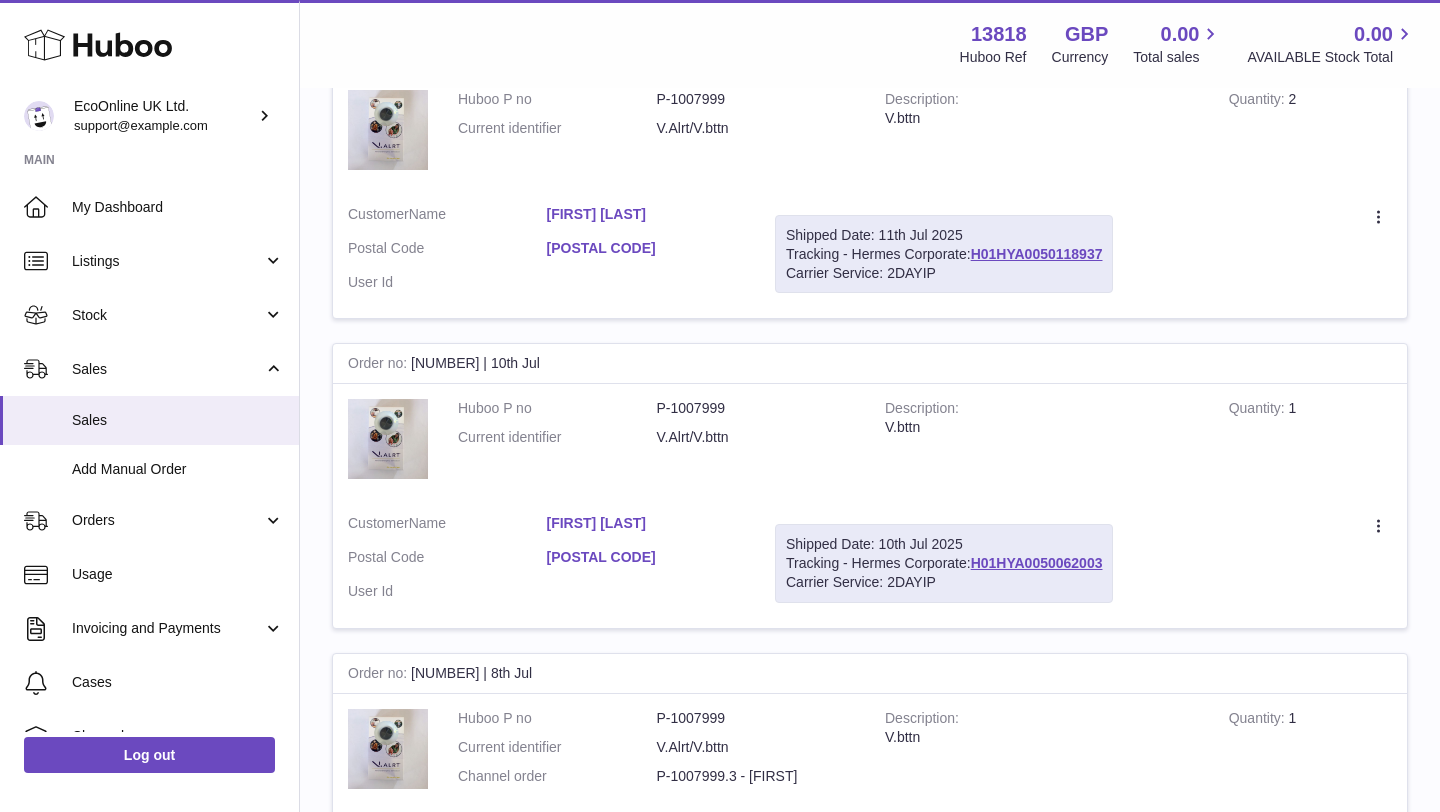 scroll, scrollTop: 2939, scrollLeft: 0, axis: vertical 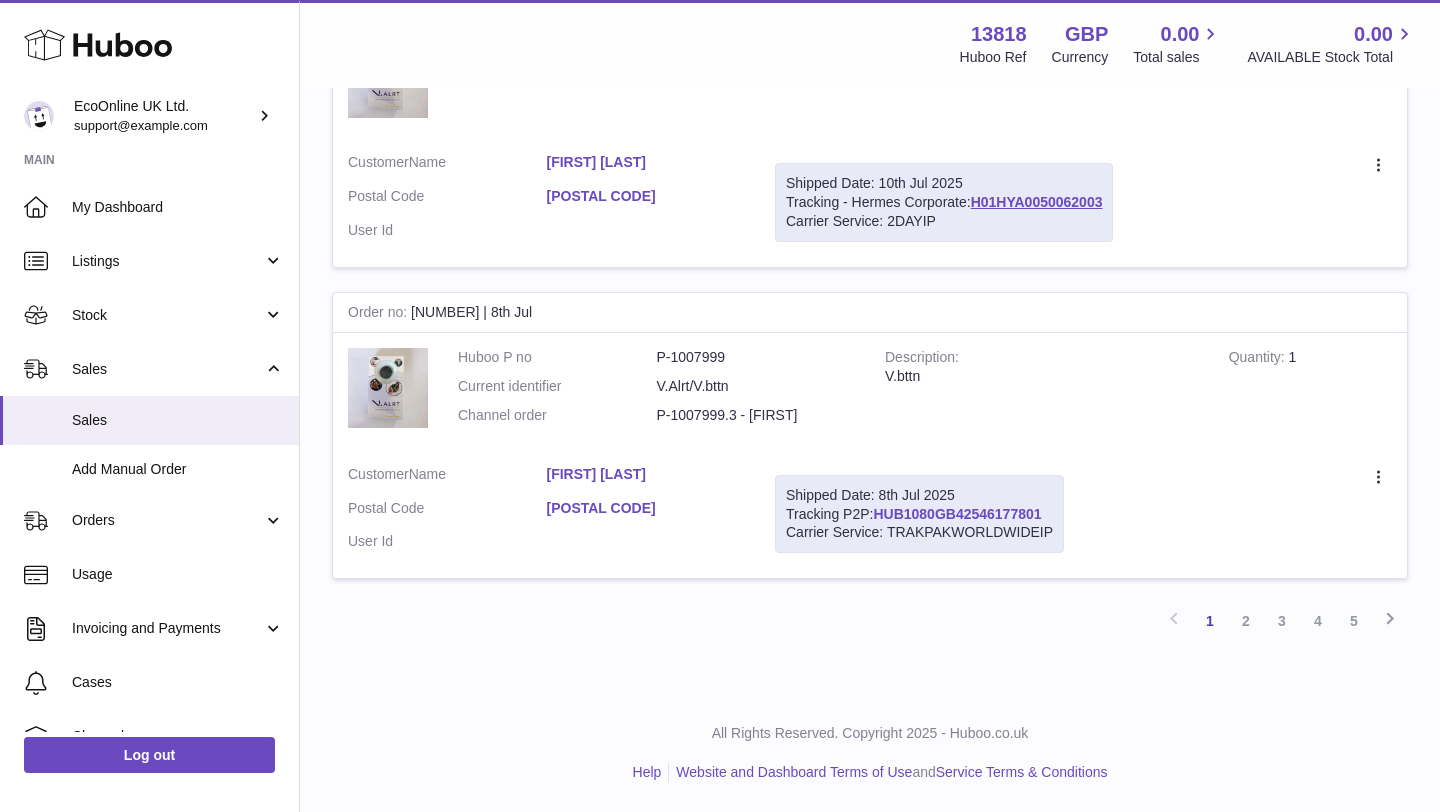 click on "HUB1080GB42546177801" at bounding box center [957, 514] 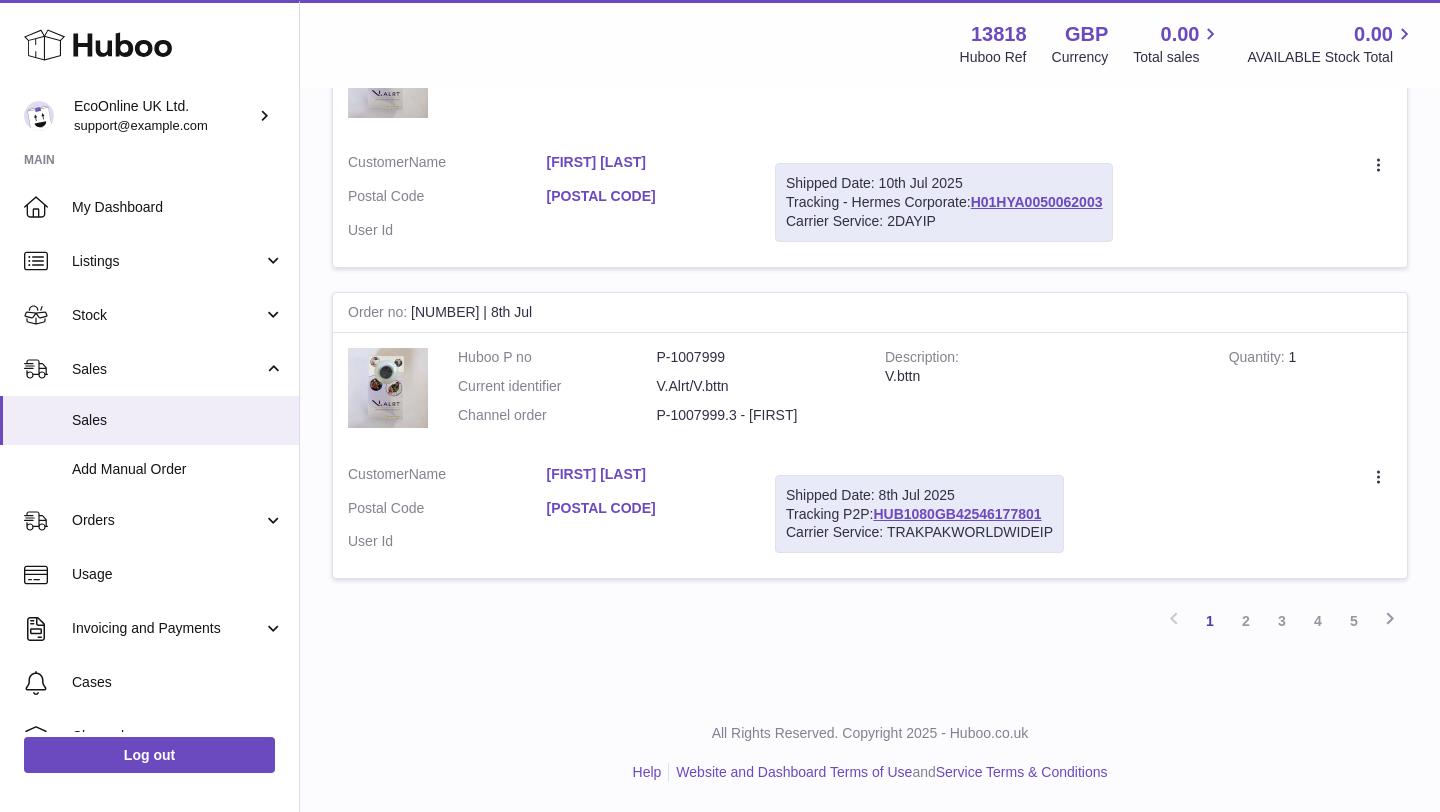 click on "2" at bounding box center [1246, 621] 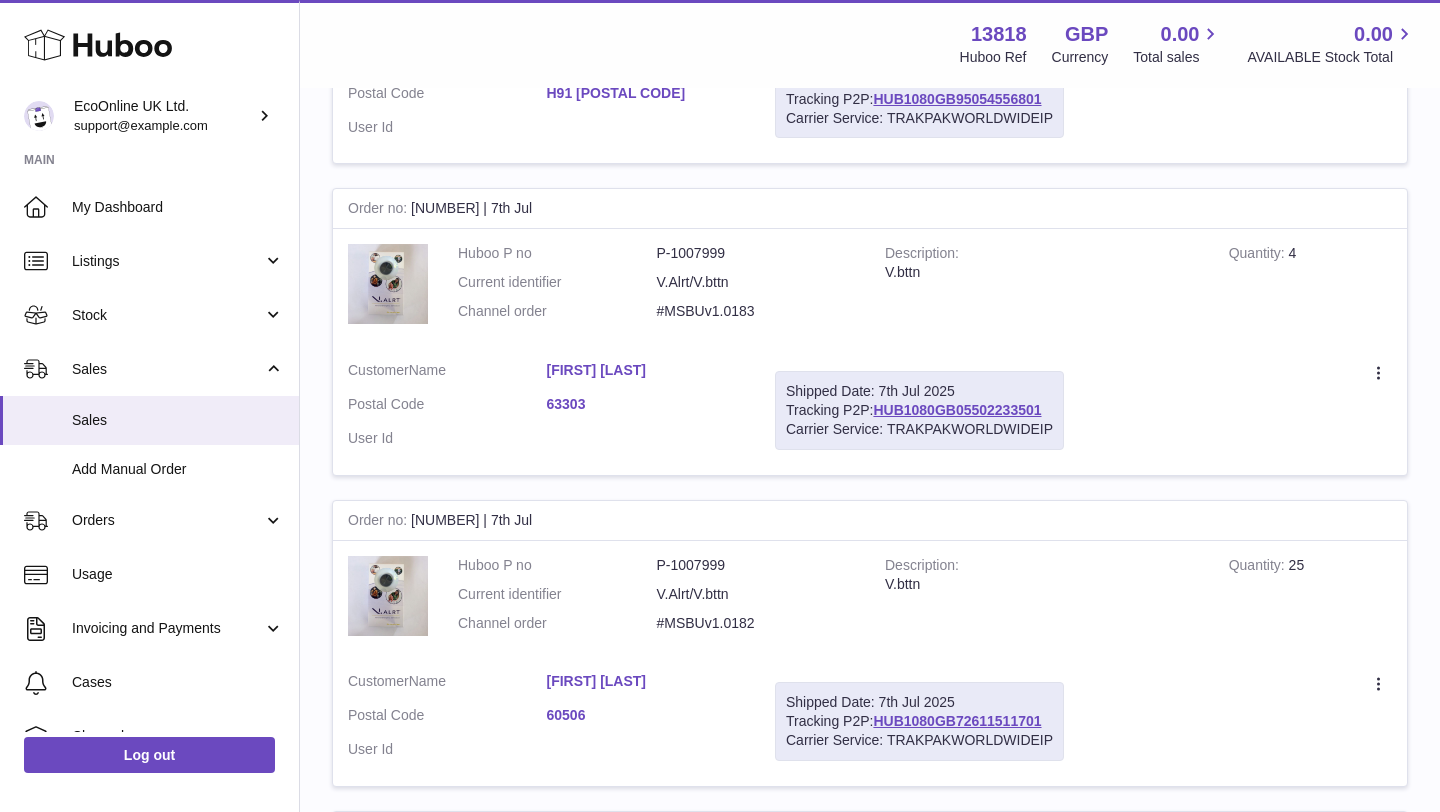 scroll, scrollTop: 90, scrollLeft: 0, axis: vertical 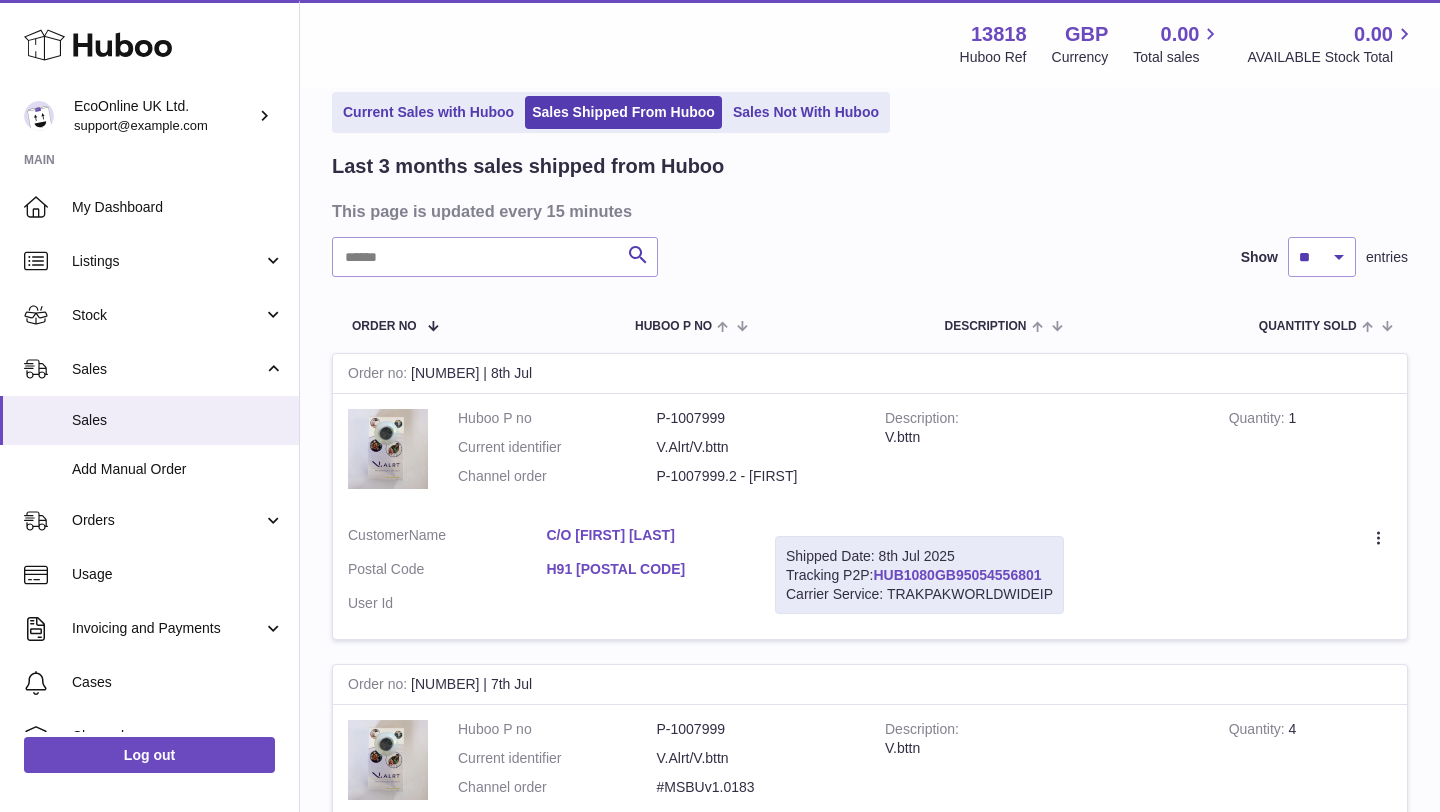 click on "HUB1080GB95054556801" at bounding box center (957, 575) 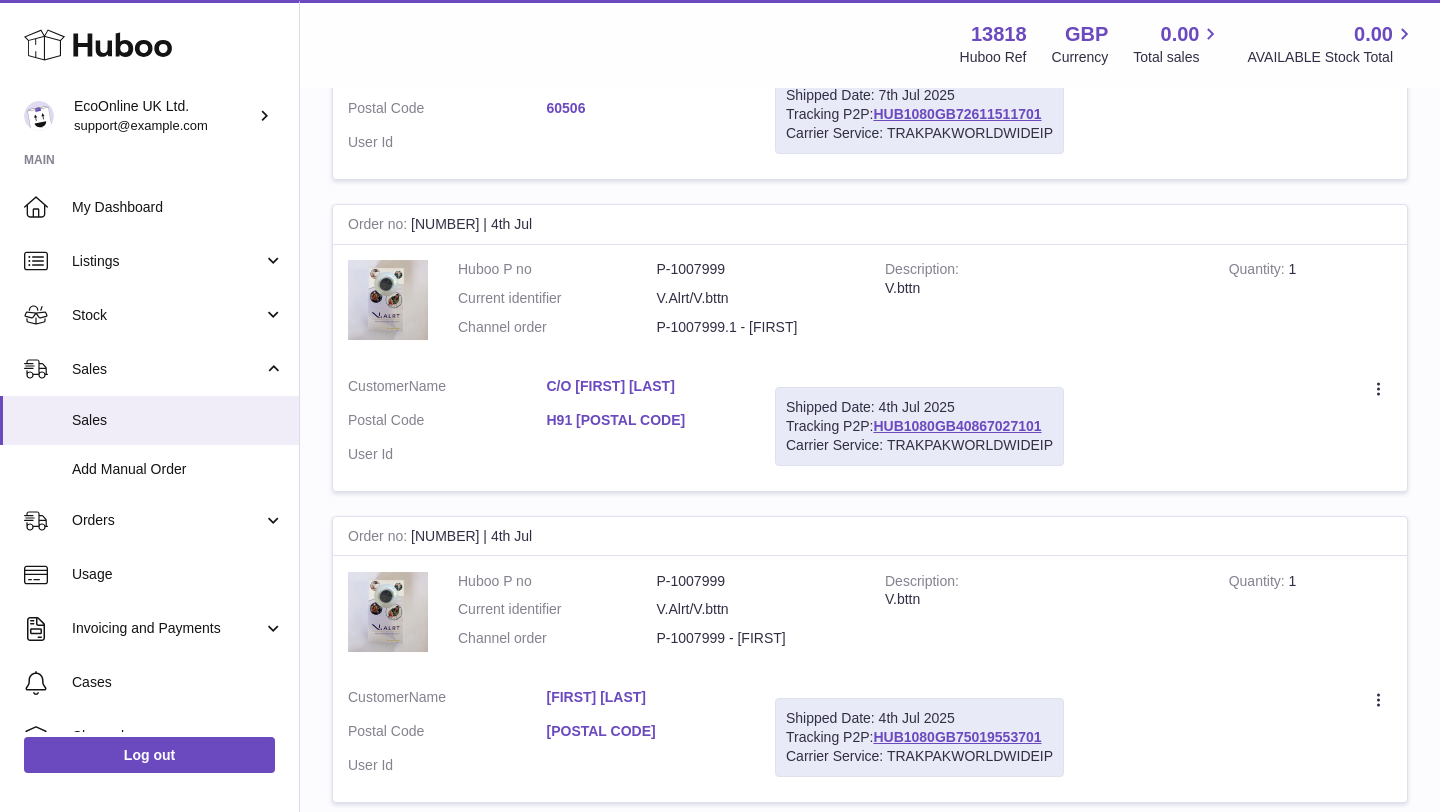 scroll, scrollTop: 1215, scrollLeft: 0, axis: vertical 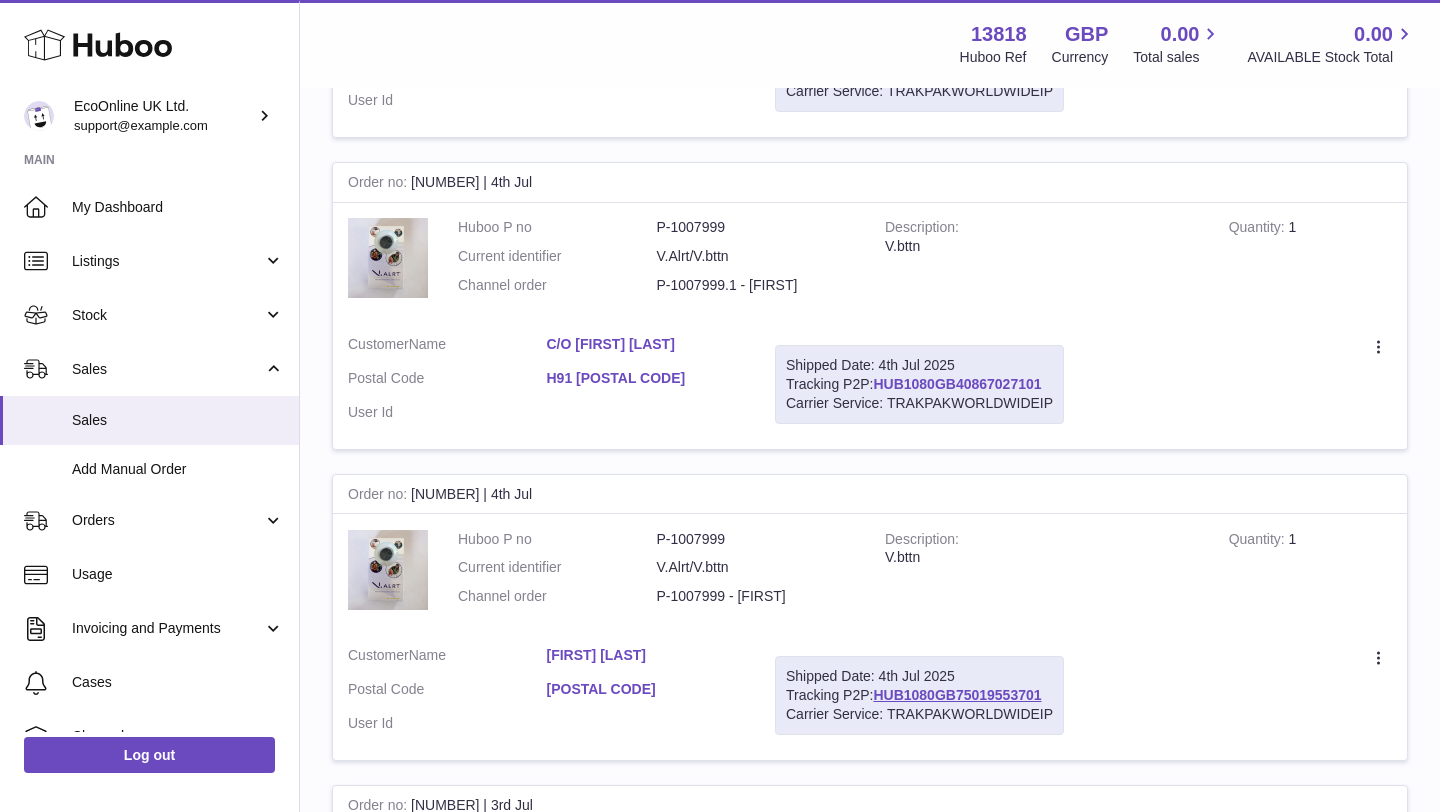 click on "HUB1080GB40867027101" at bounding box center [957, 384] 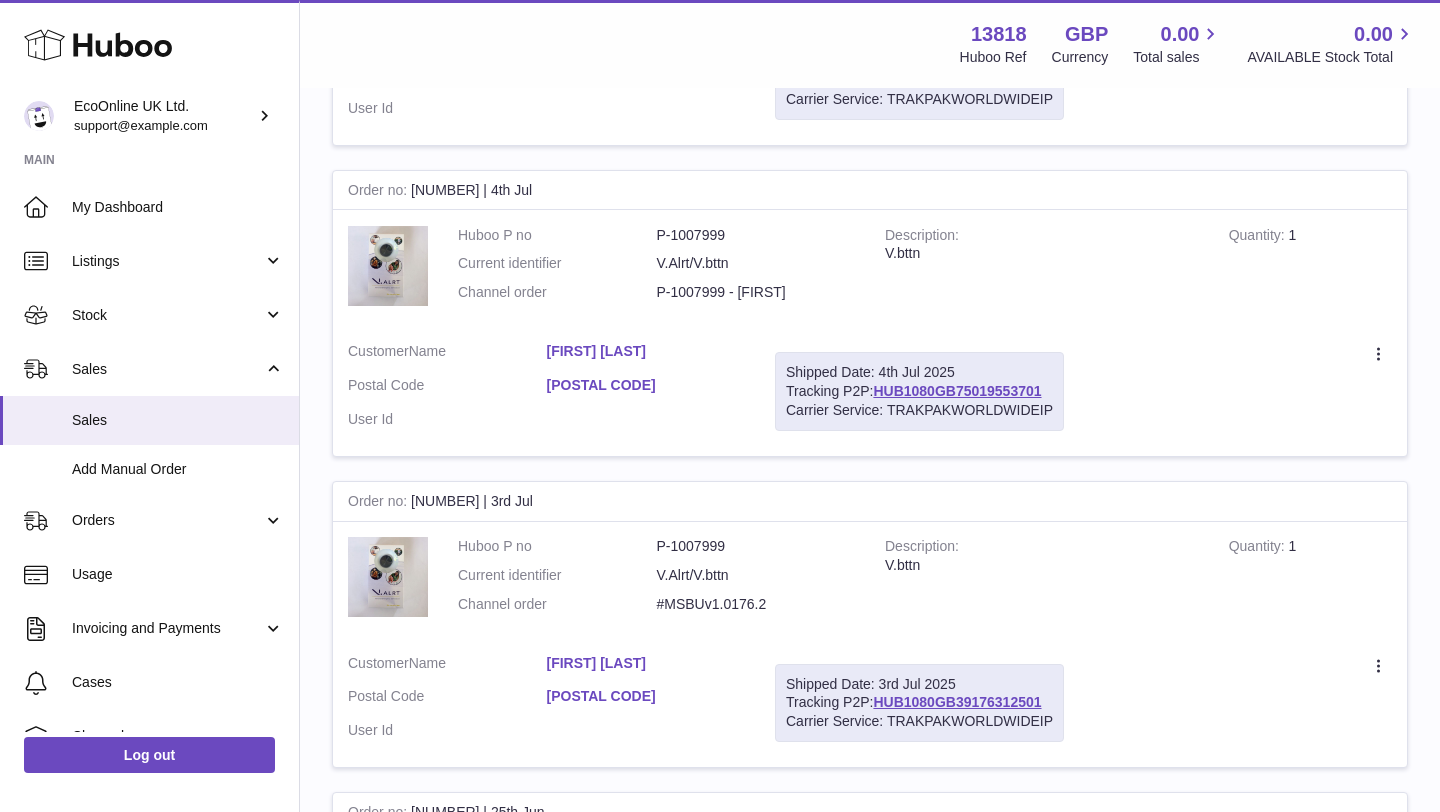 scroll, scrollTop: 1524, scrollLeft: 0, axis: vertical 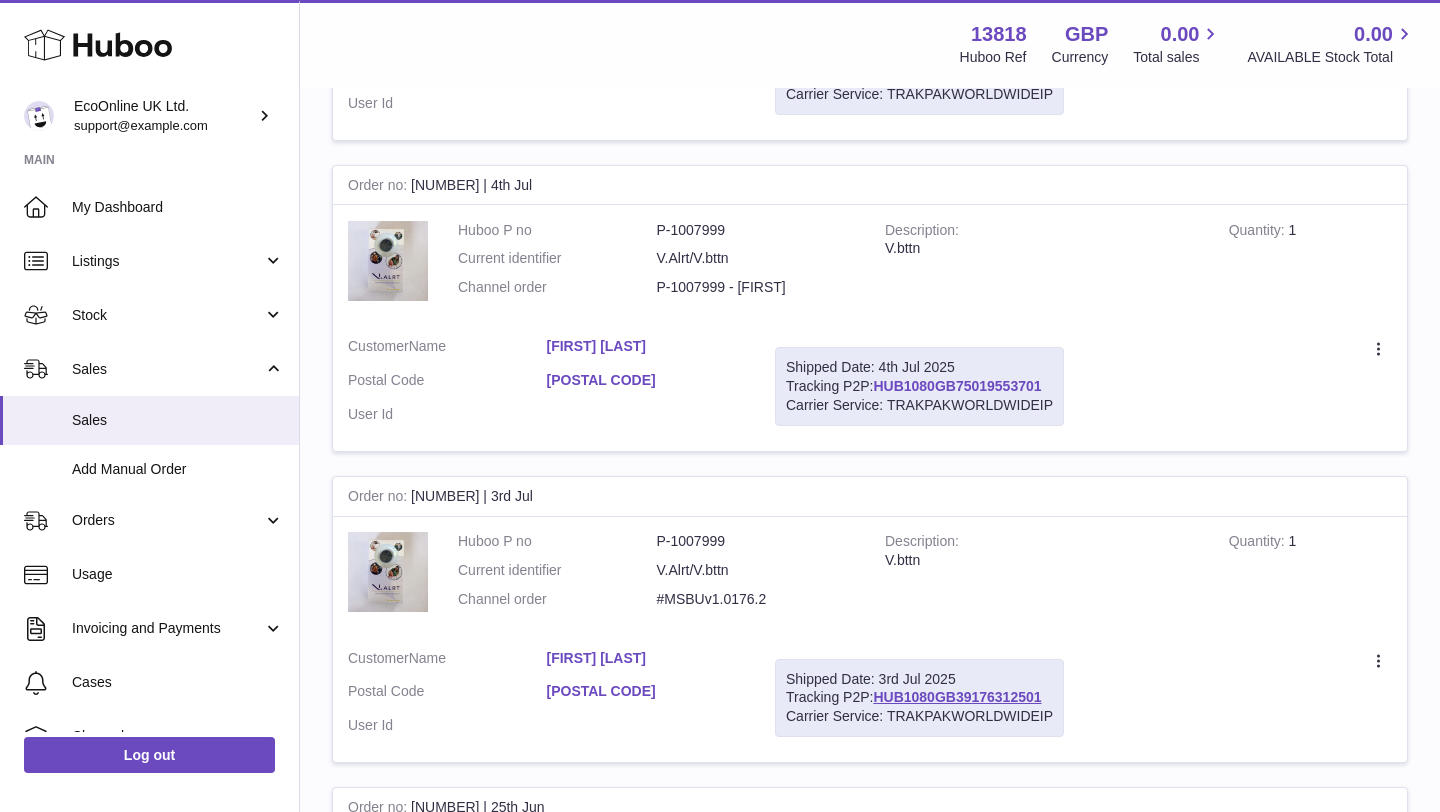 click on "HUB1080GB75019553701" at bounding box center (957, 386) 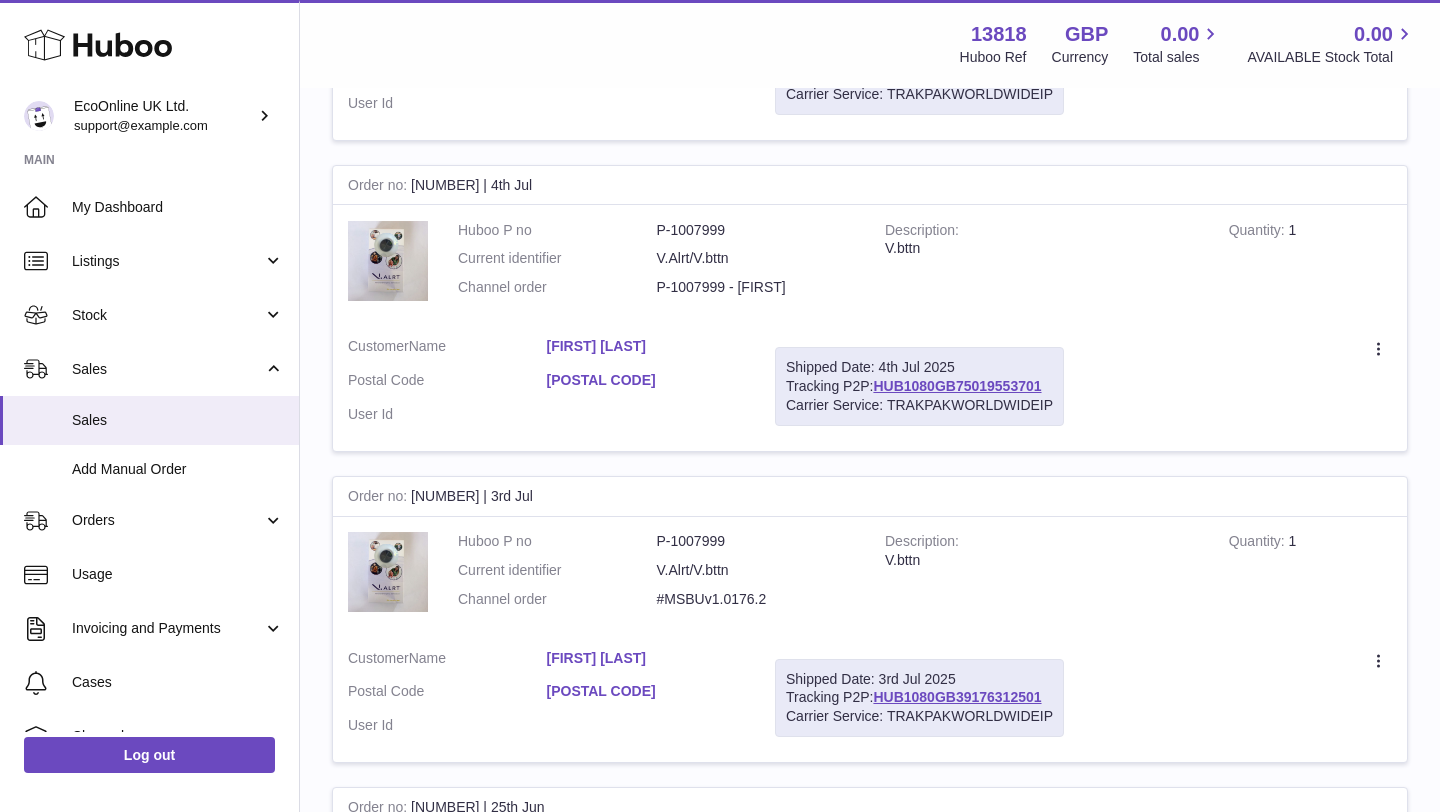 click on "[FIRST] [LAST]" at bounding box center (646, 658) 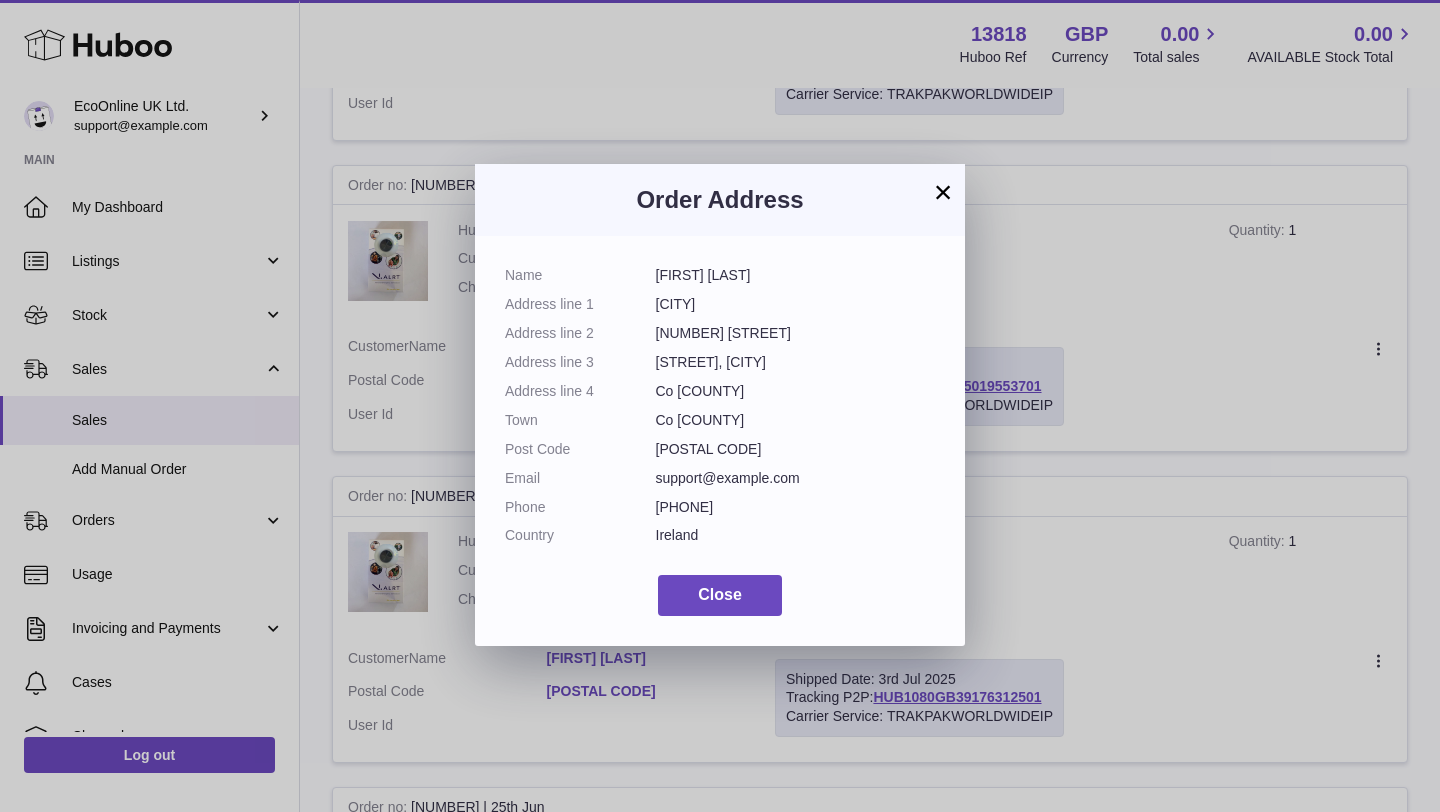 click on "×
Order Address
Name
[FIRST] [LAST]
Address line 1
[CITY]
Address line 2
[NUMBER] [STREET]
Address line 3
[STREET], [CITY]
Address line 4
Co [COUNTY]
Town
Co [COUNTY]
Post Code
[POSTAL CODE]
Email
support@example.com
Phone
[PHONE]
Country
Ireland    Close" at bounding box center (720, 406) 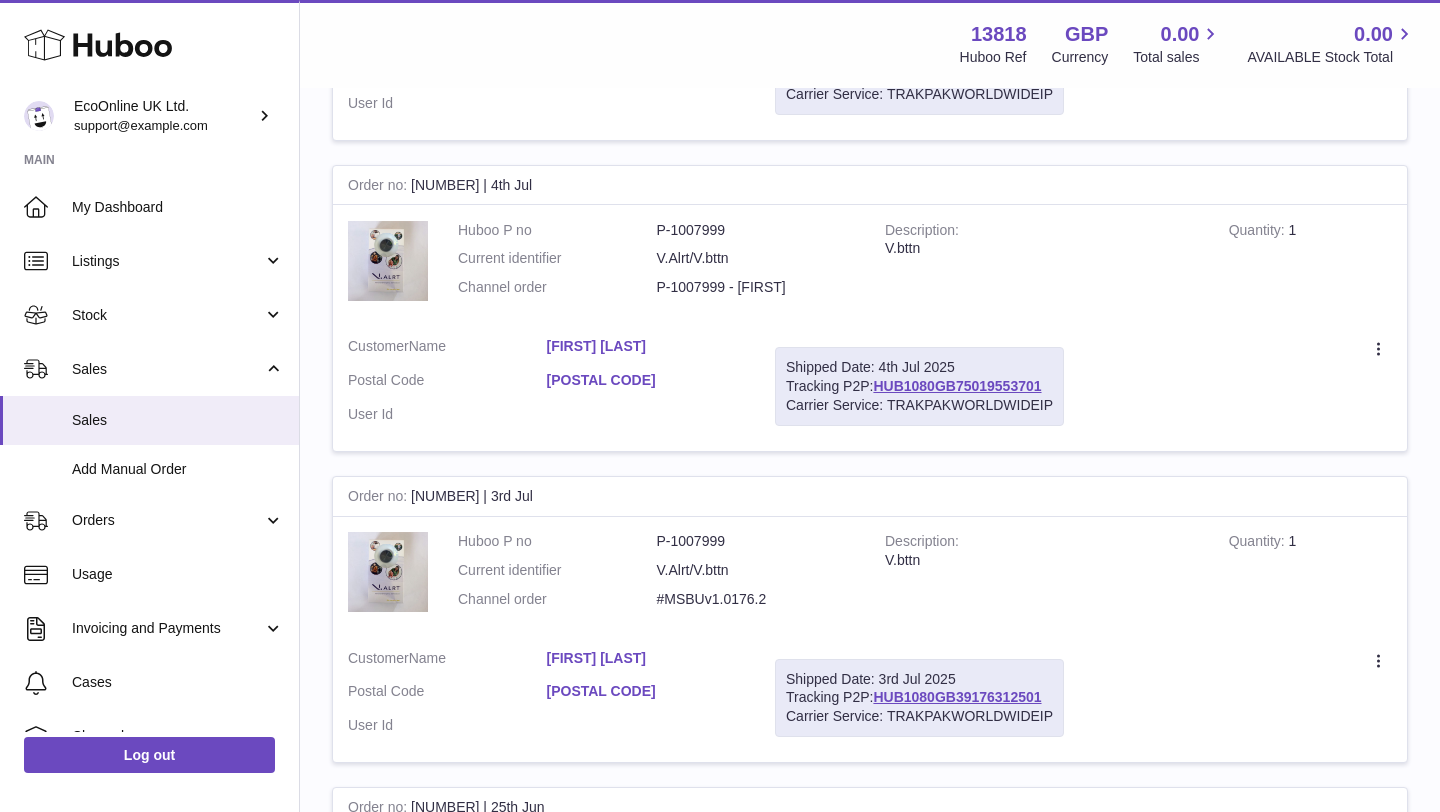click on "[FIRST] [LAST]" at bounding box center [646, 658] 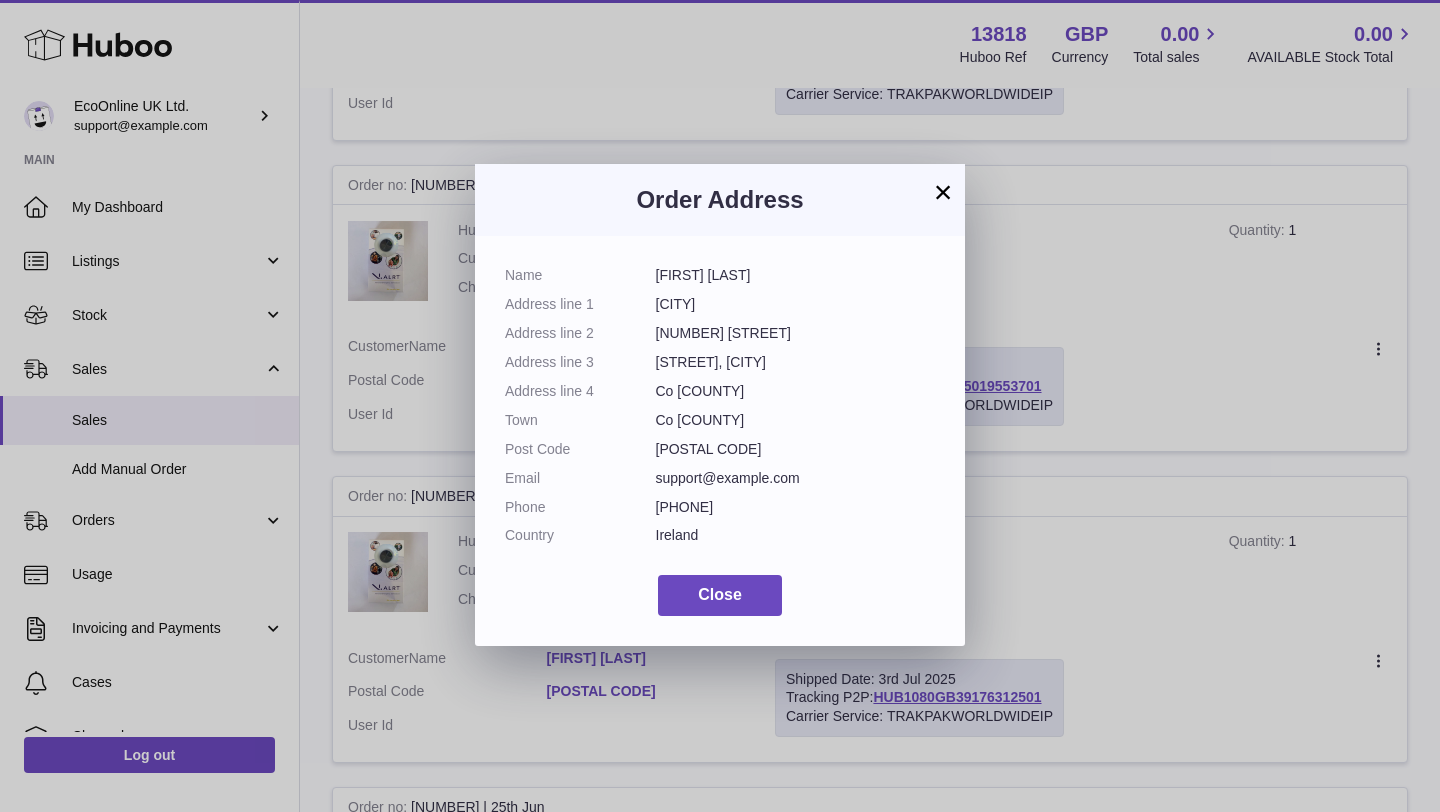 click on "×
Order Address
Name
[FIRST] [LAST]
Address line 1
[CITY]
Address line 2
[NUMBER] [STREET]
Address line 3
[STREET], [CITY]
Address line 4
Co [COUNTY]
Town
Co [COUNTY]
Post Code
[POSTAL CODE]
Email
support@example.com
Phone
[PHONE]
Country
Ireland    Close" at bounding box center [720, 406] 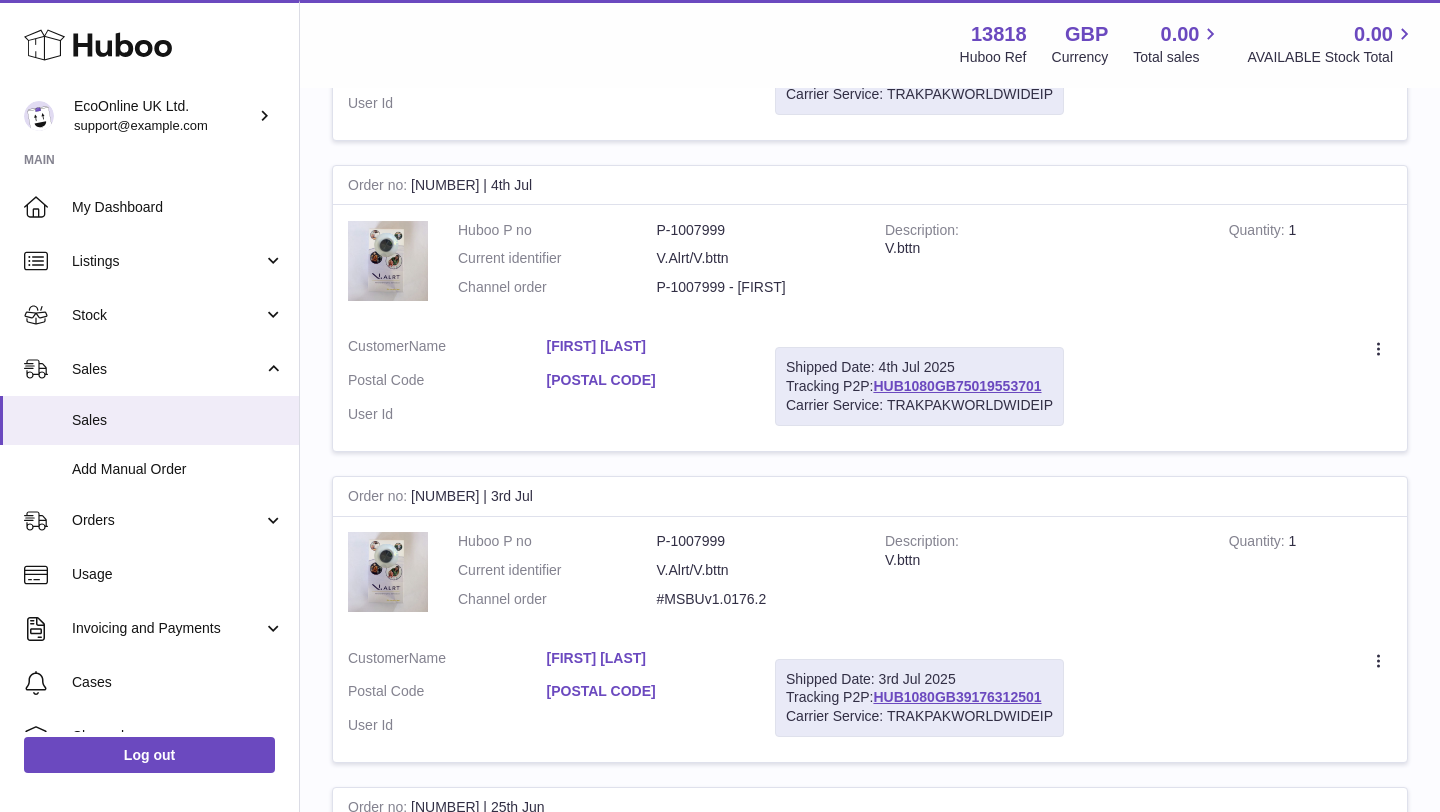 click on "[FIRST] [LAST]" at bounding box center (646, 658) 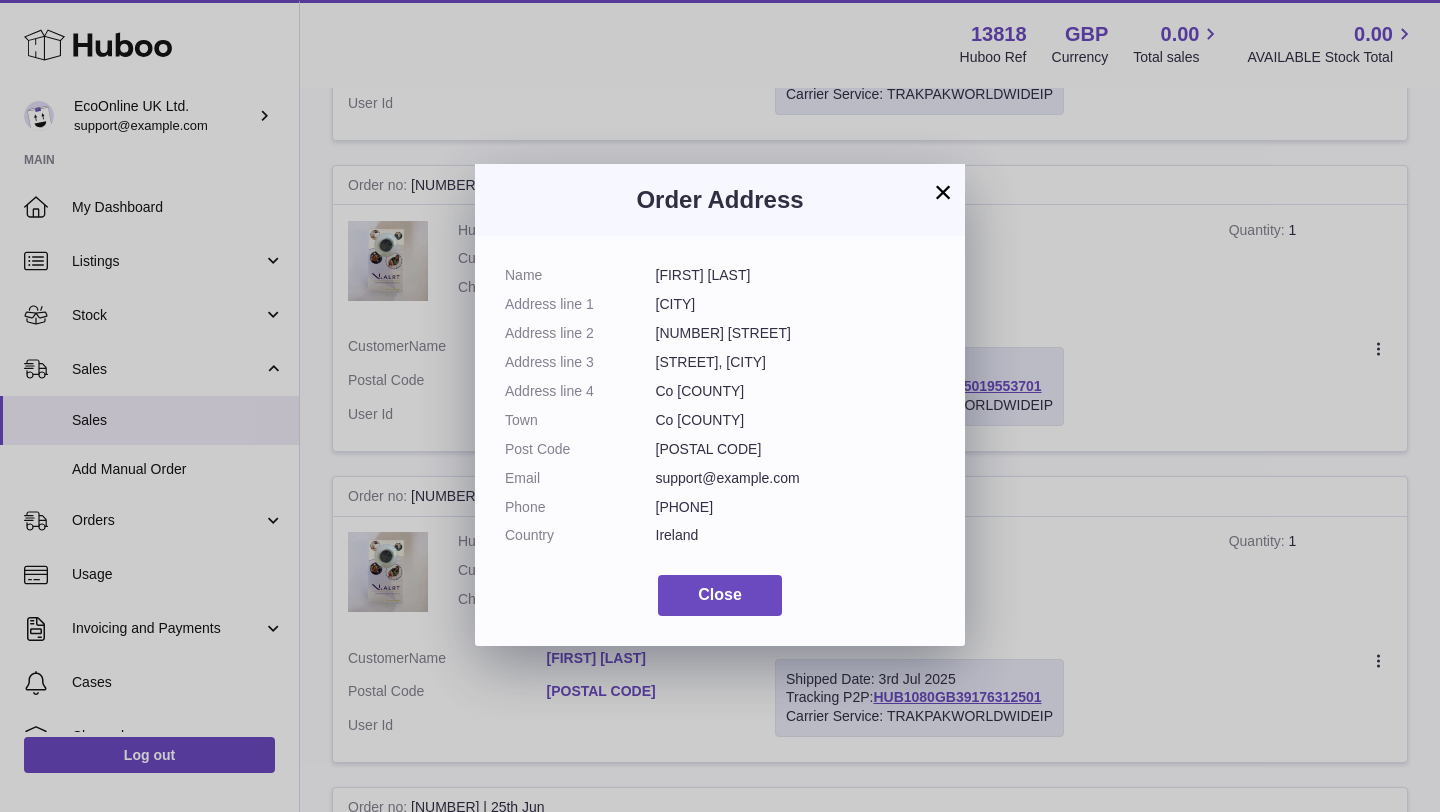 click on "×
Order Address
Name
[FIRST] [LAST]
Address line 1
[CITY]
Address line 2
[NUMBER] [STREET]
Address line 3
[STREET], [CITY]
Address line 4
Co [COUNTY]
Town
Co [COUNTY]
Post Code
[POSTAL CODE]
Email
support@example.com
Phone
[PHONE]
Country
Ireland    Close" at bounding box center [720, 406] 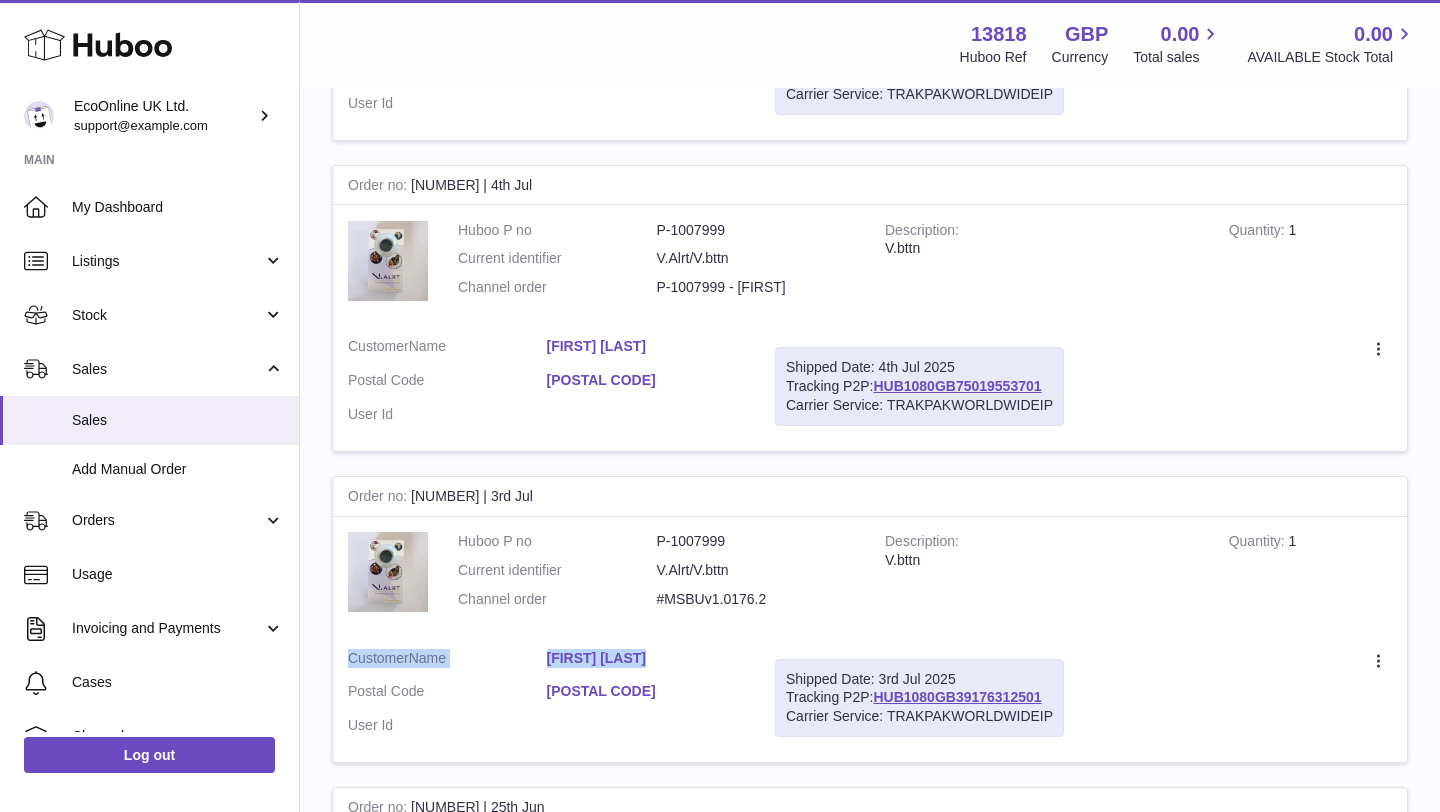 drag, startPoint x: 520, startPoint y: 645, endPoint x: 669, endPoint y: 658, distance: 149.56604 